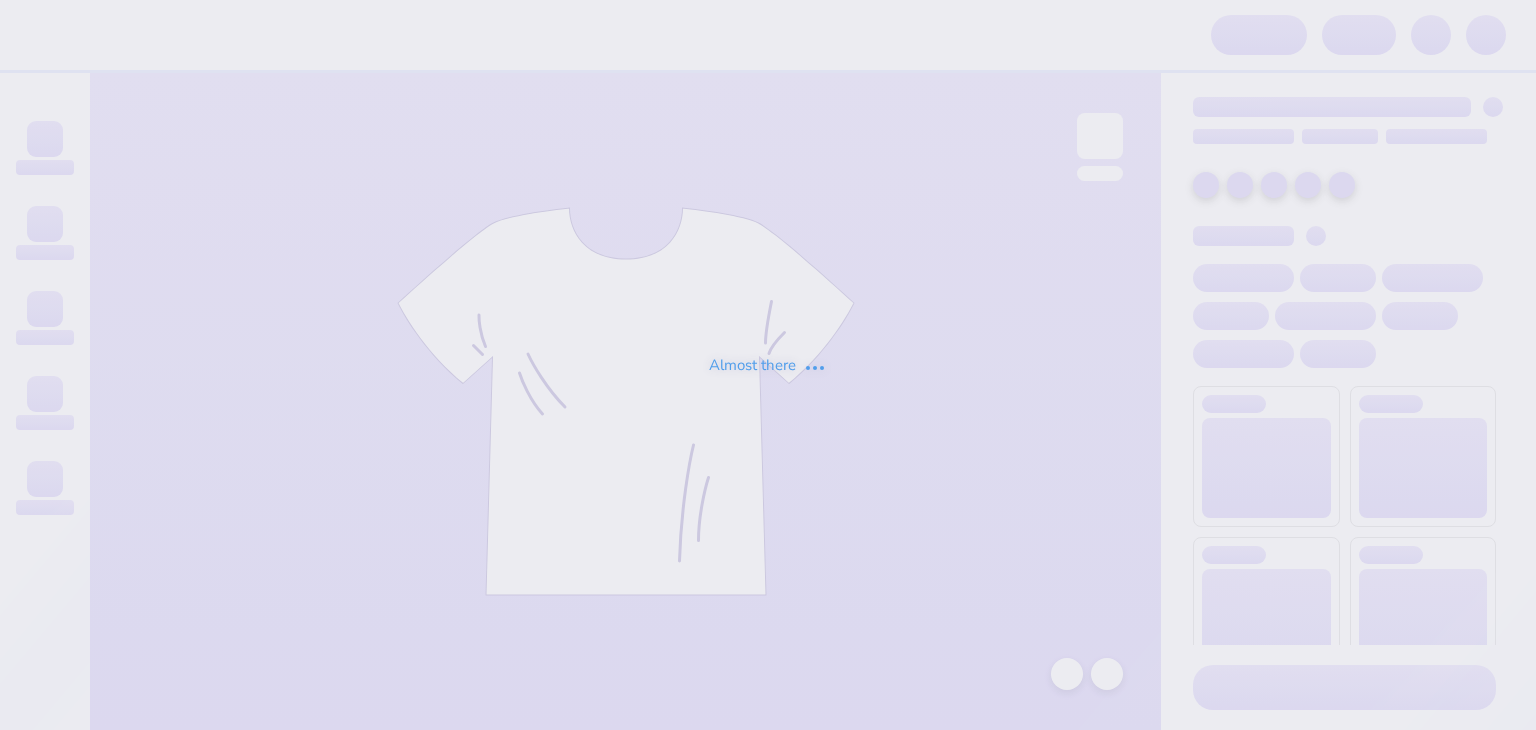 scroll, scrollTop: 0, scrollLeft: 0, axis: both 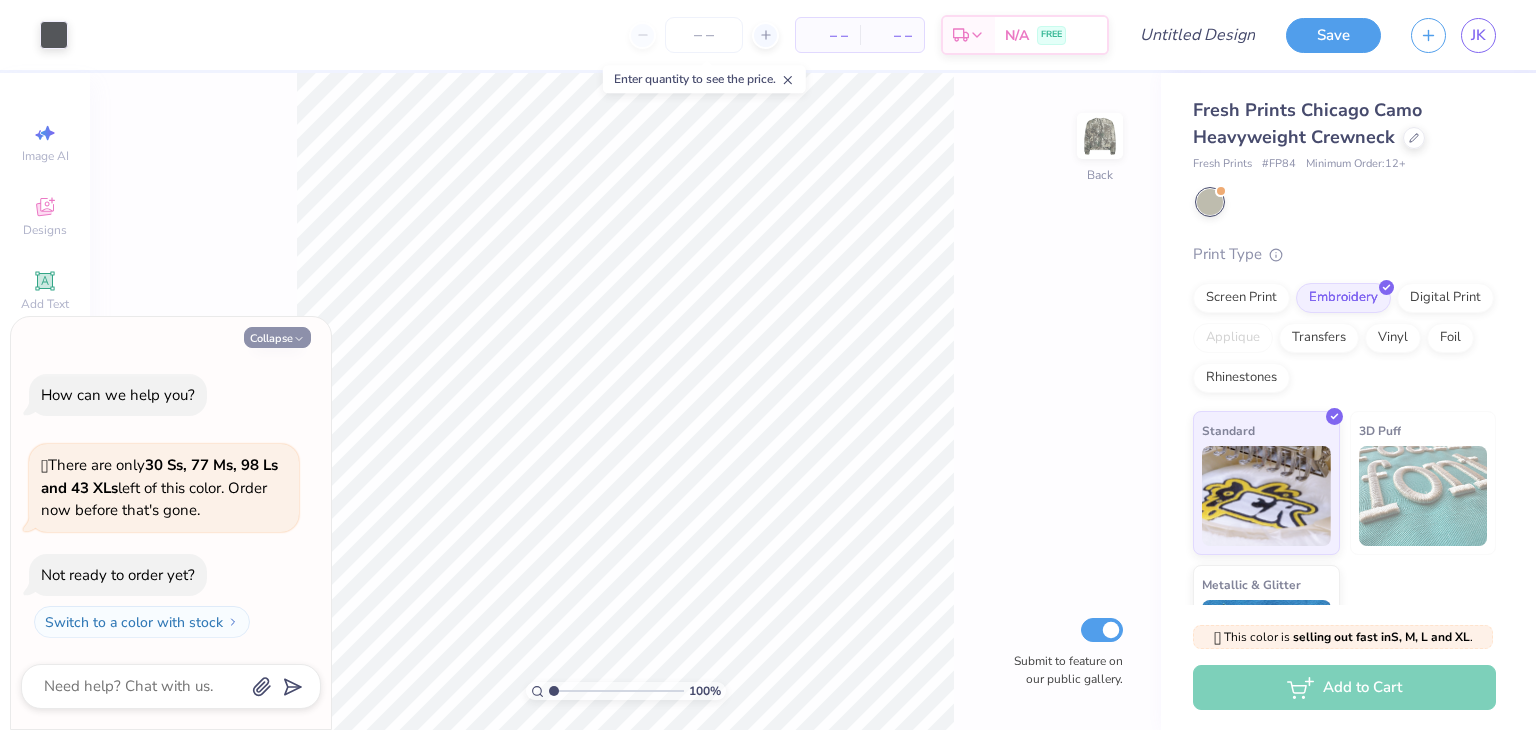 click 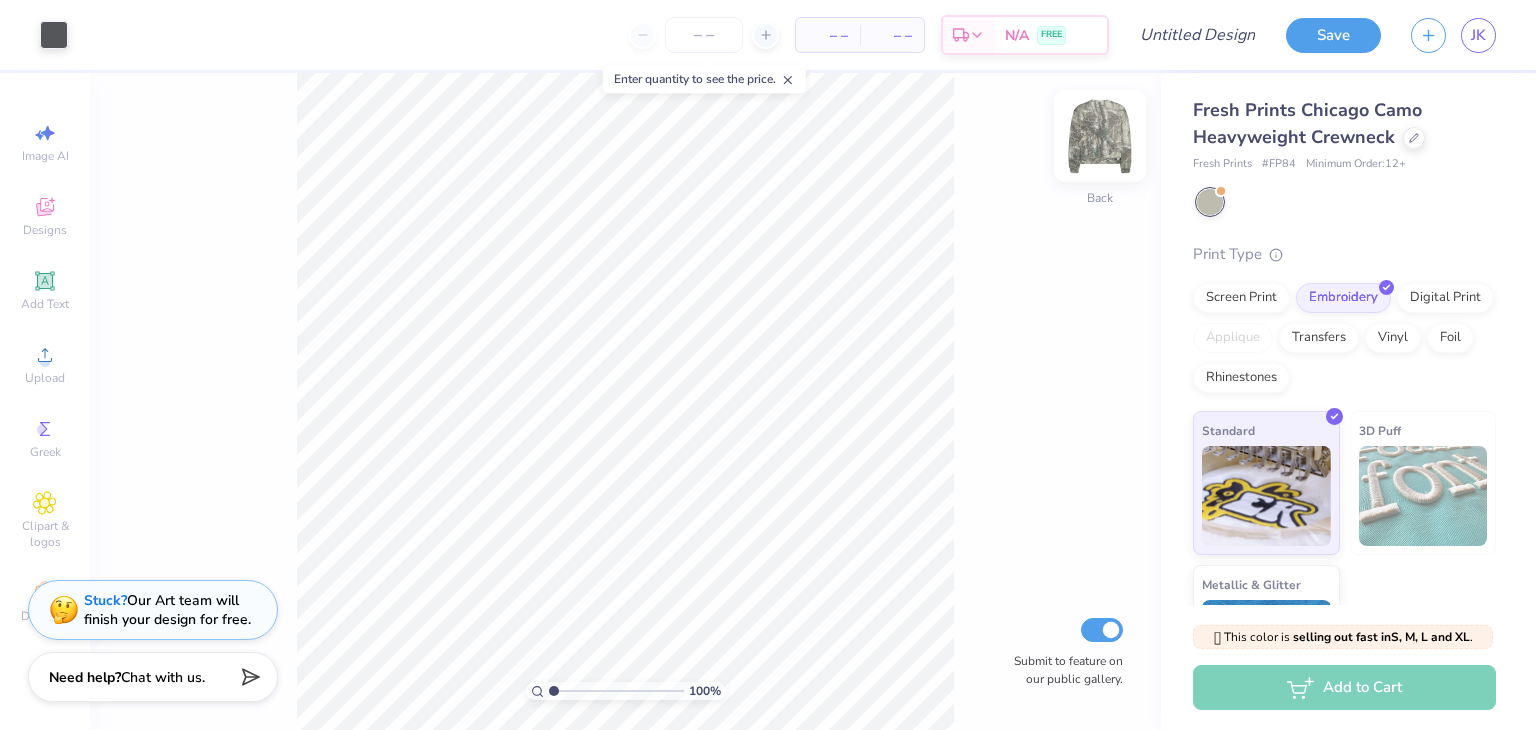 click at bounding box center (1100, 136) 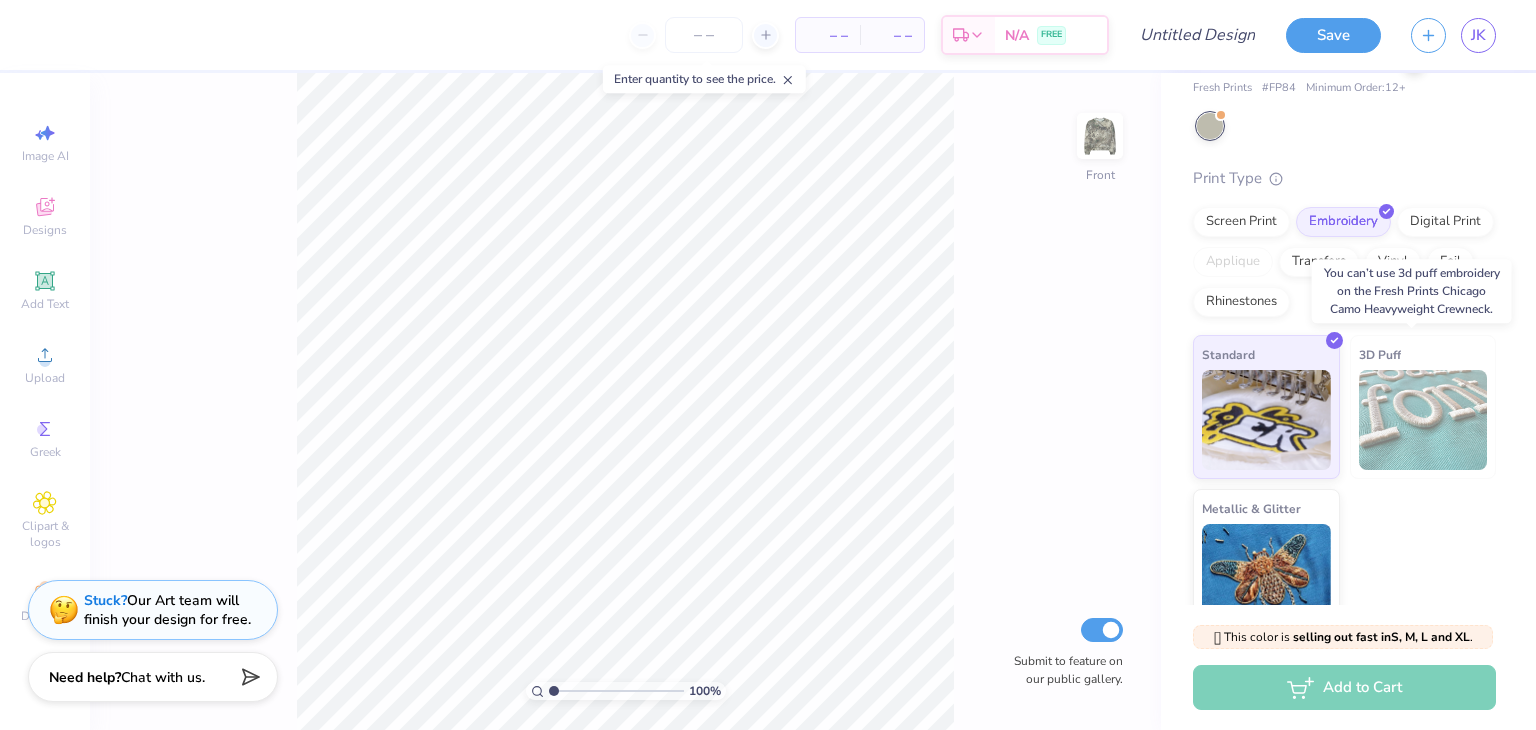 scroll, scrollTop: 0, scrollLeft: 0, axis: both 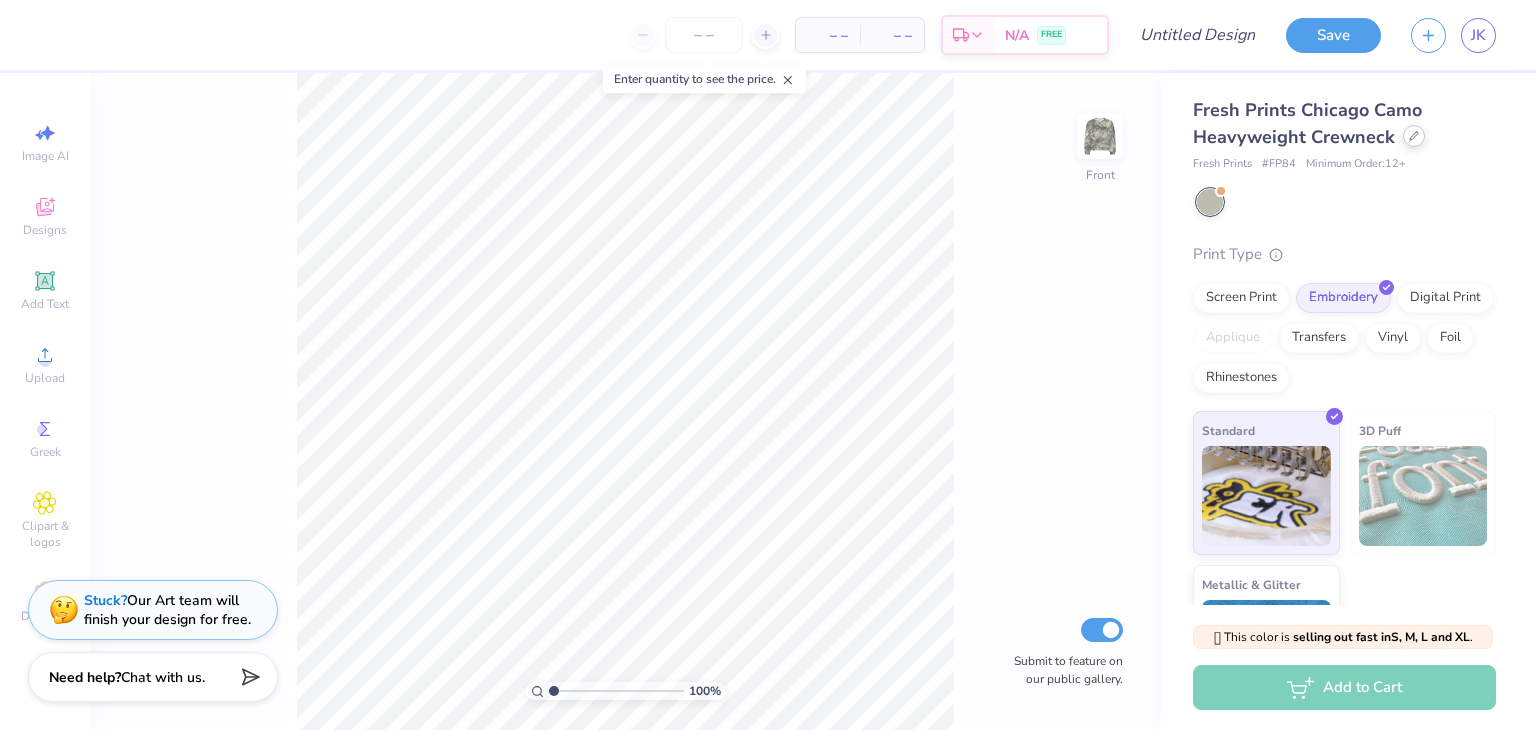 click 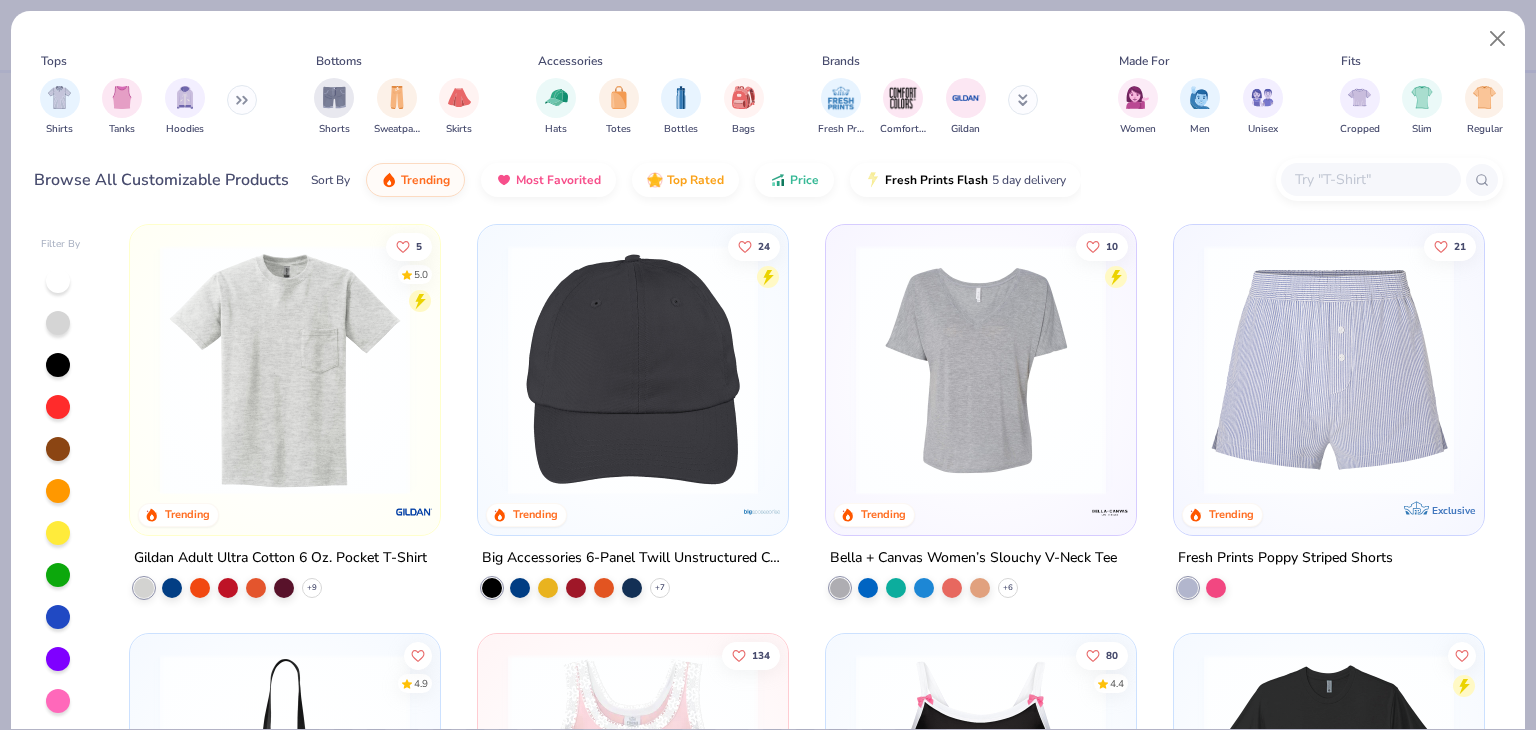 scroll, scrollTop: 6843, scrollLeft: 0, axis: vertical 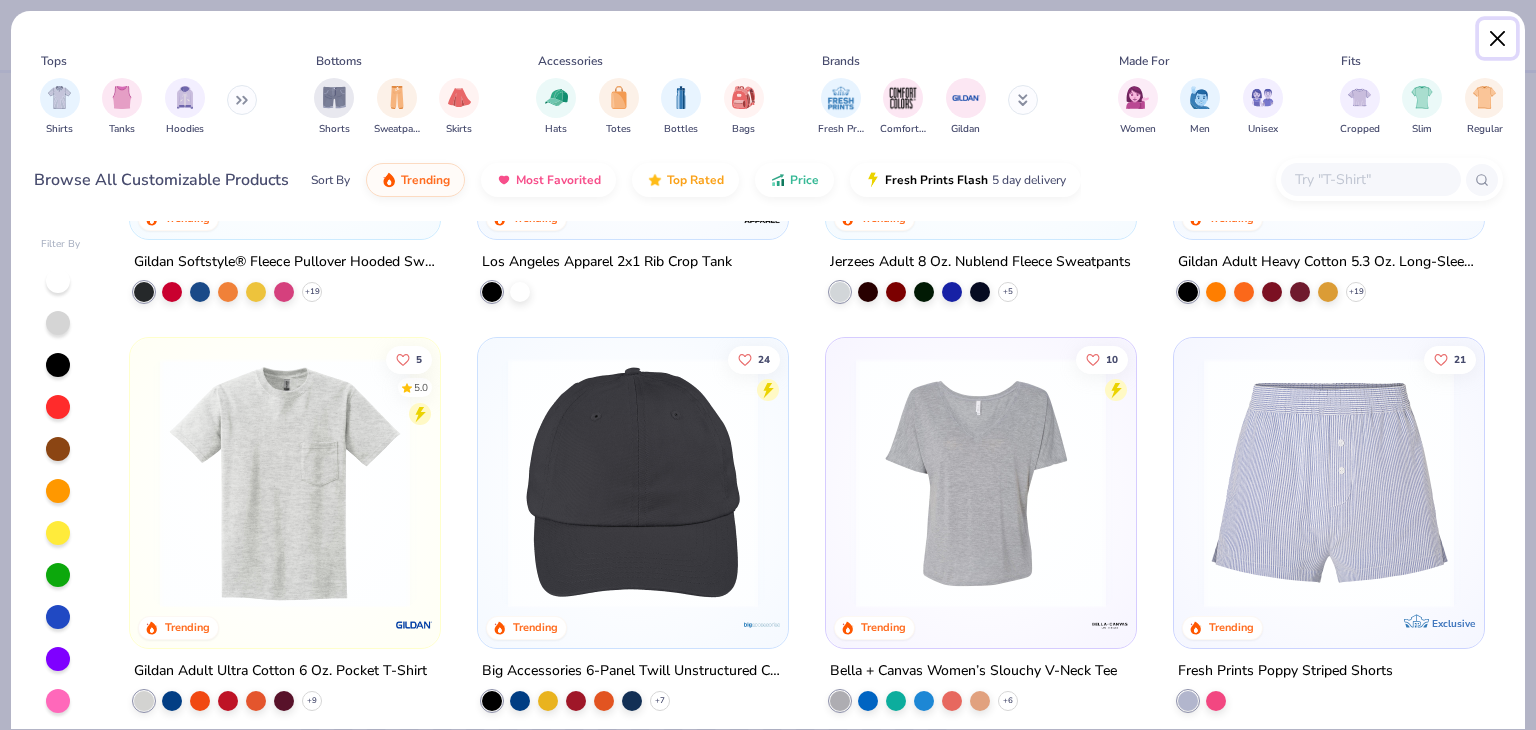 click at bounding box center (1498, 39) 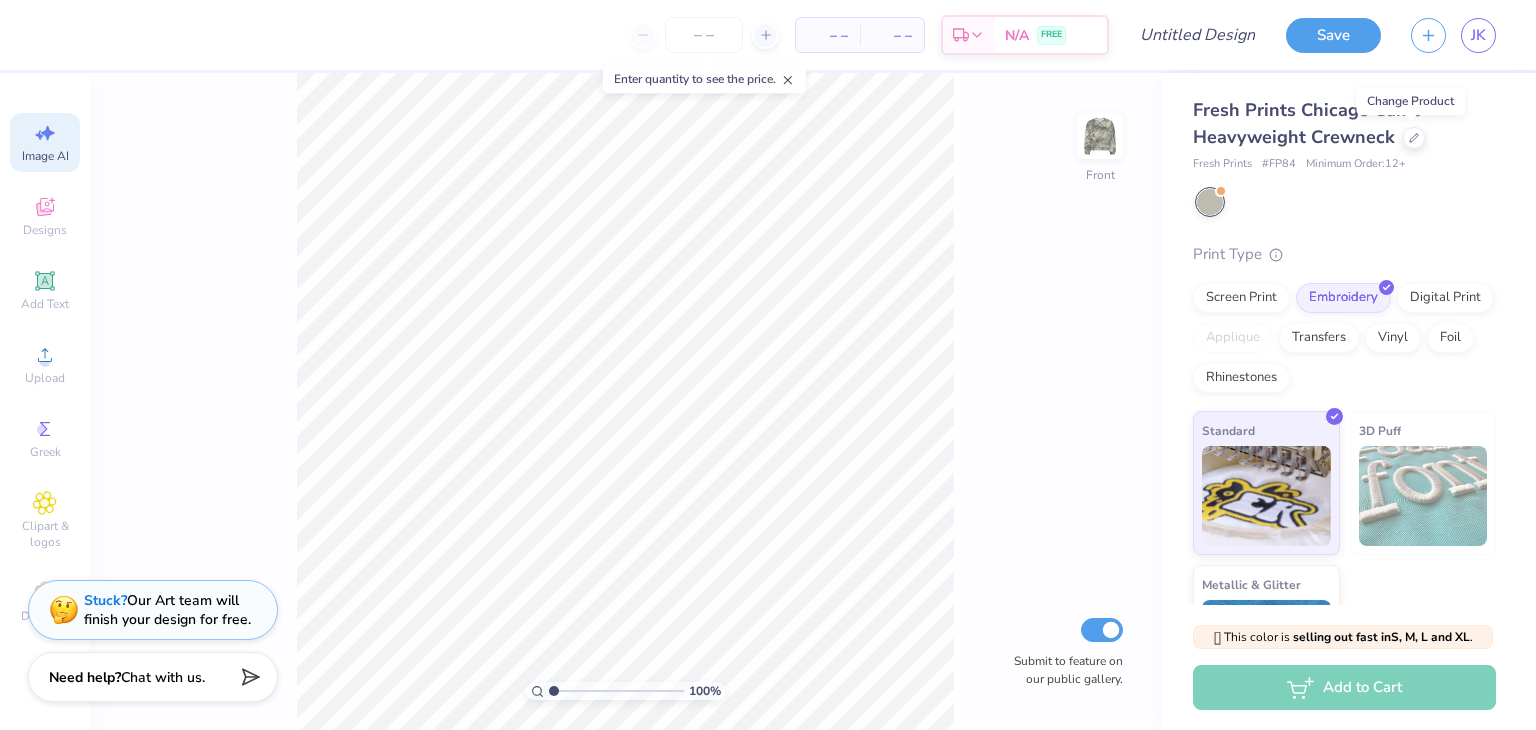 click 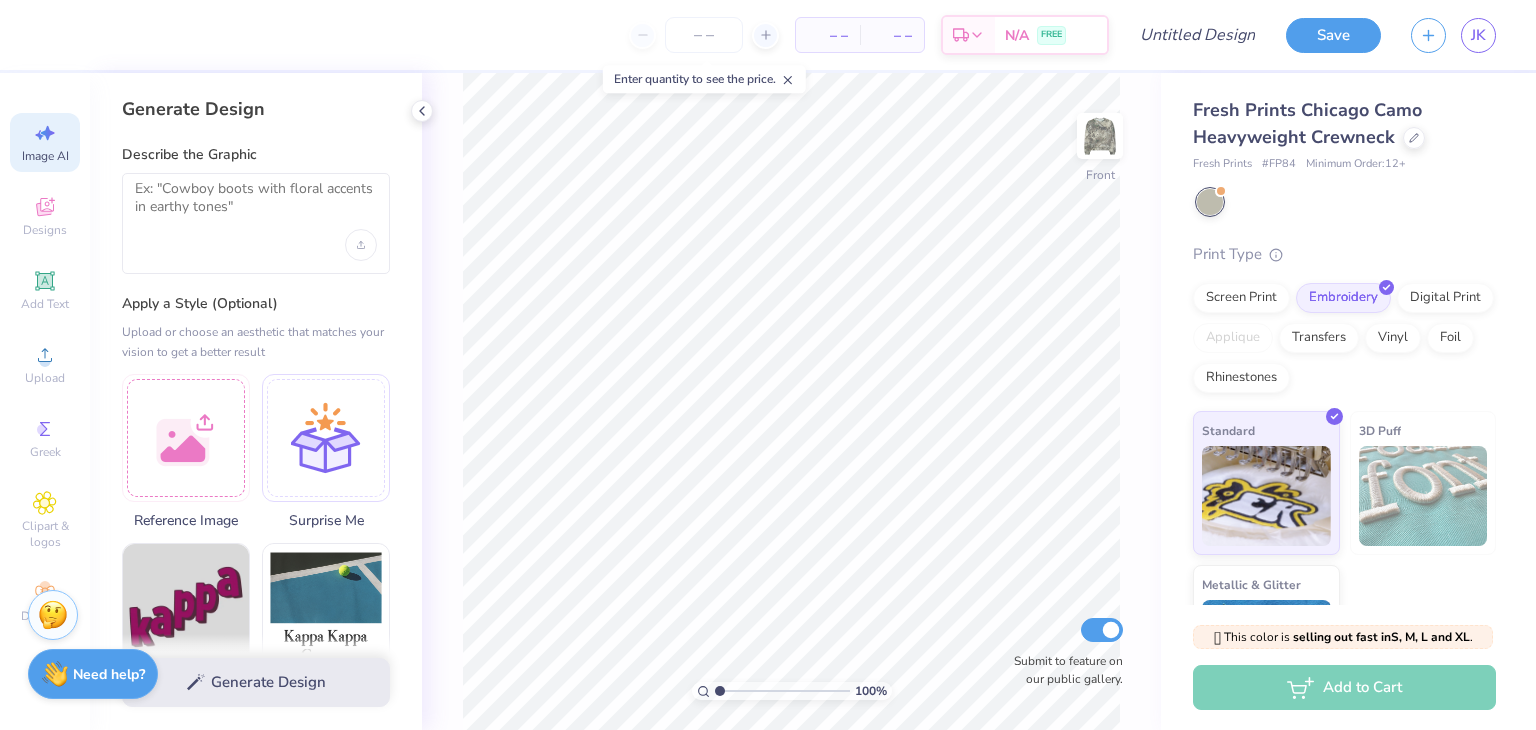 click on "Need help?" at bounding box center [109, 674] 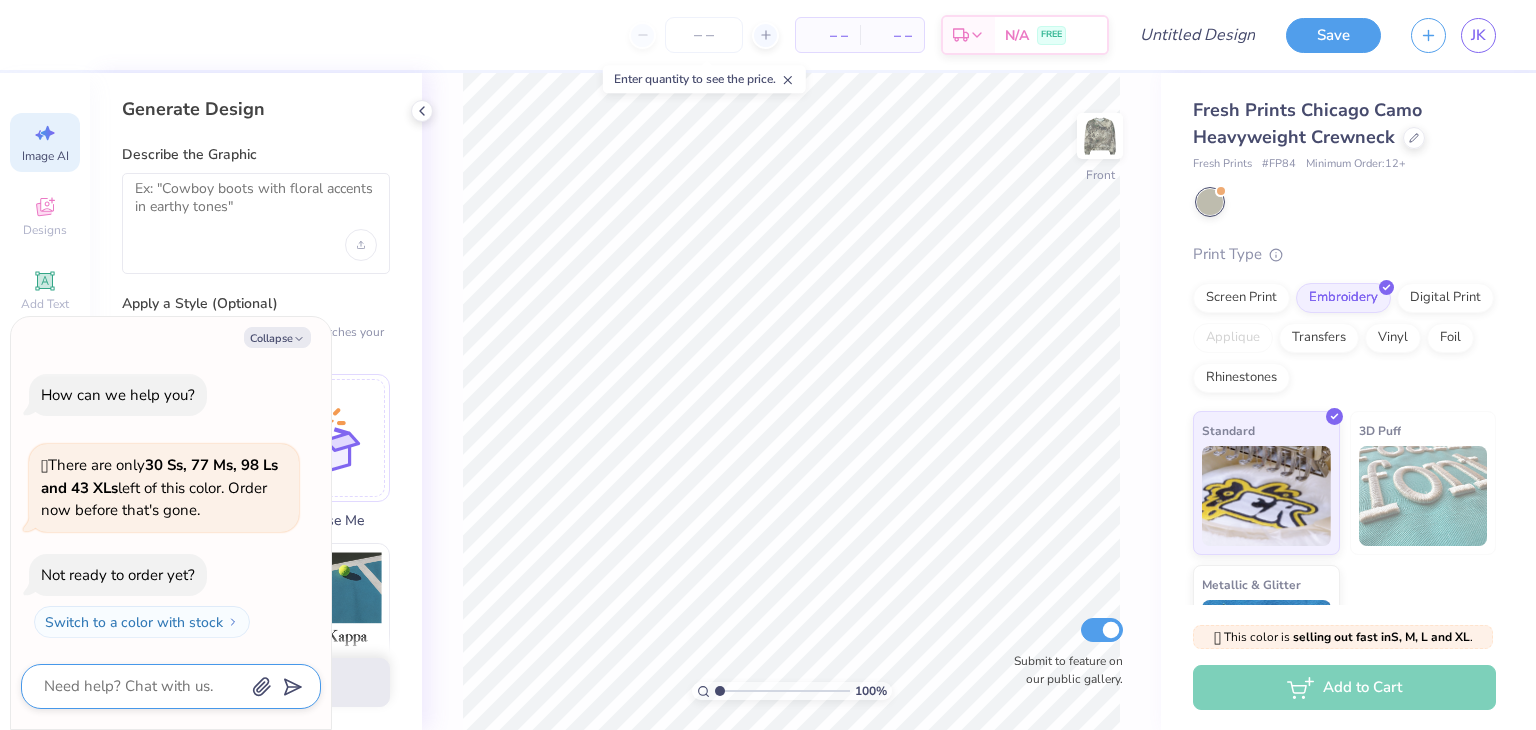 click at bounding box center (143, 686) 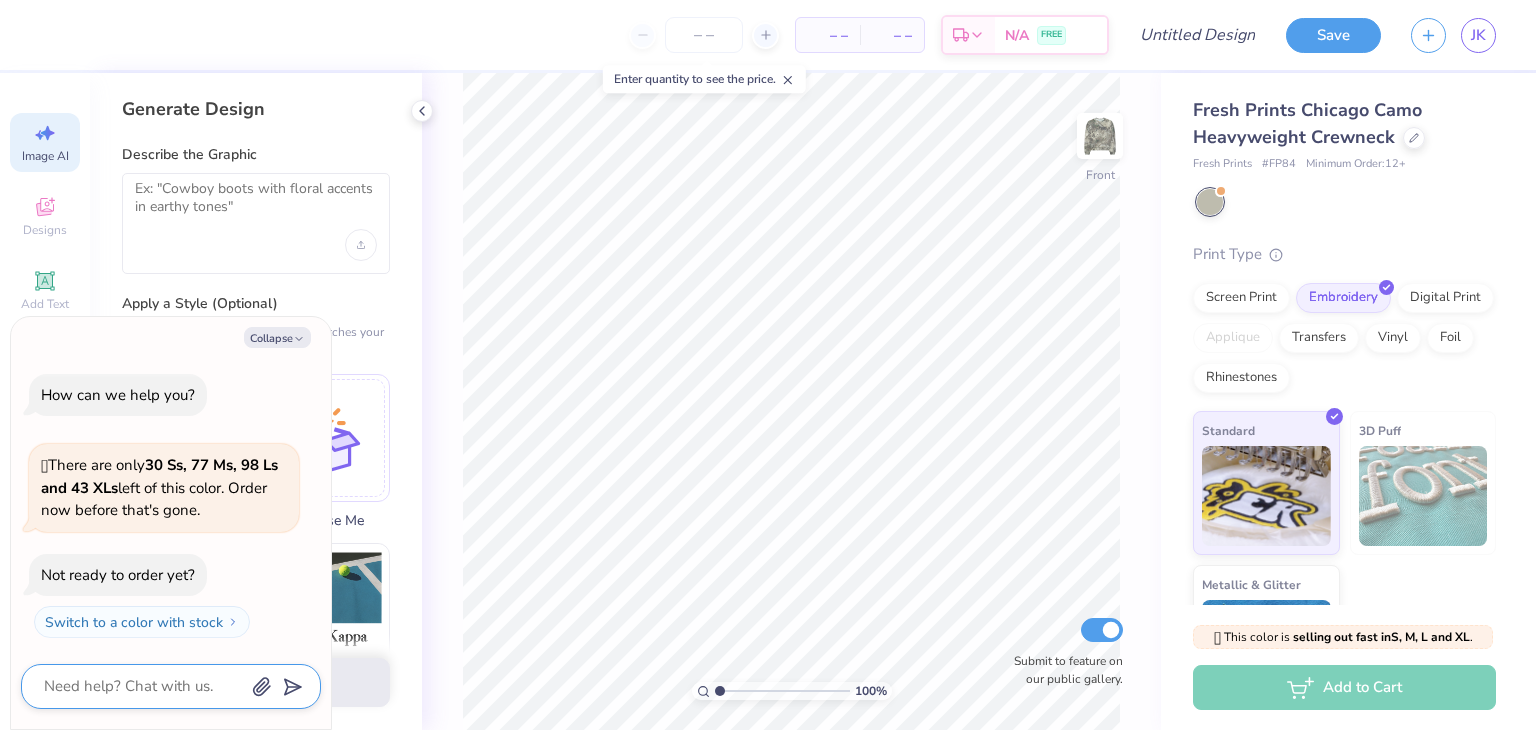 click at bounding box center (143, 686) 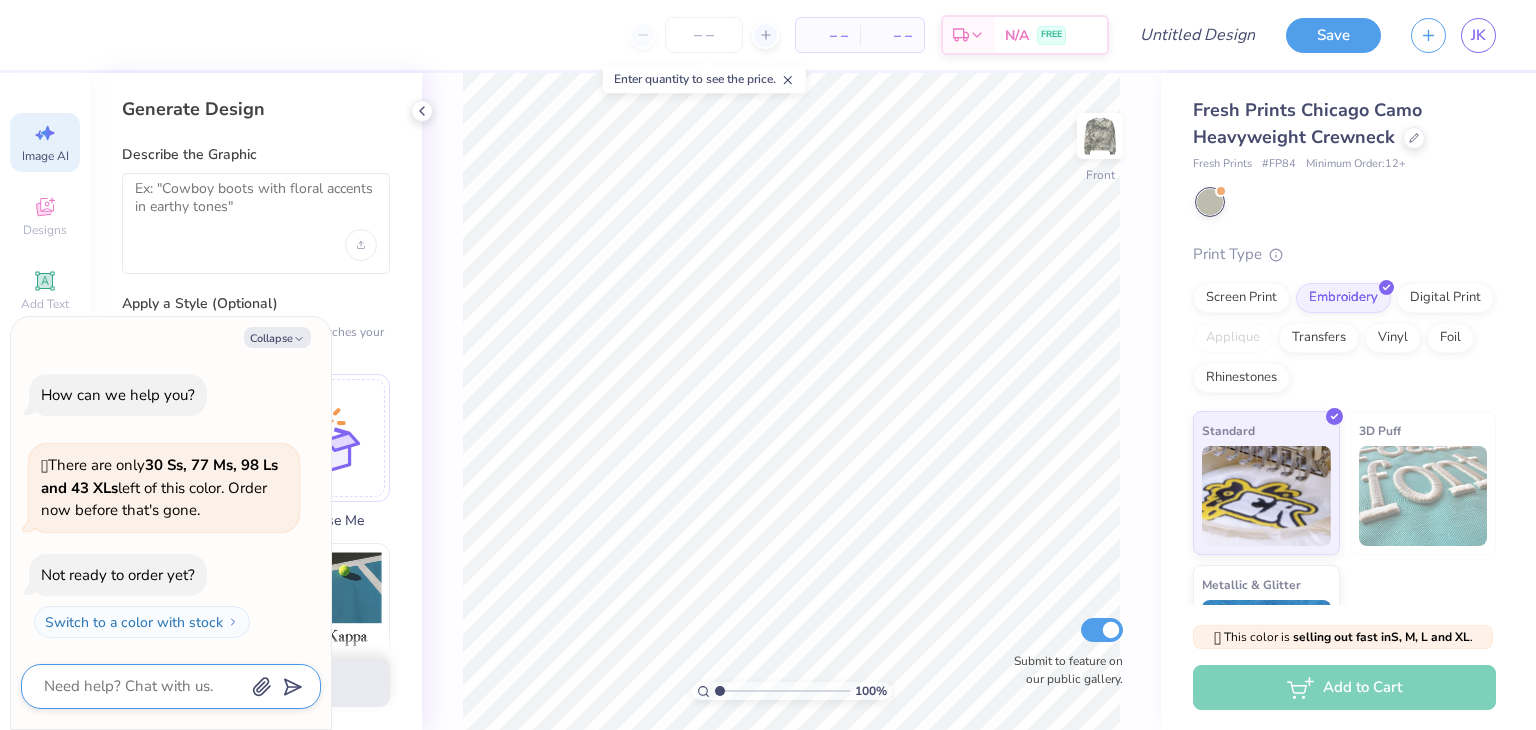 click at bounding box center [143, 686] 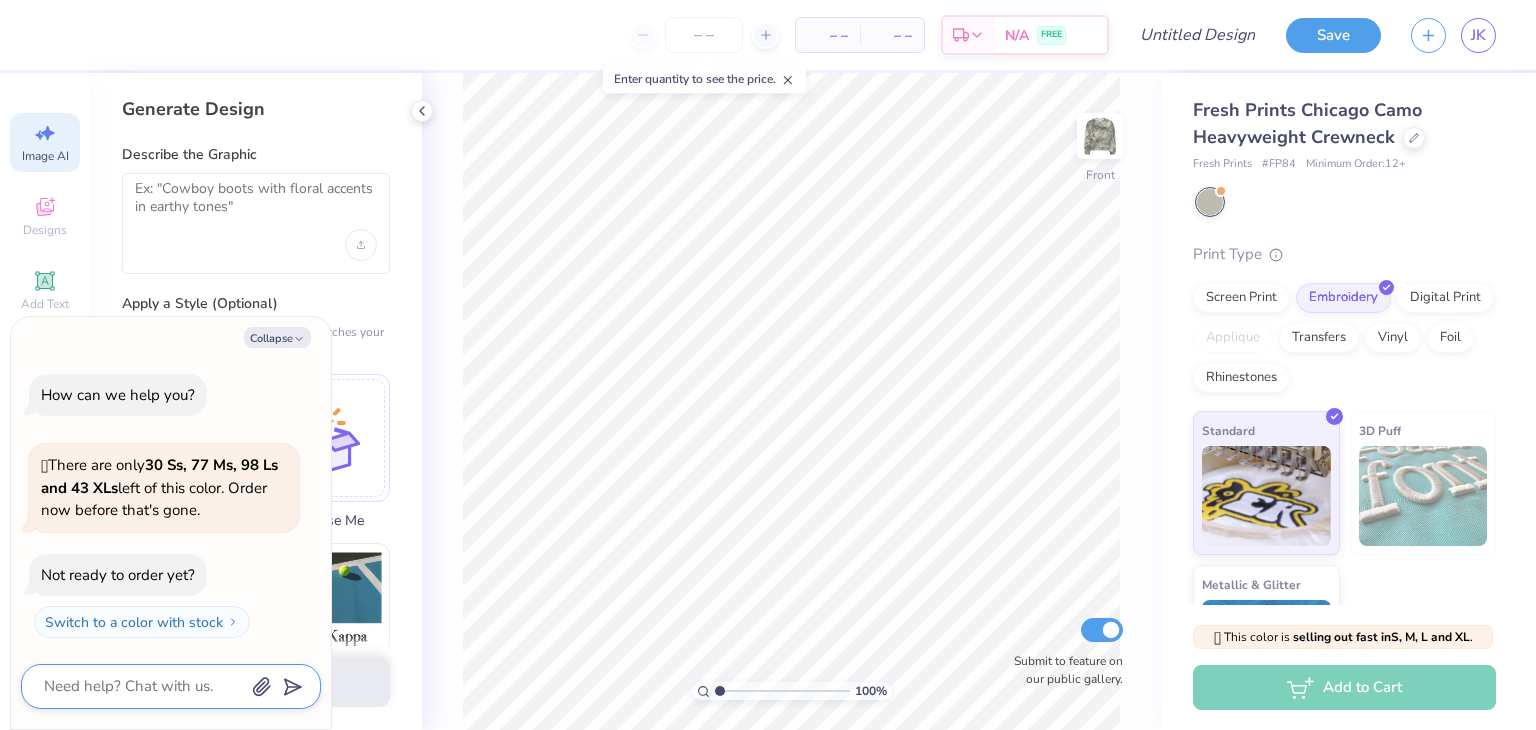 type on "x" 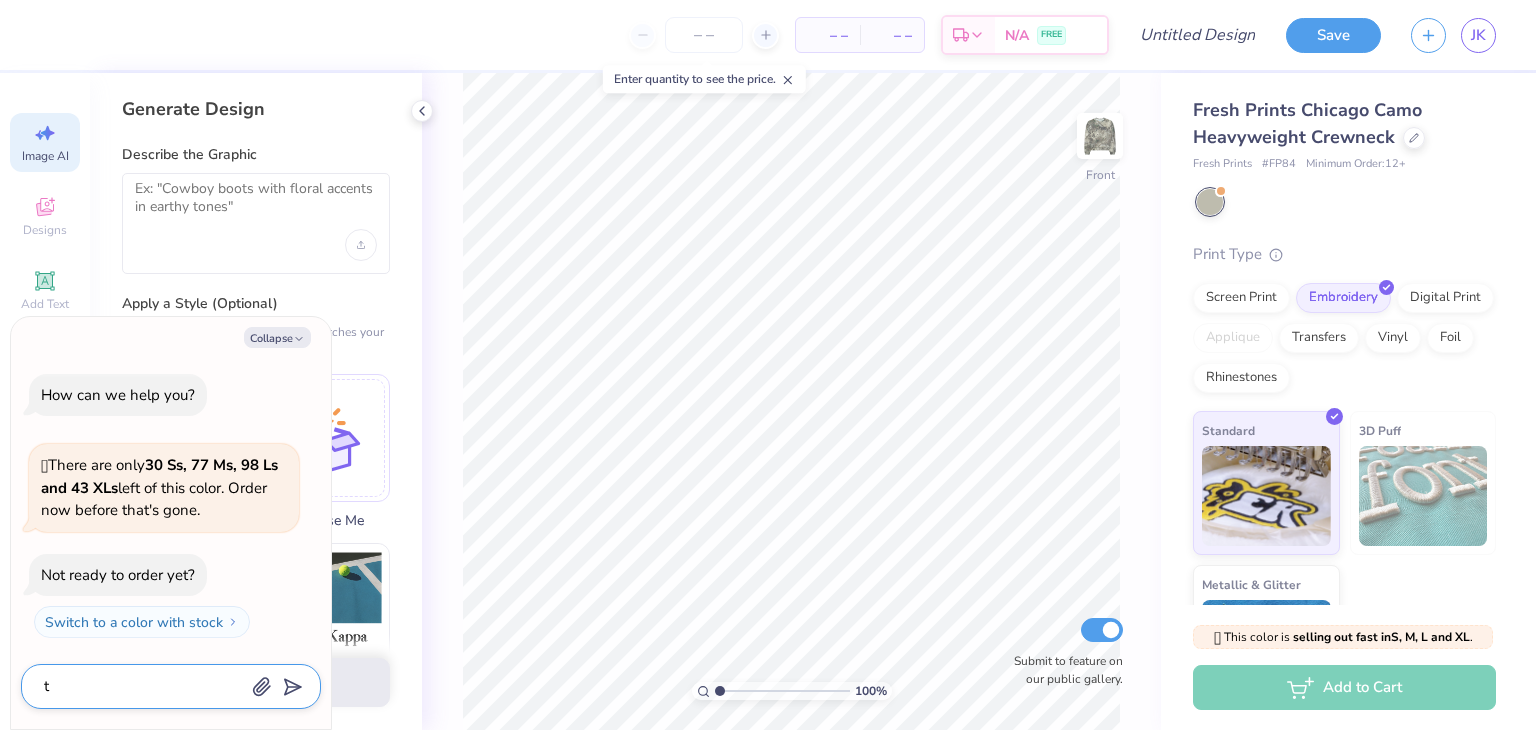 type on "x" 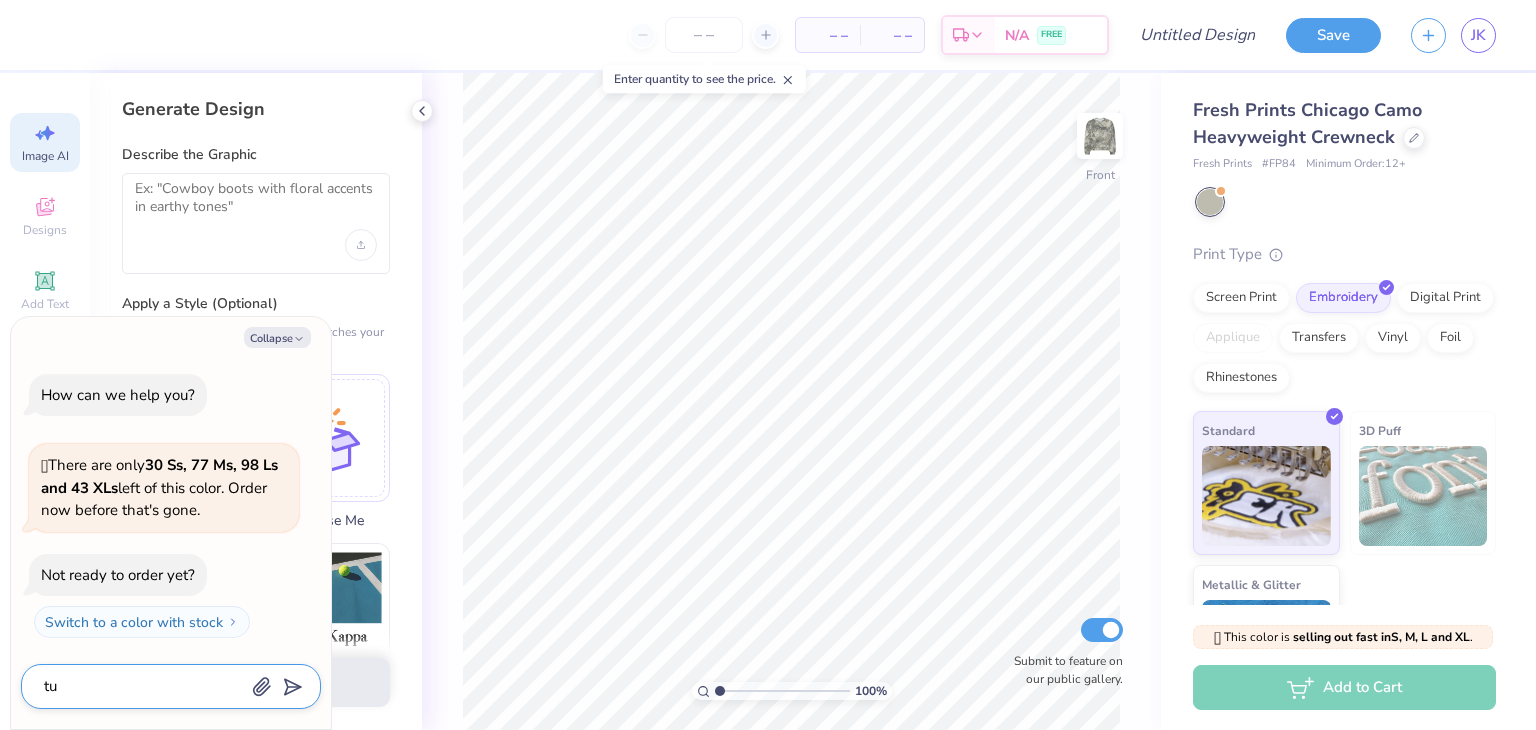 type on "tur" 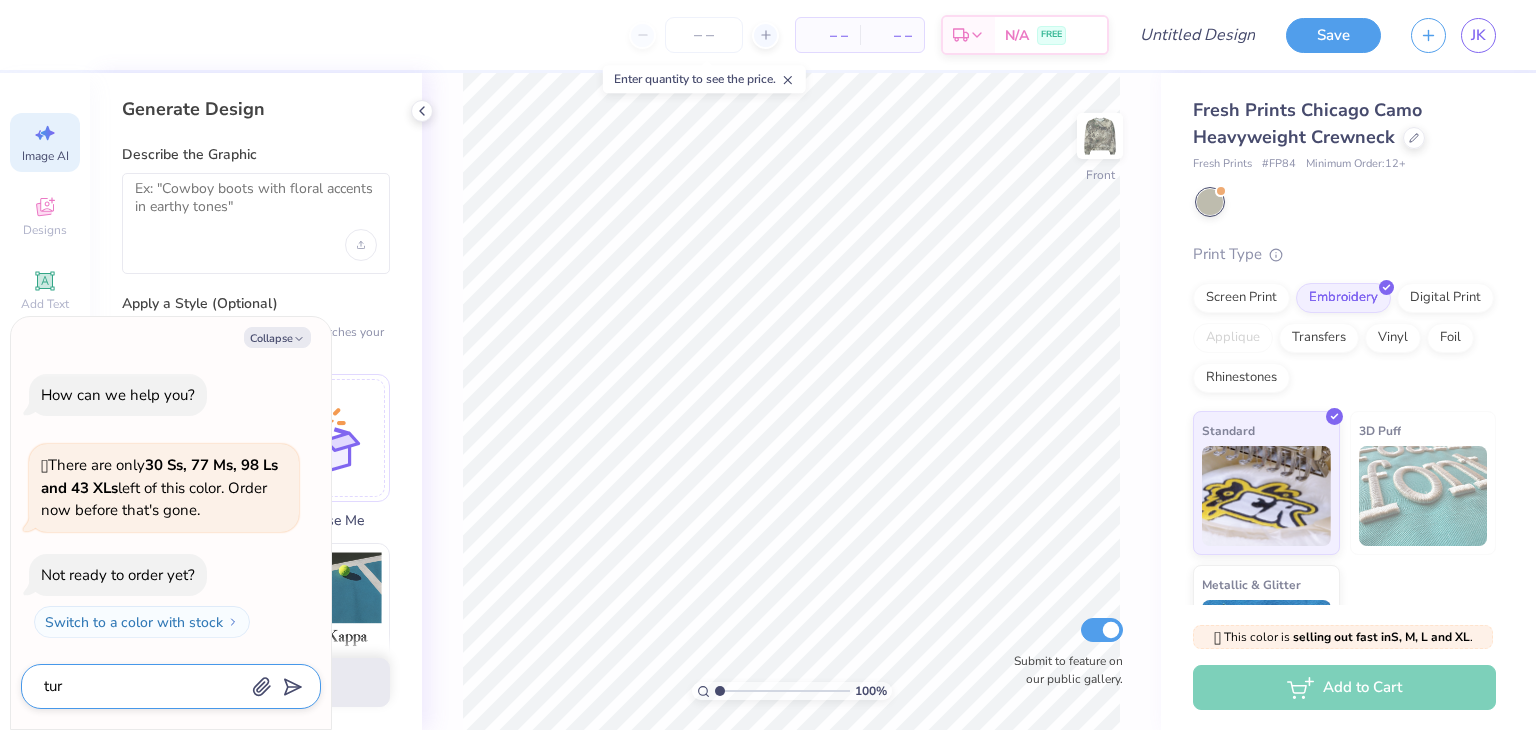 type on "x" 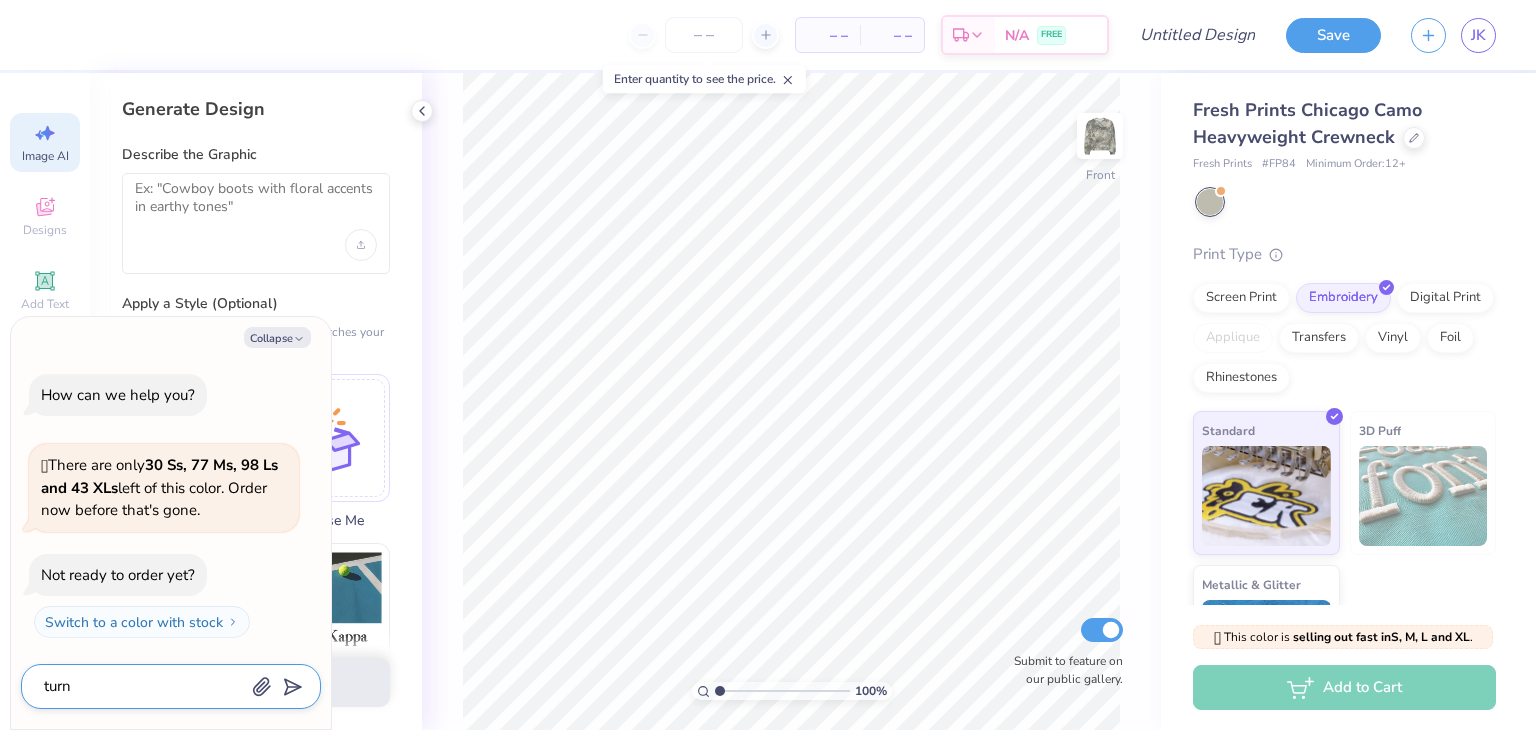 type on "x" 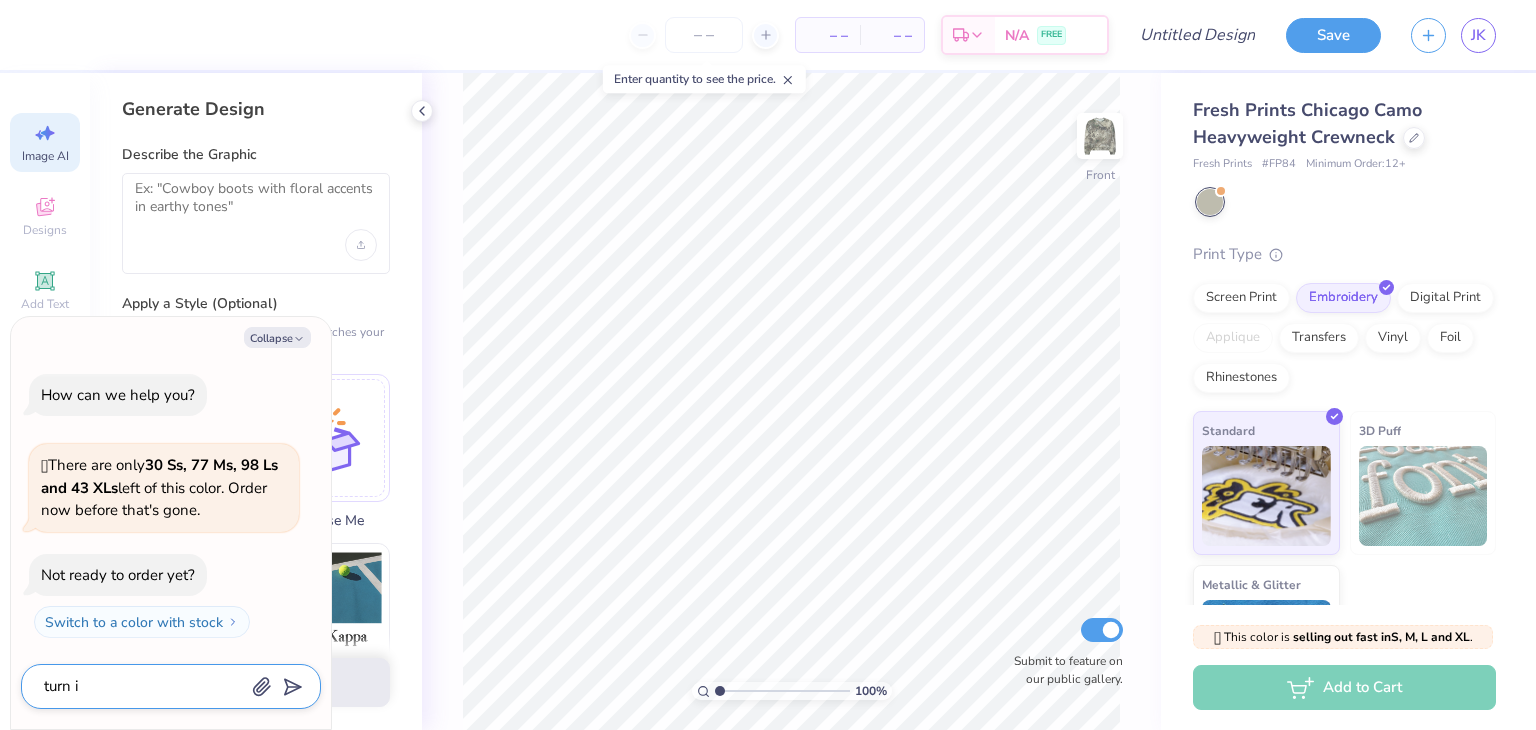 type on "x" 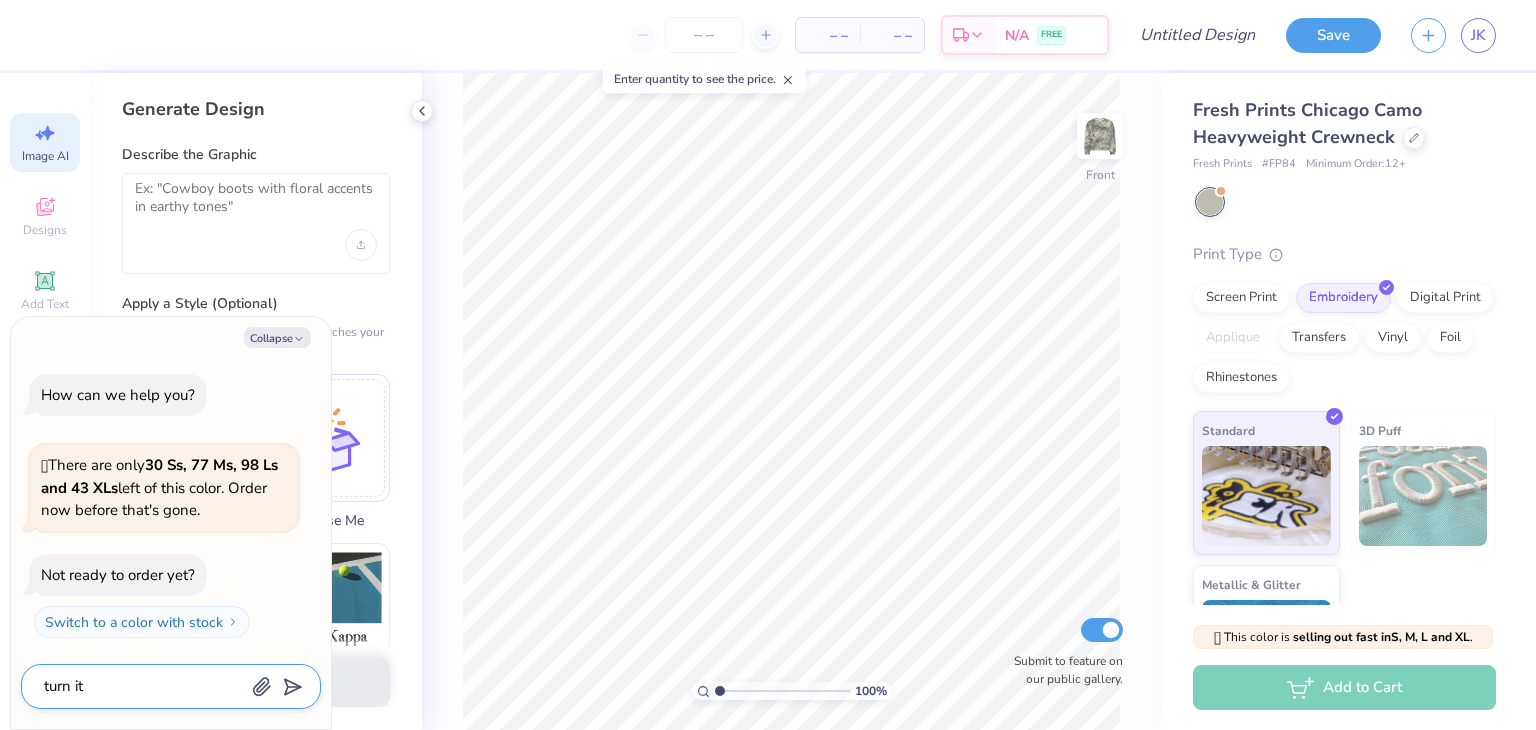 type on "x" 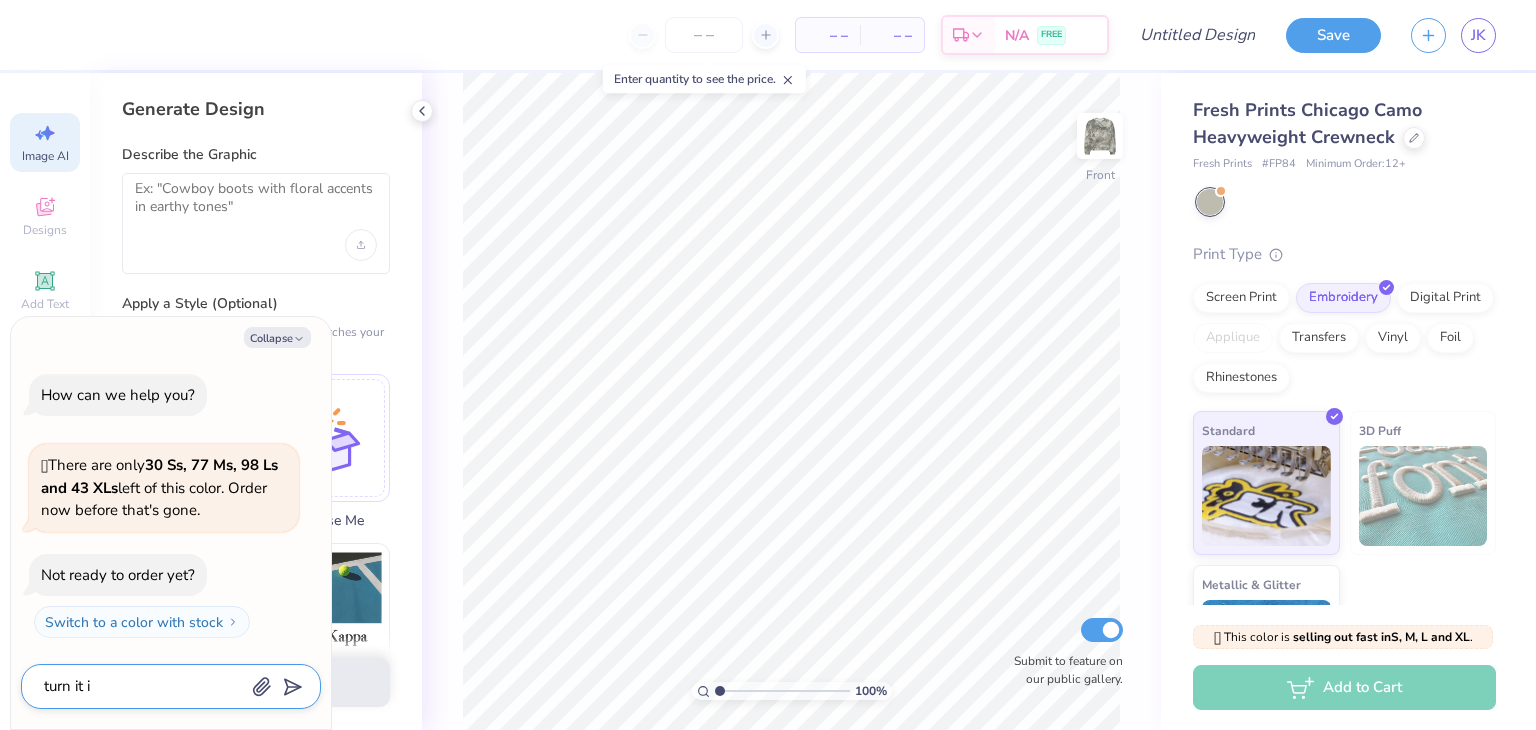 type on "x" 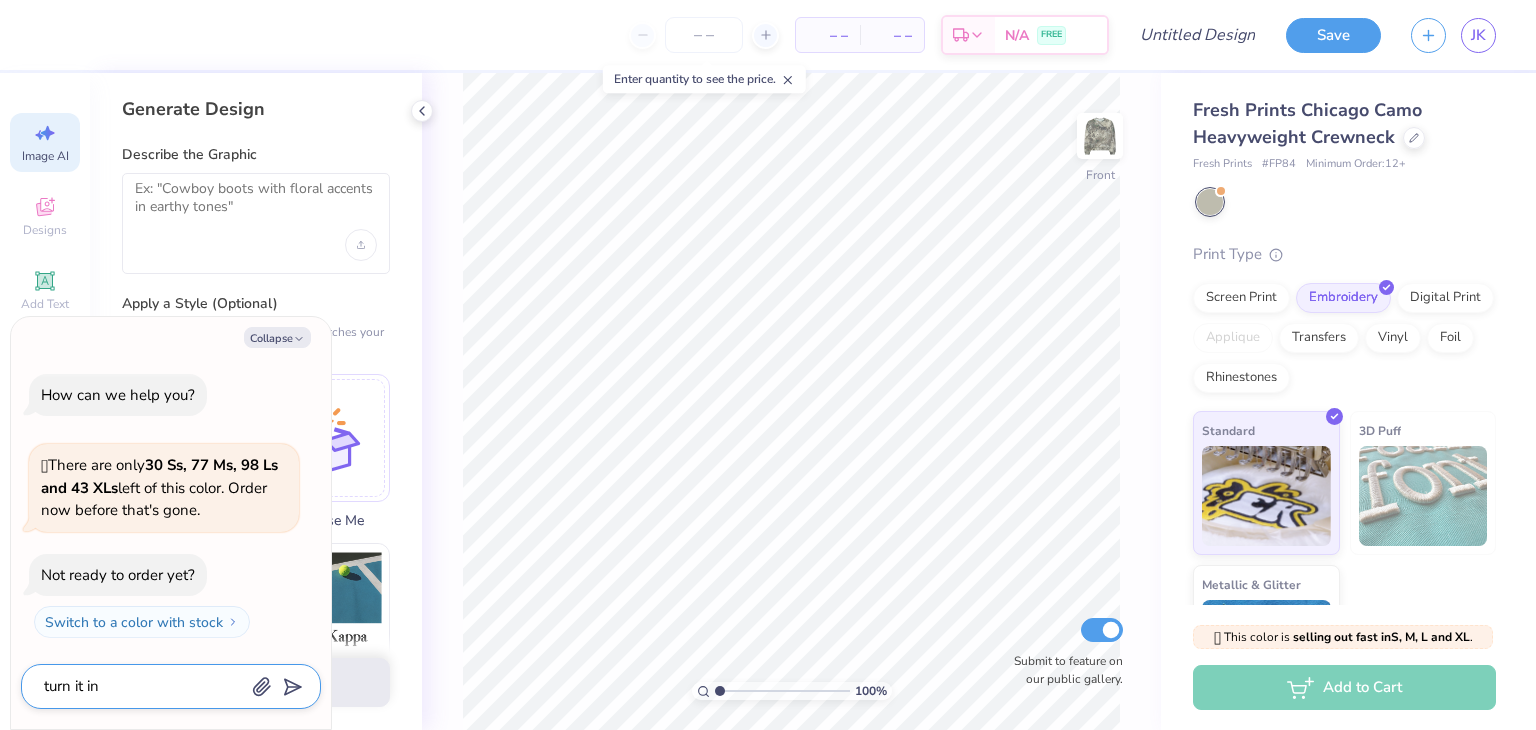 type on "x" 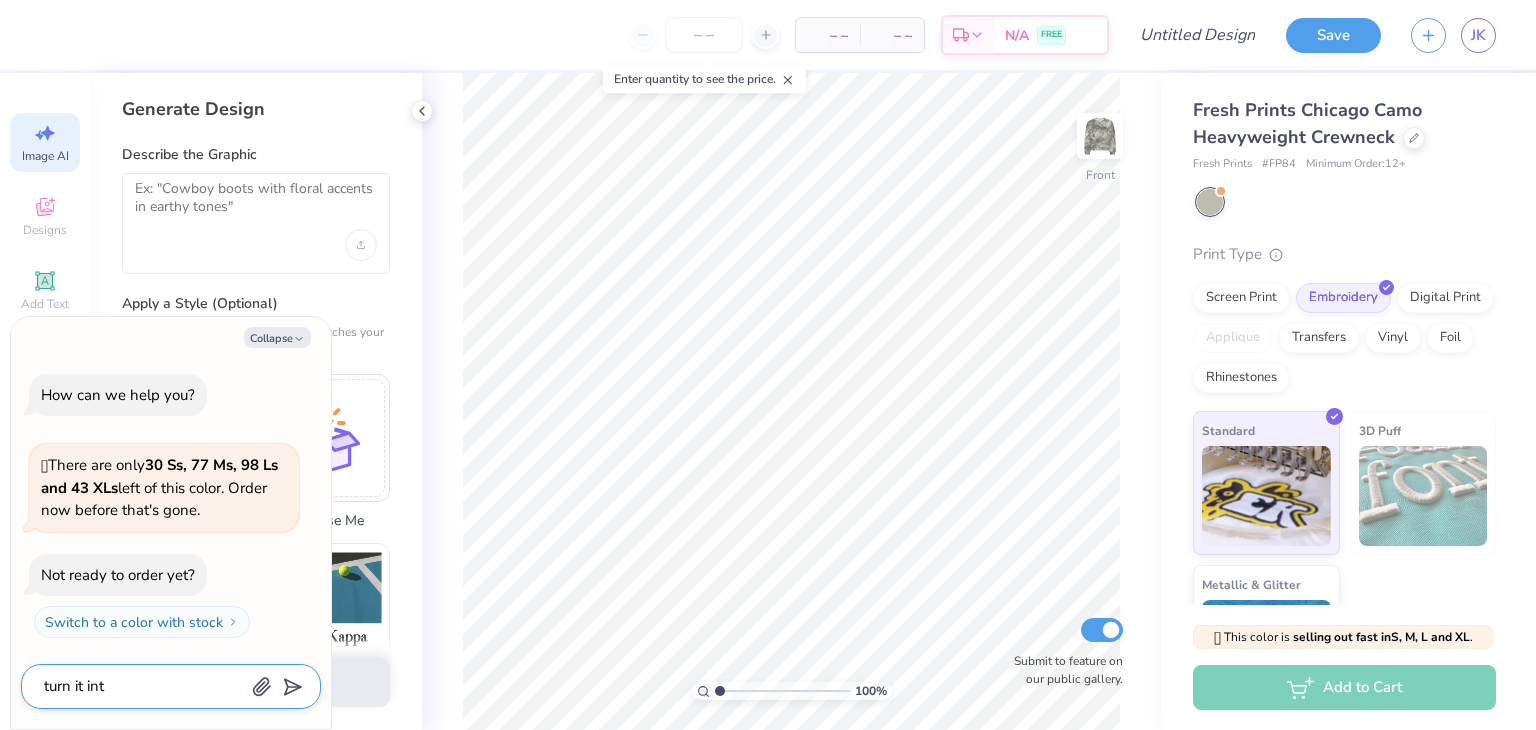 type on "x" 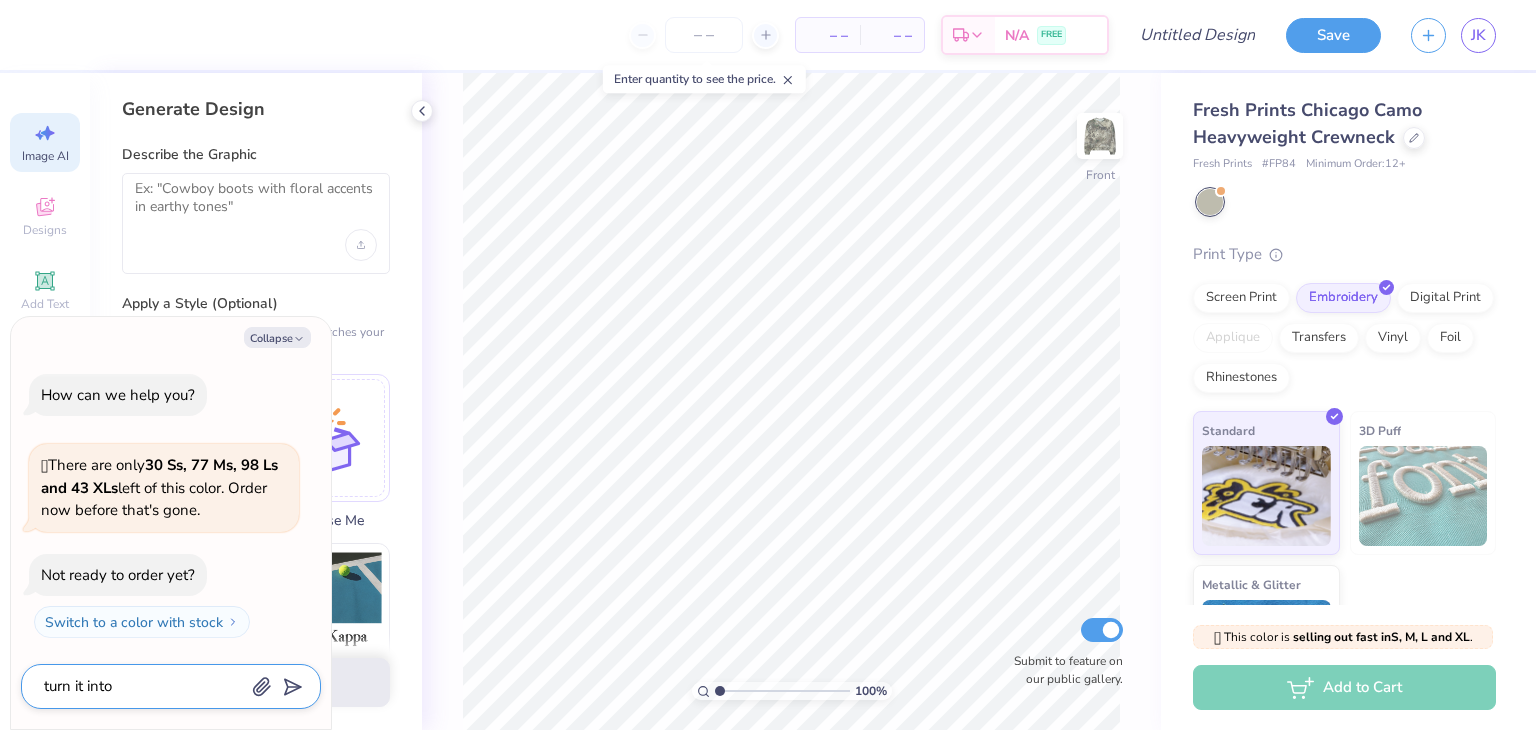 type on "x" 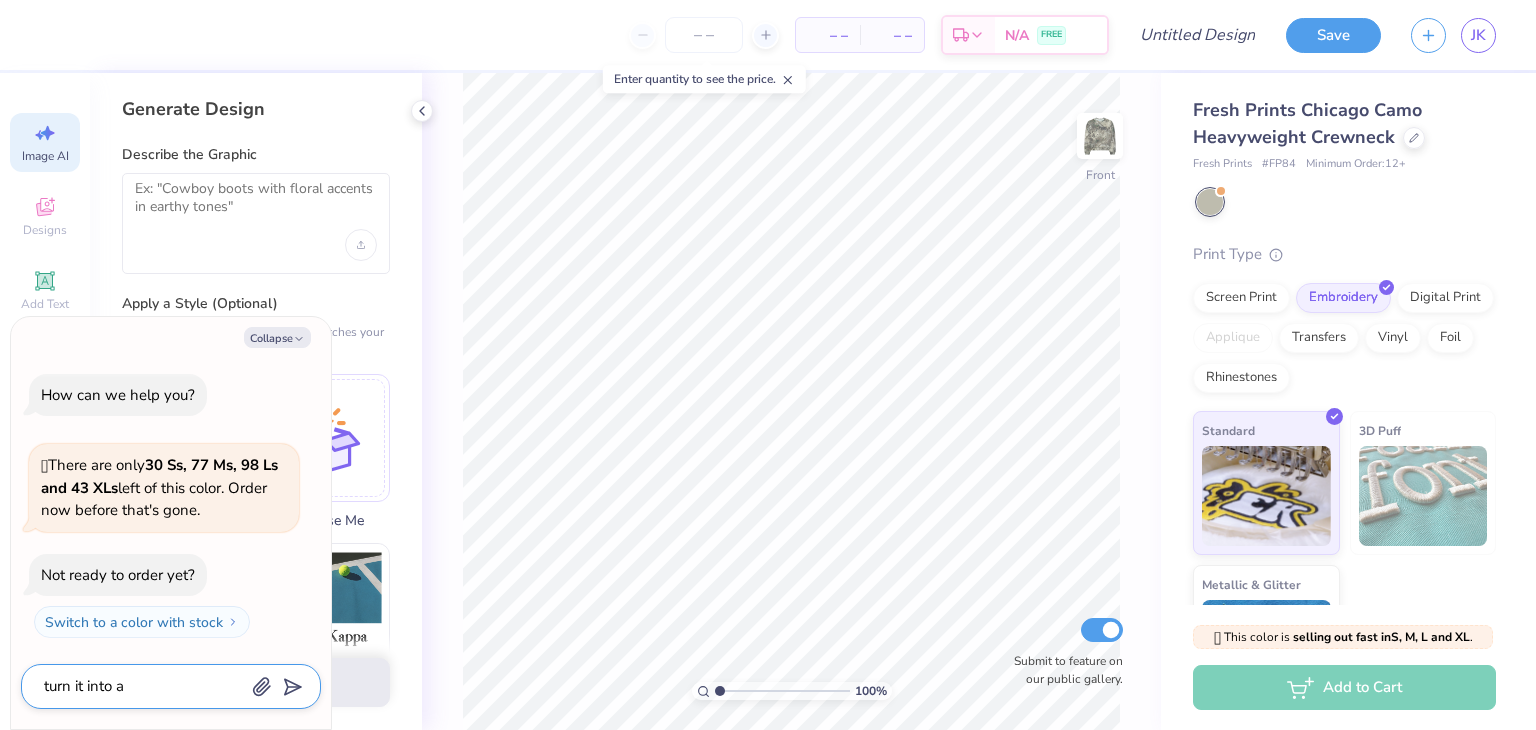 type on "x" 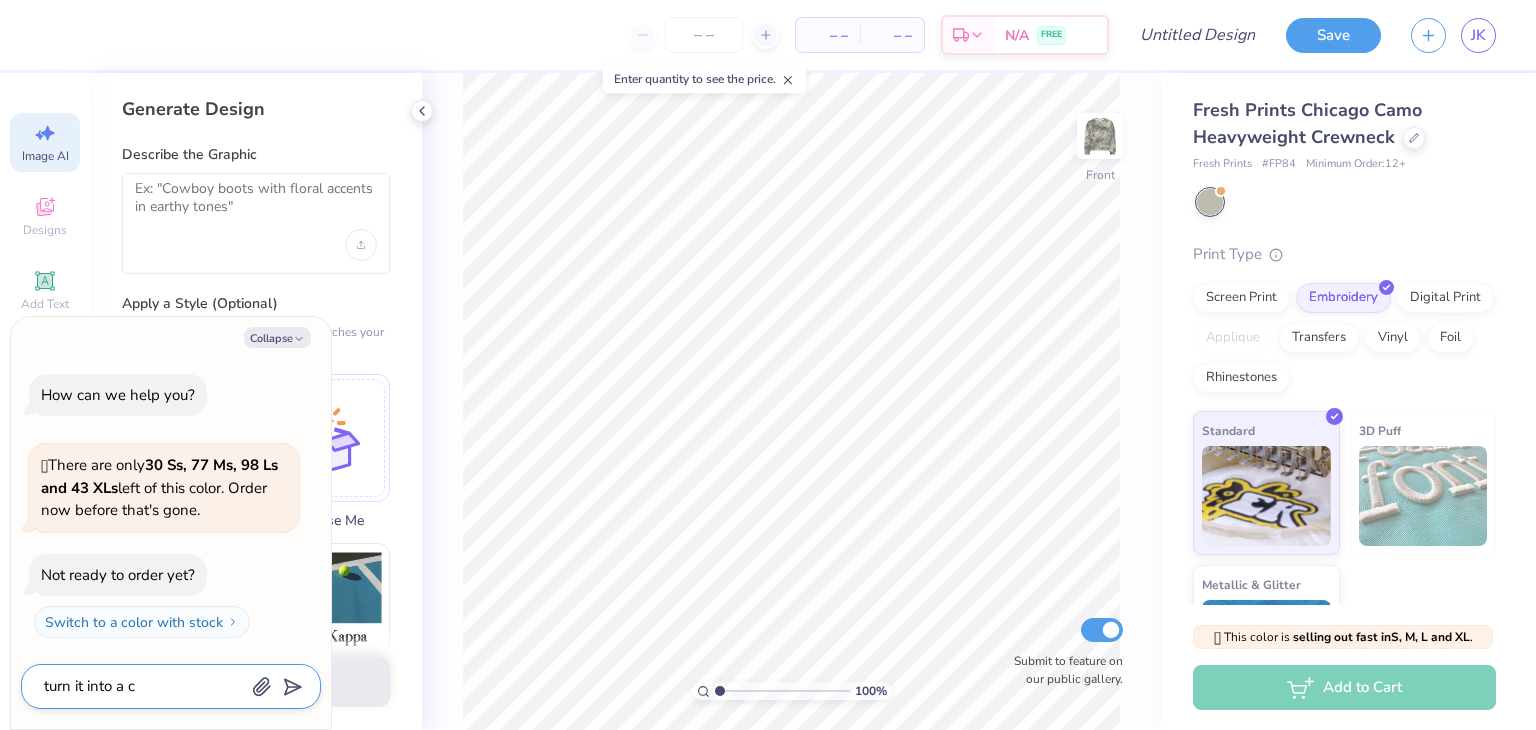 type on "x" 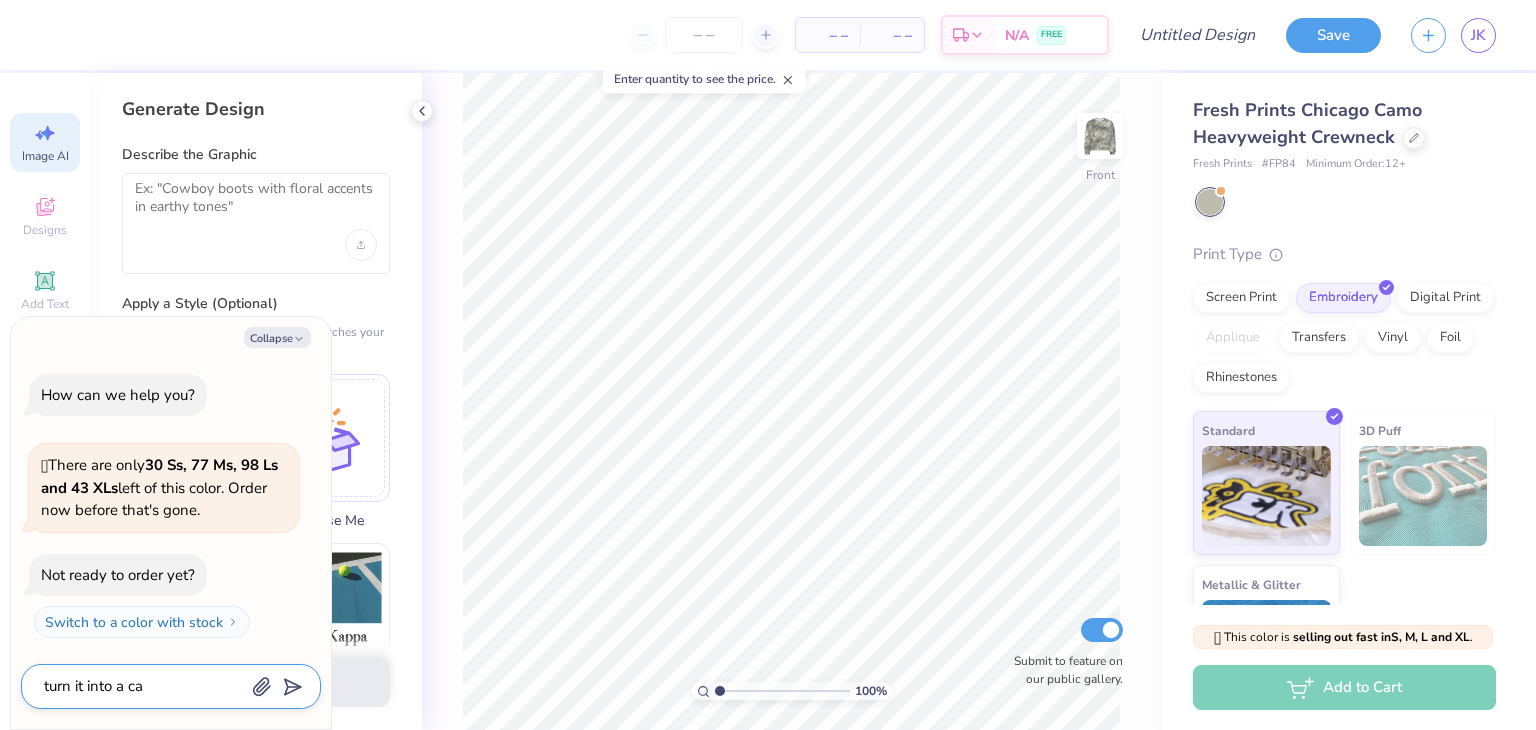 type on "x" 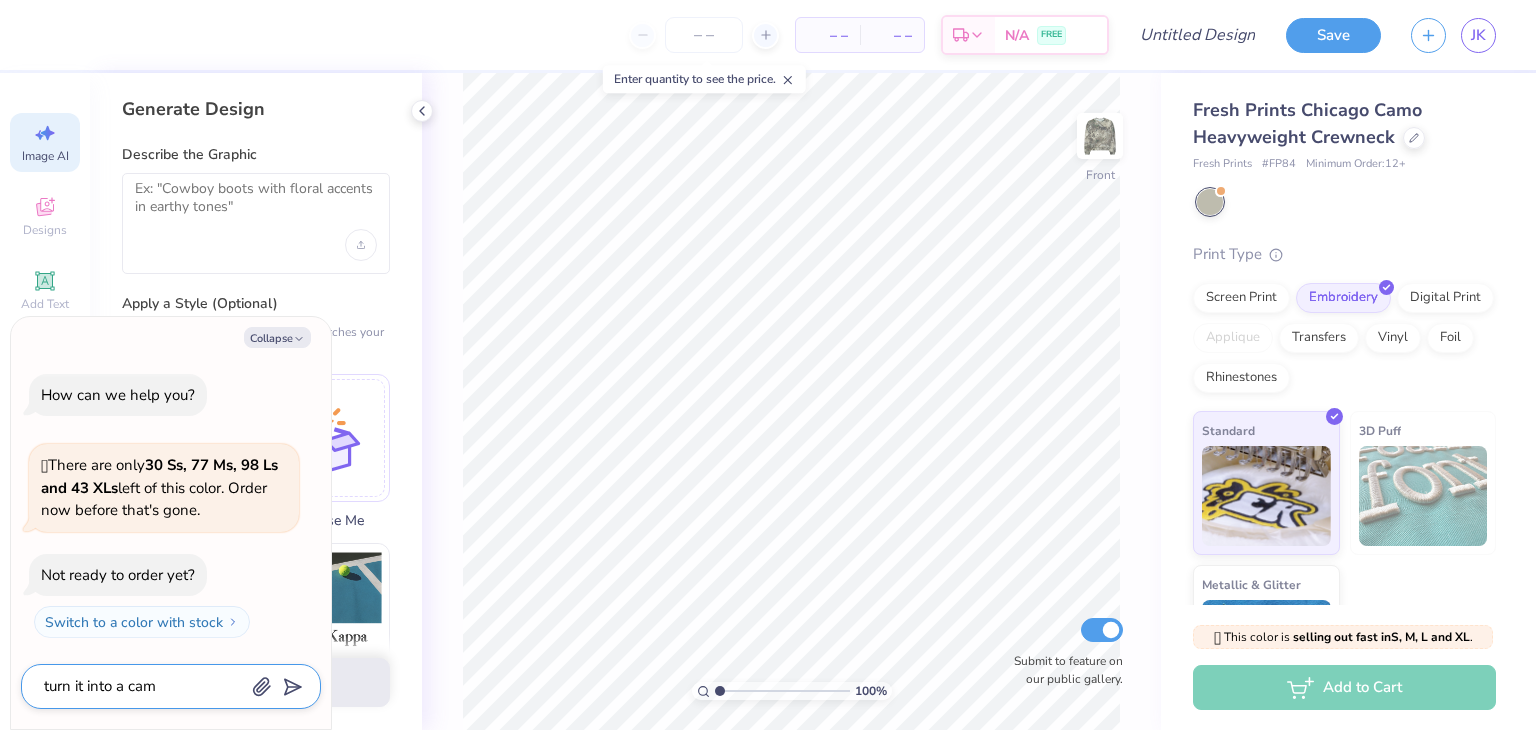 type on "x" 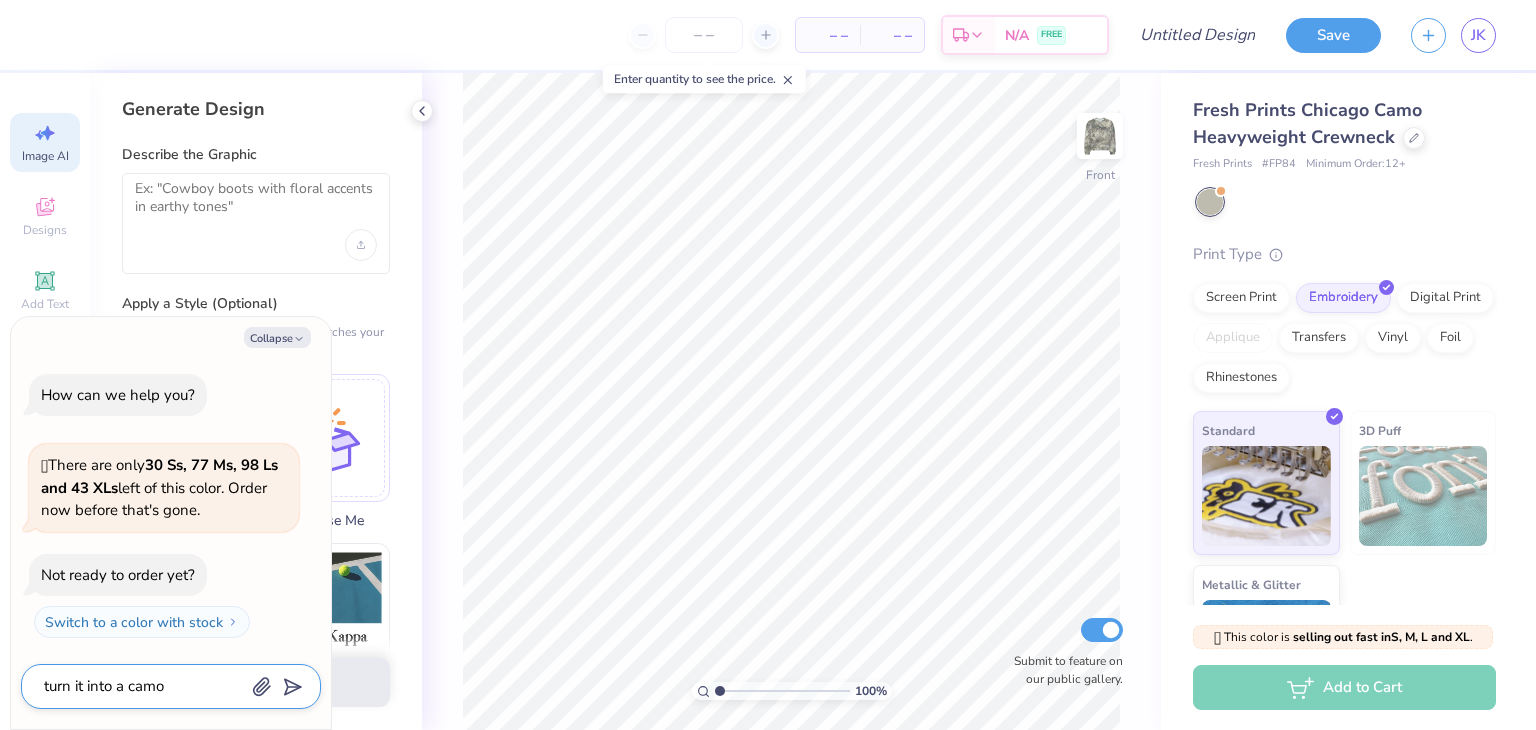 type on "x" 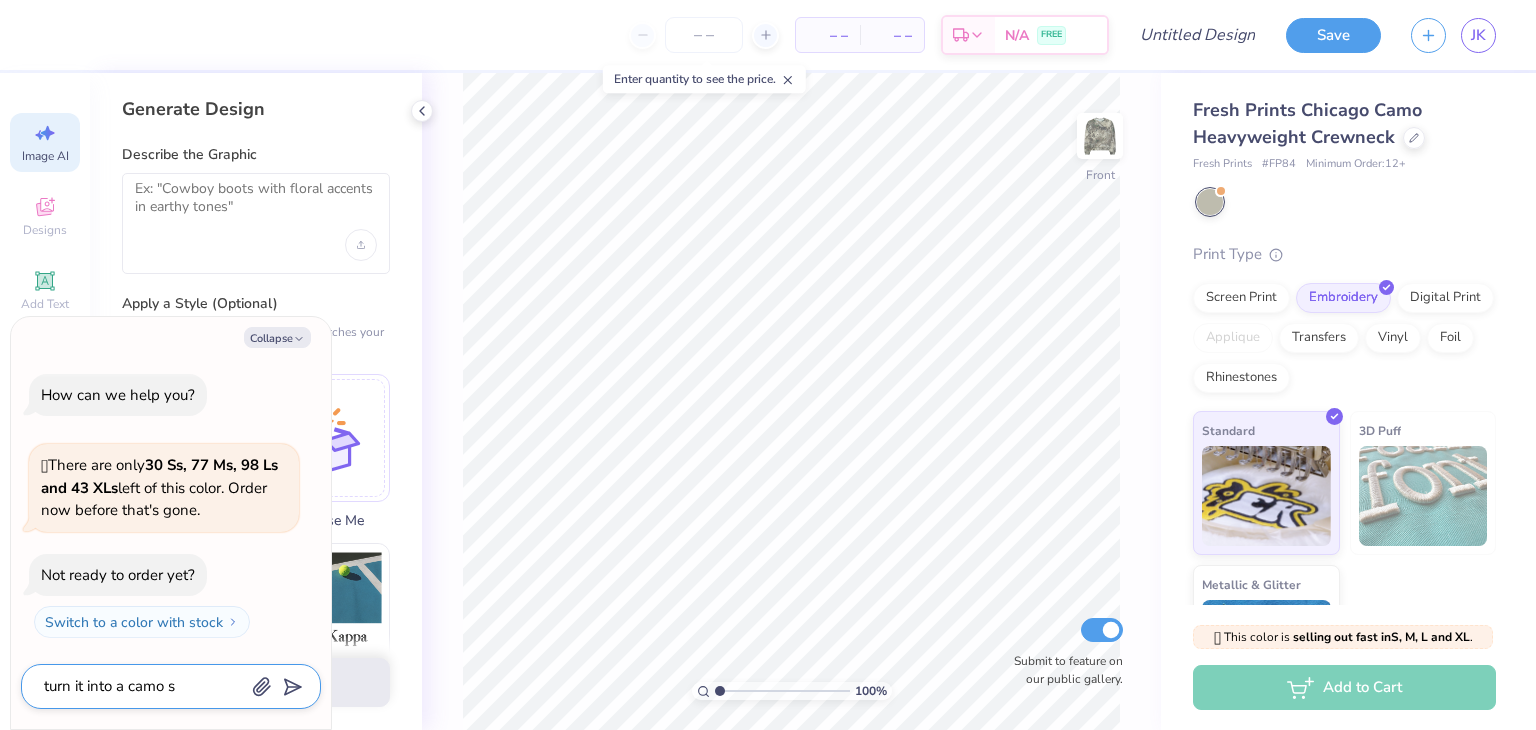 type on "x" 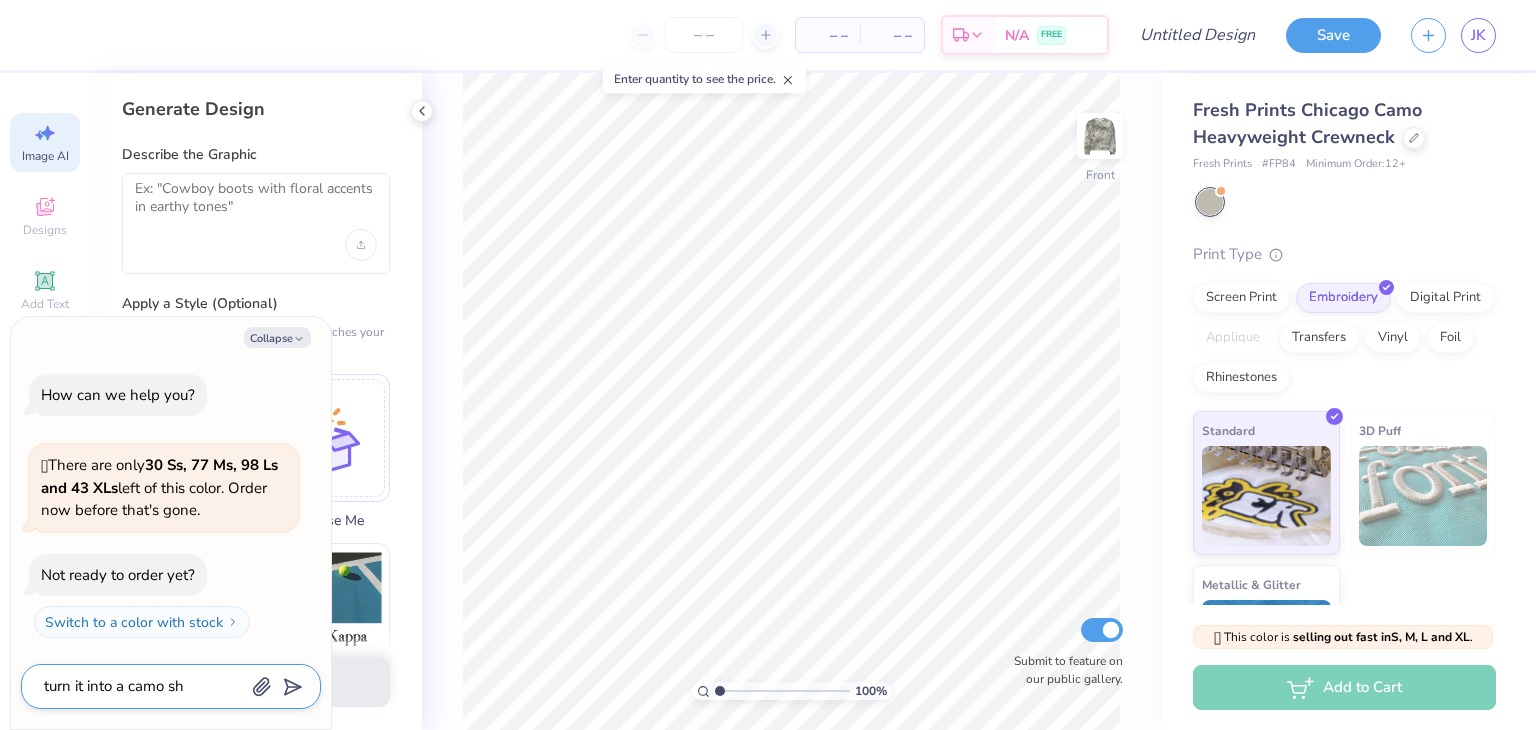type on "x" 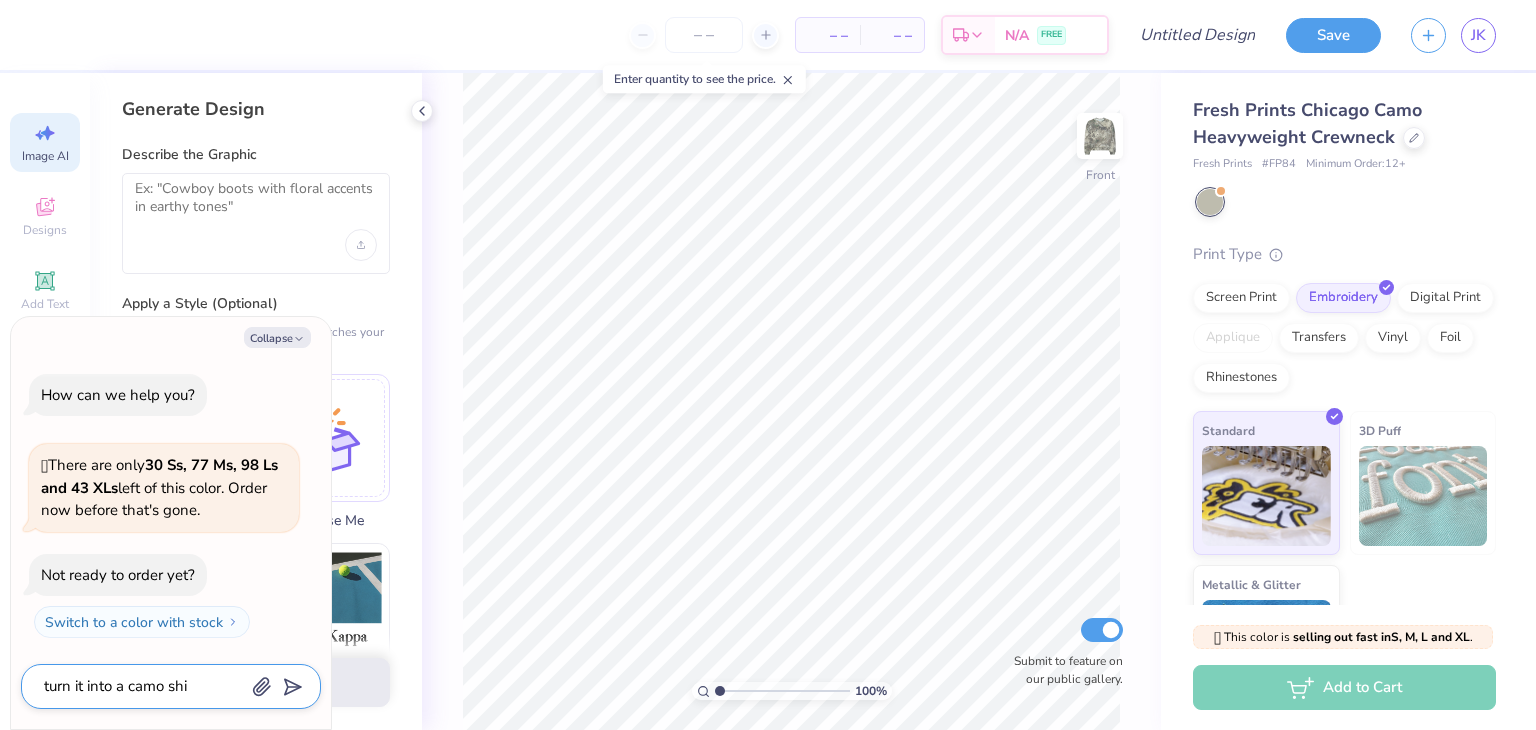 type on "x" 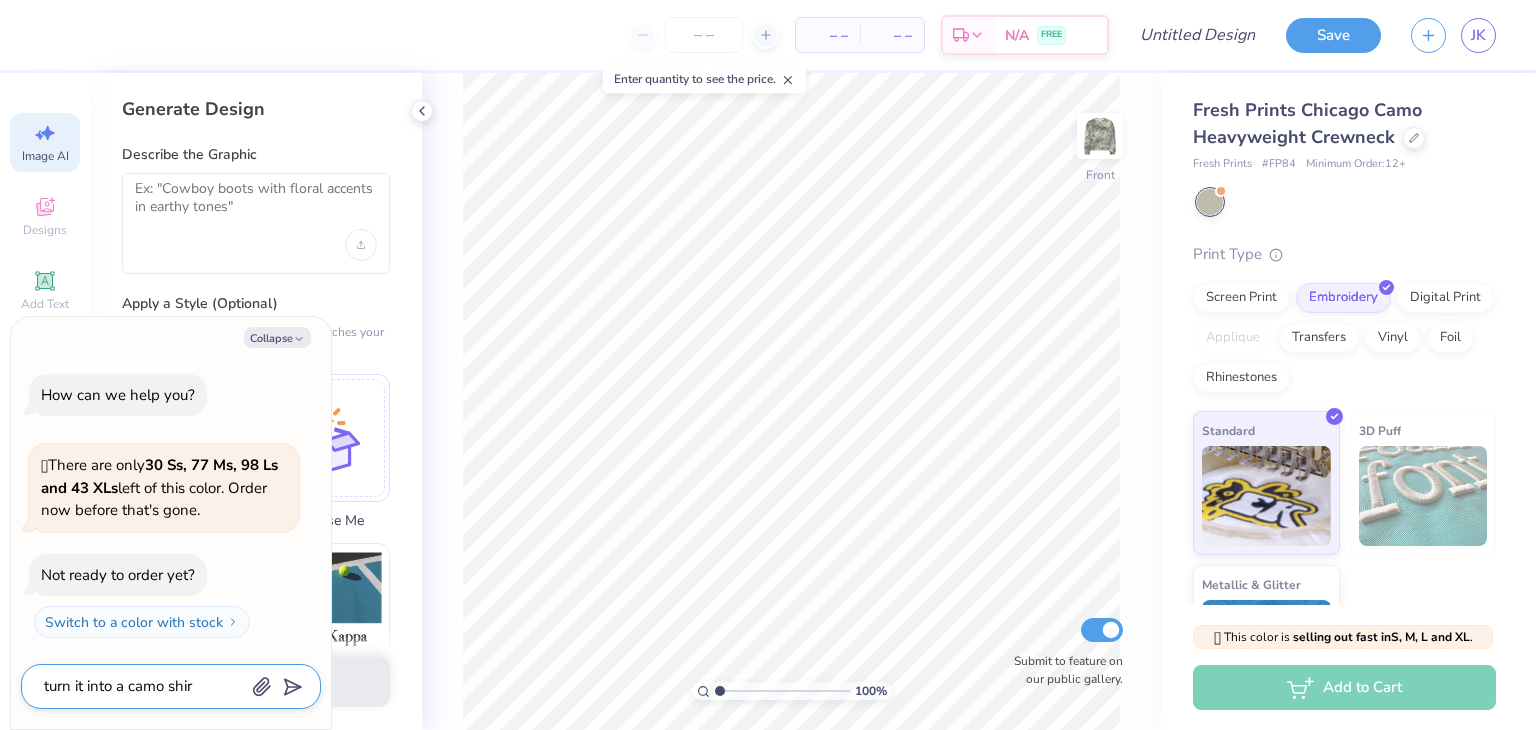 type on "x" 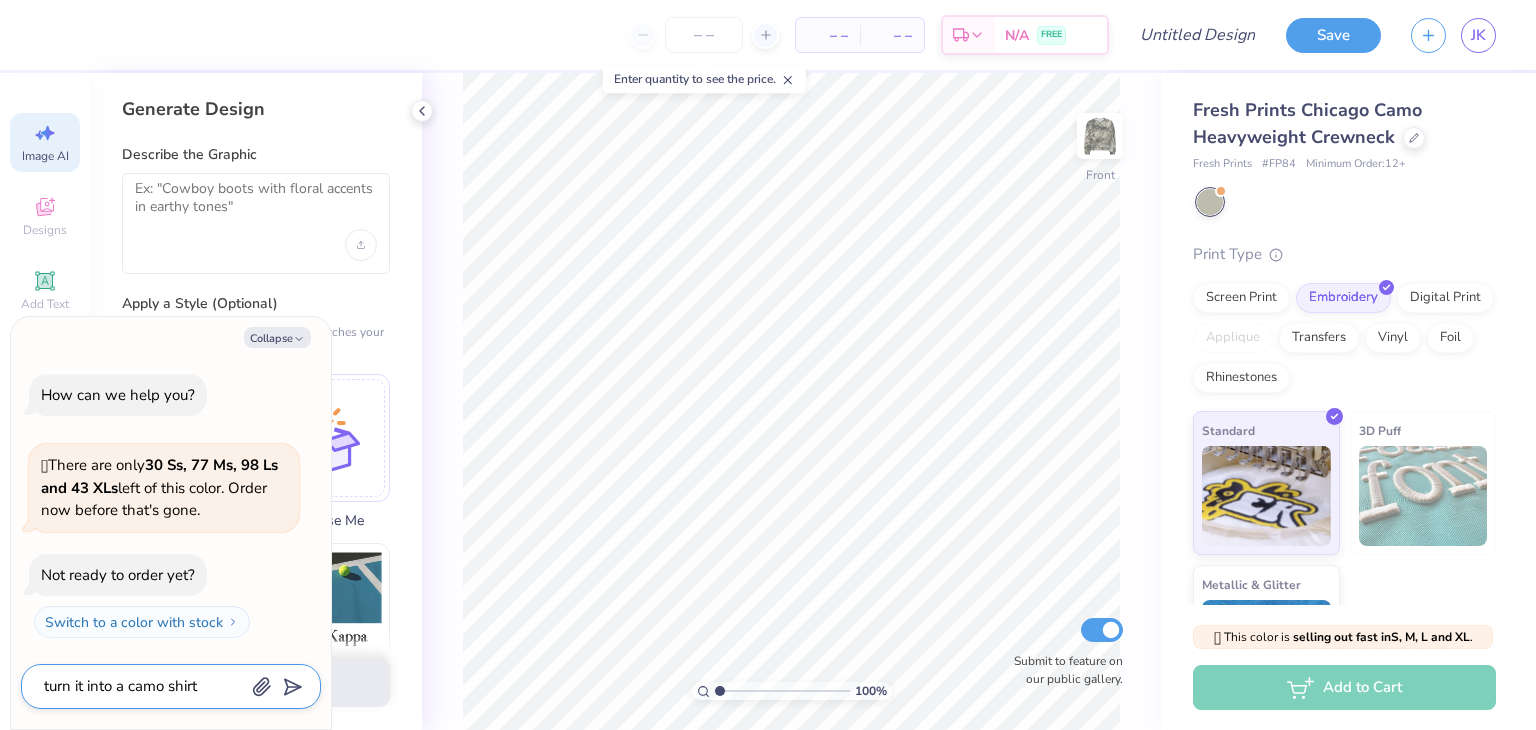 type on "turn it into a camo shirt" 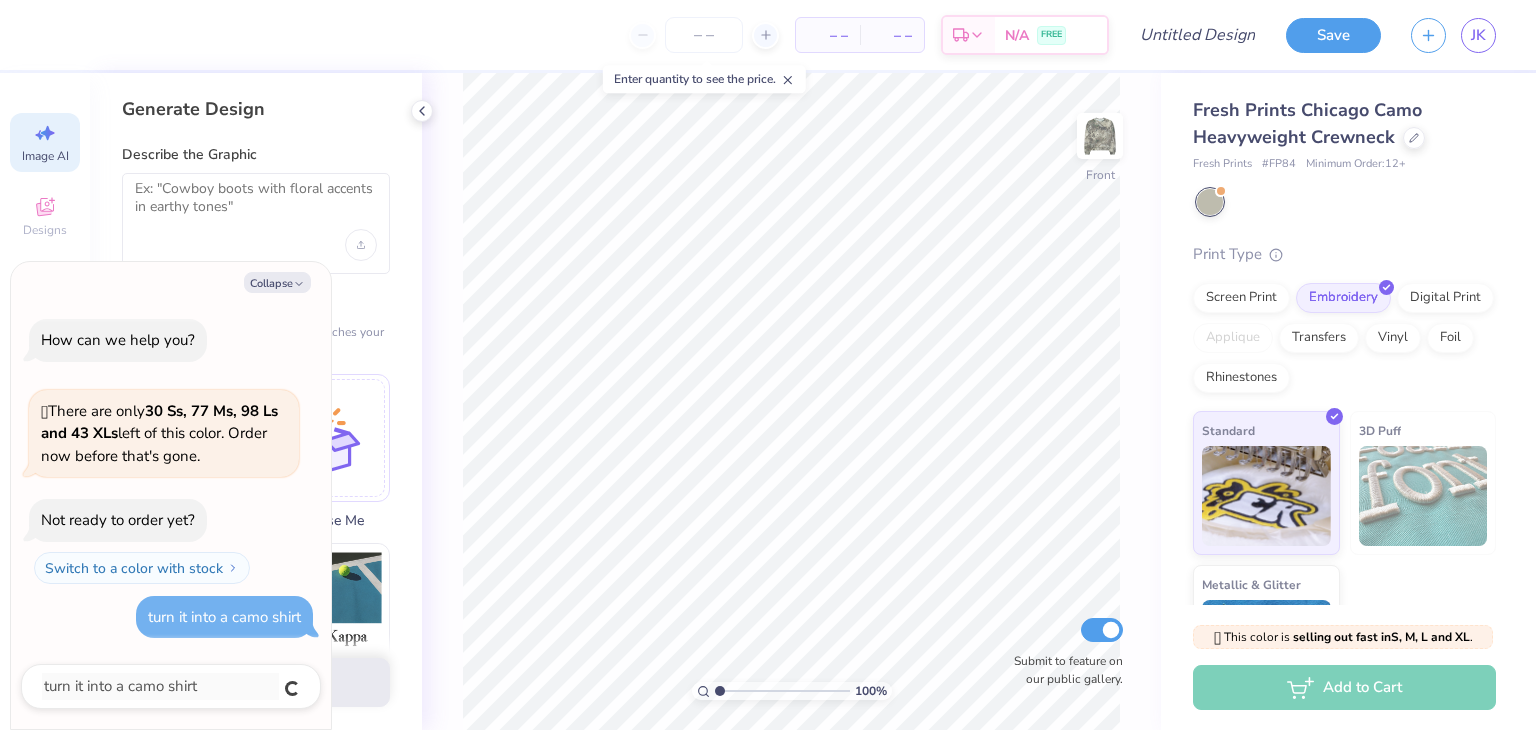 type on "x" 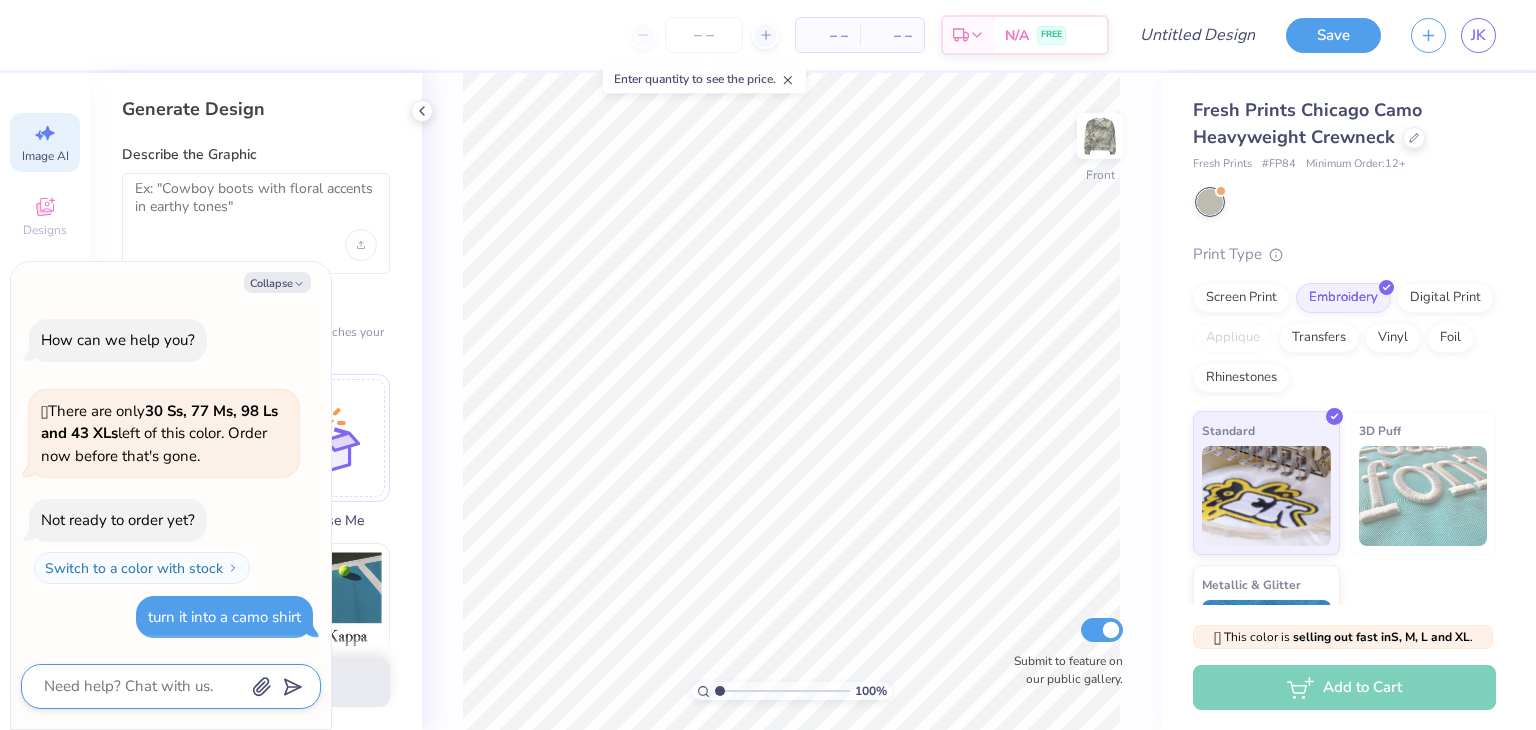 click at bounding box center (143, 686) 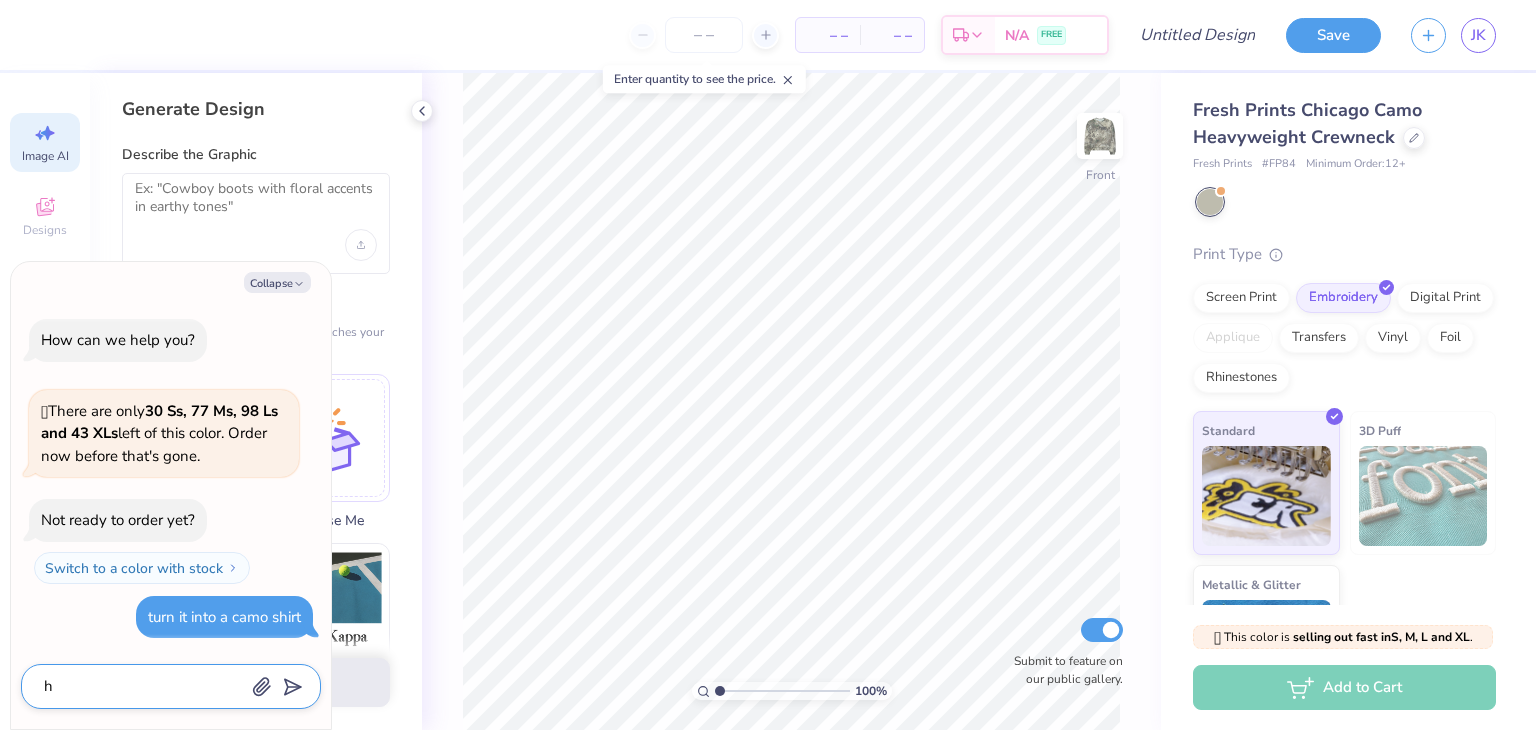type on "x" 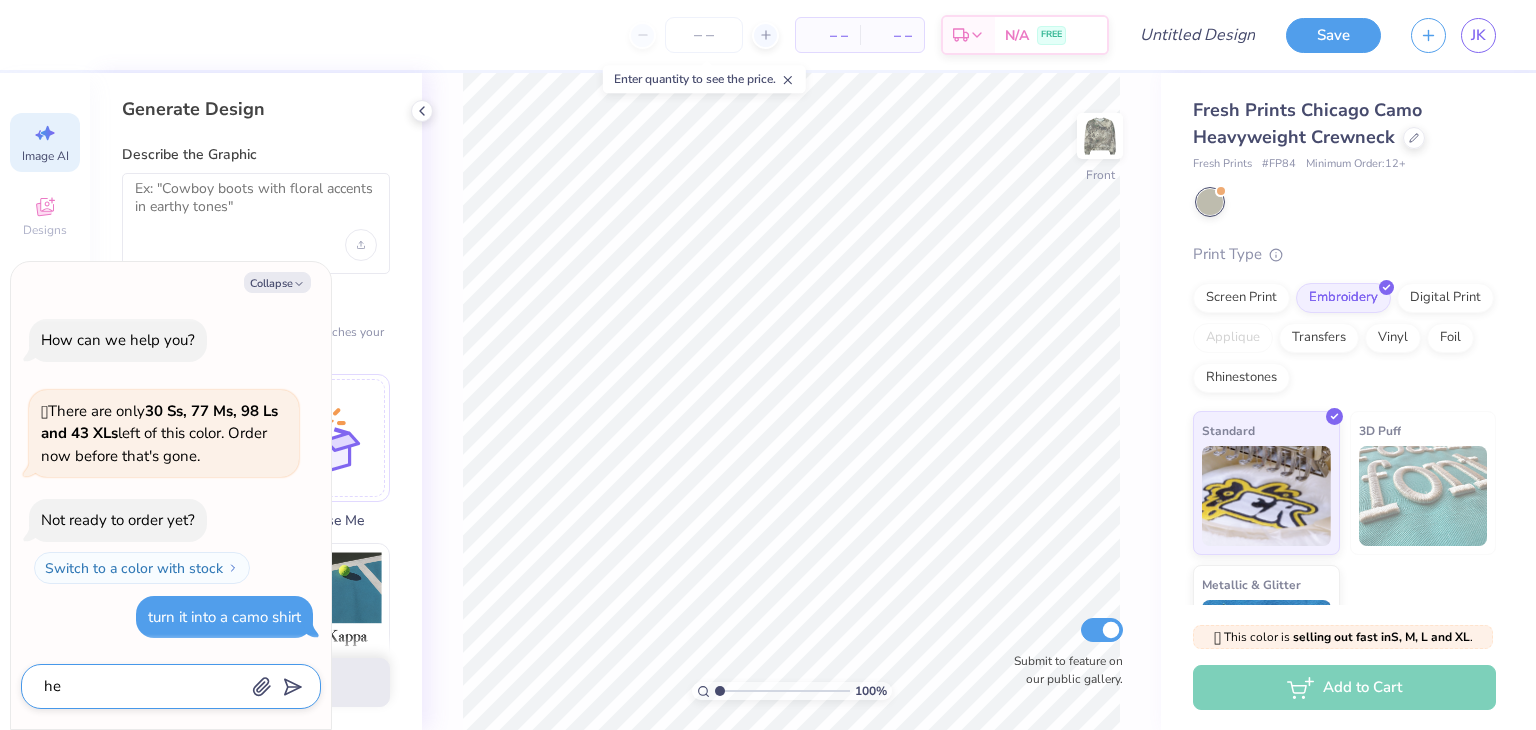 type on "x" 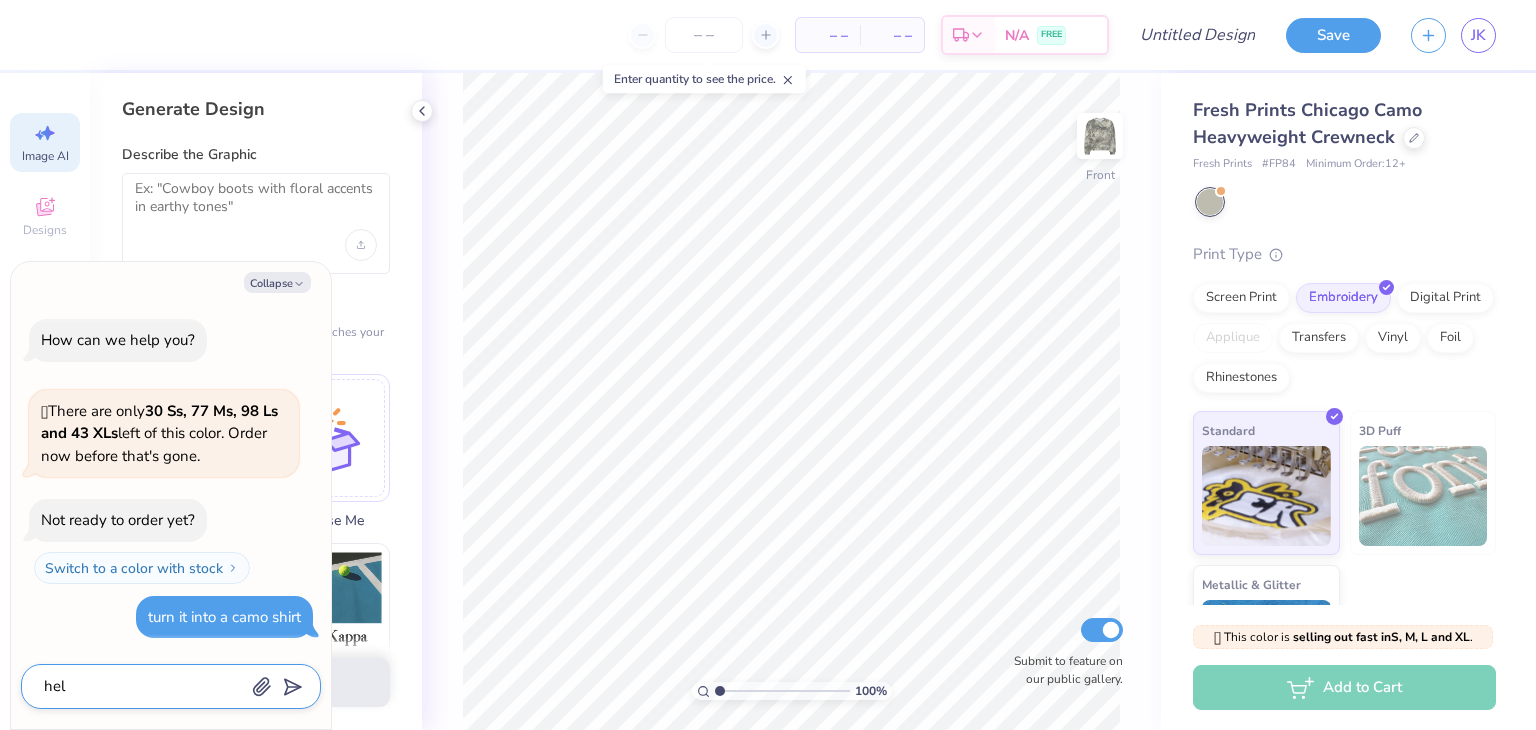 type on "x" 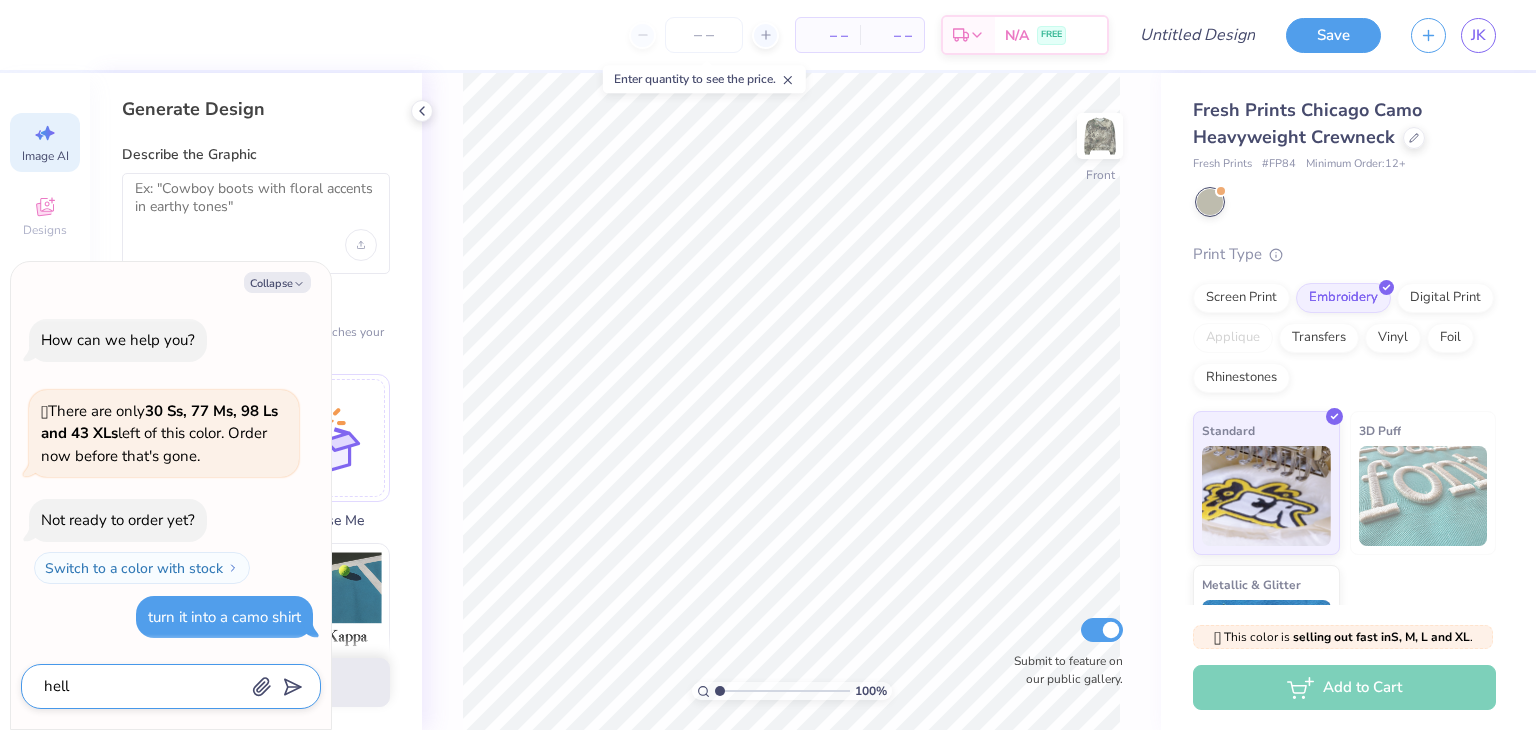 type on "x" 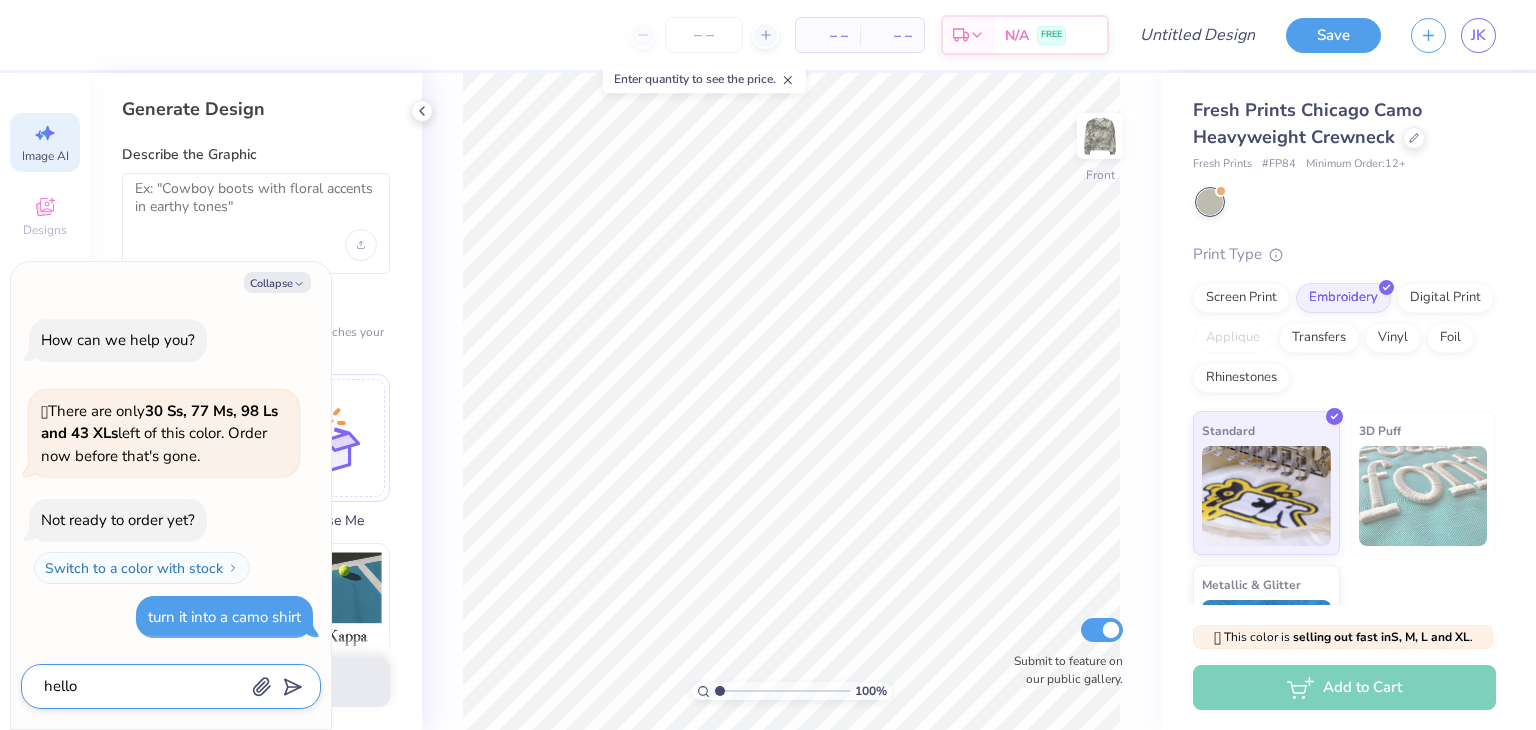 type on "x" 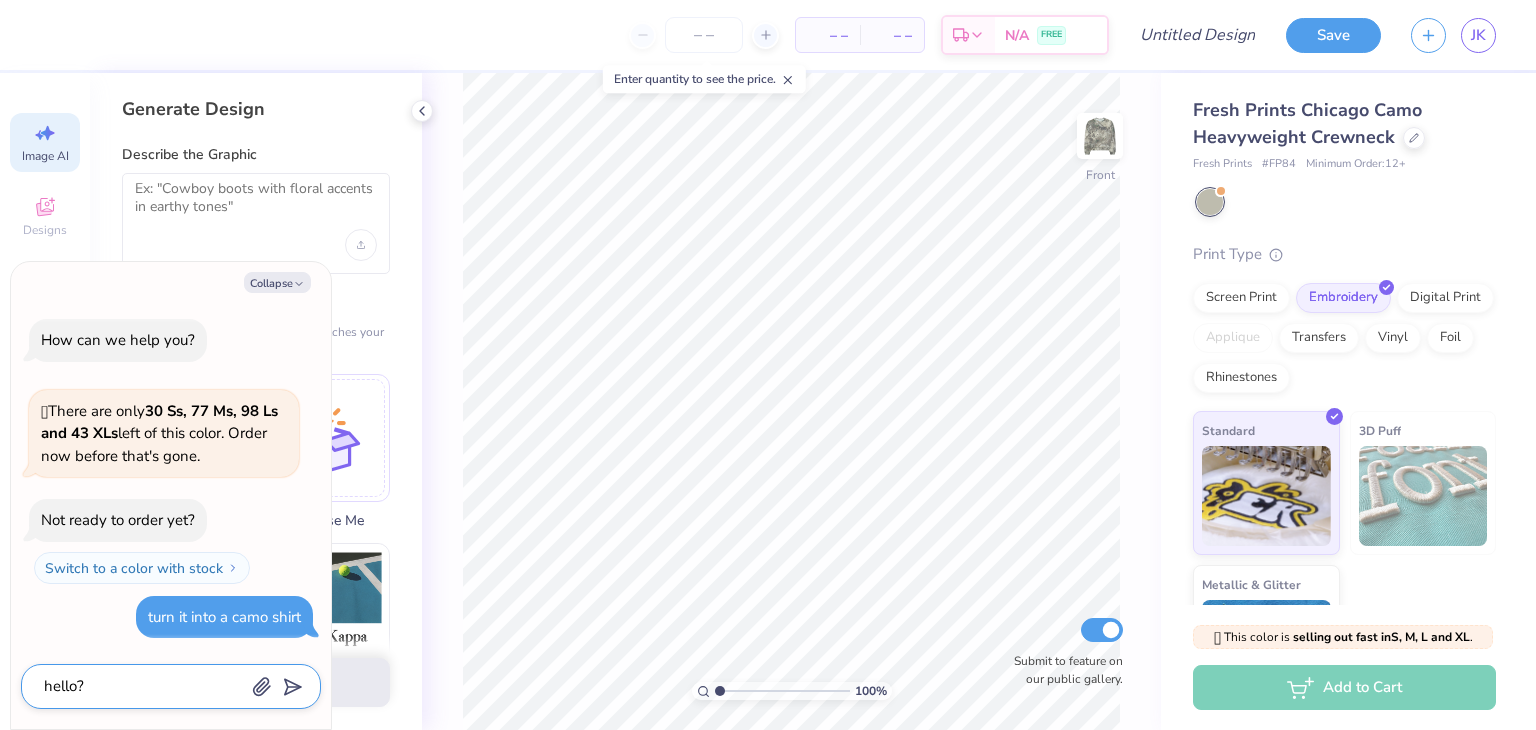 type on "hello?" 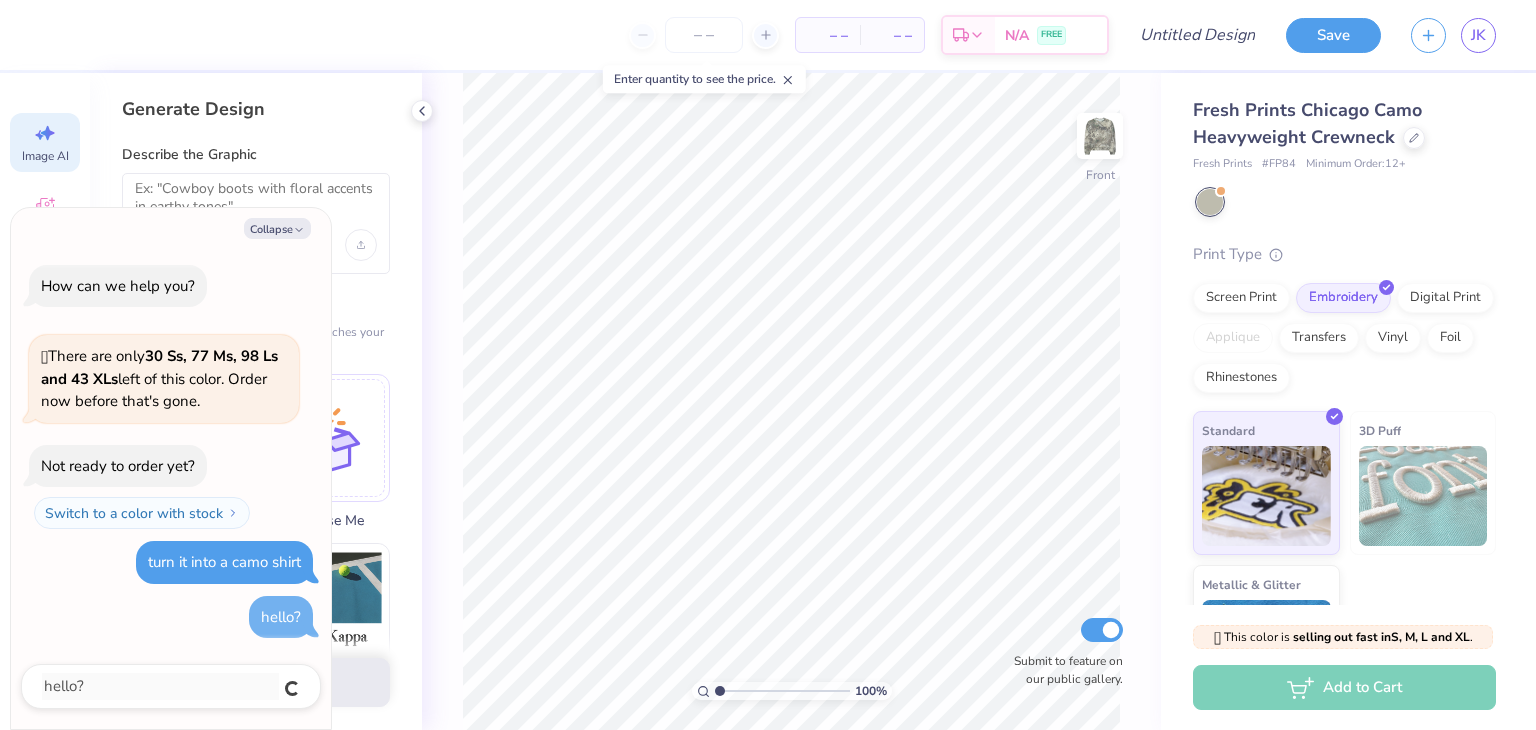 type on "x" 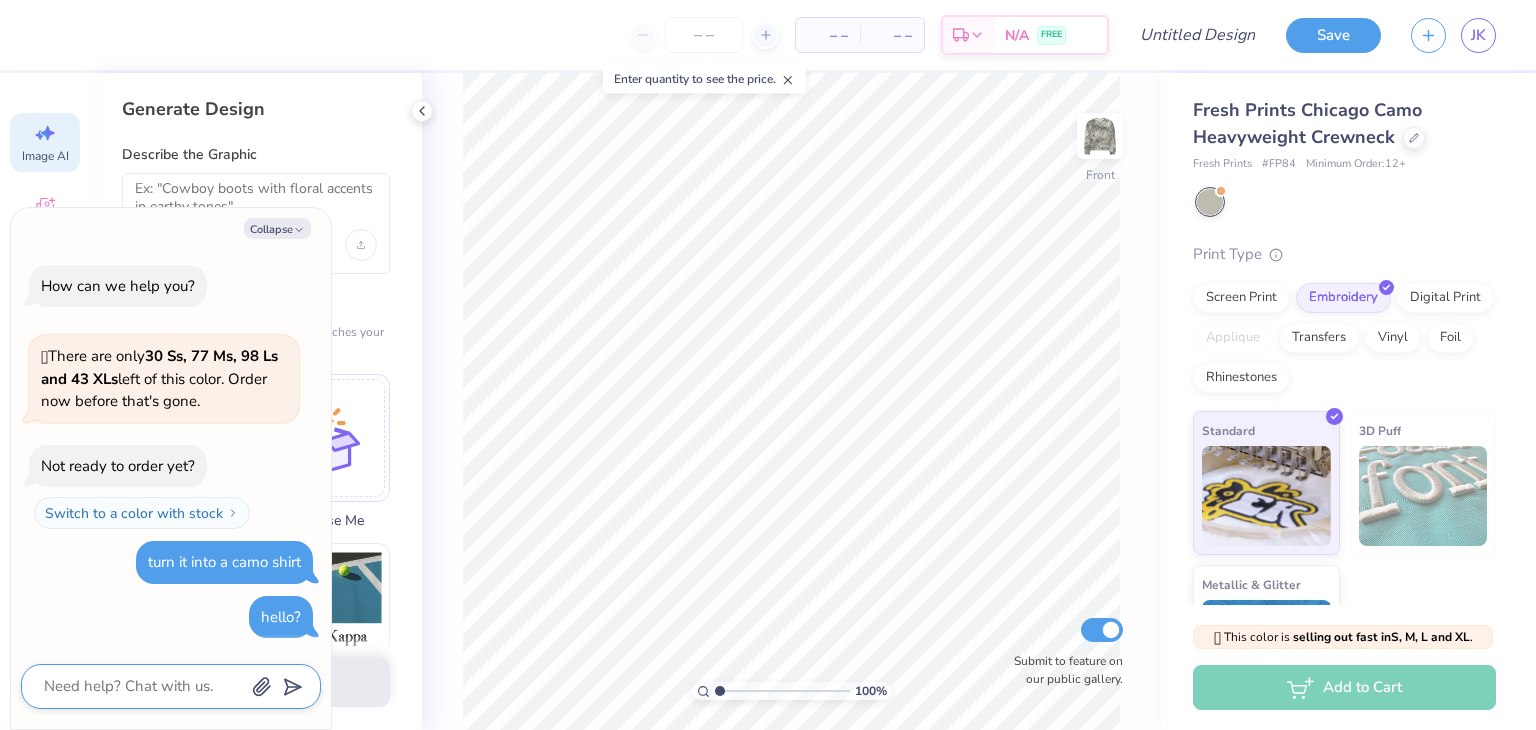 click at bounding box center [143, 686] 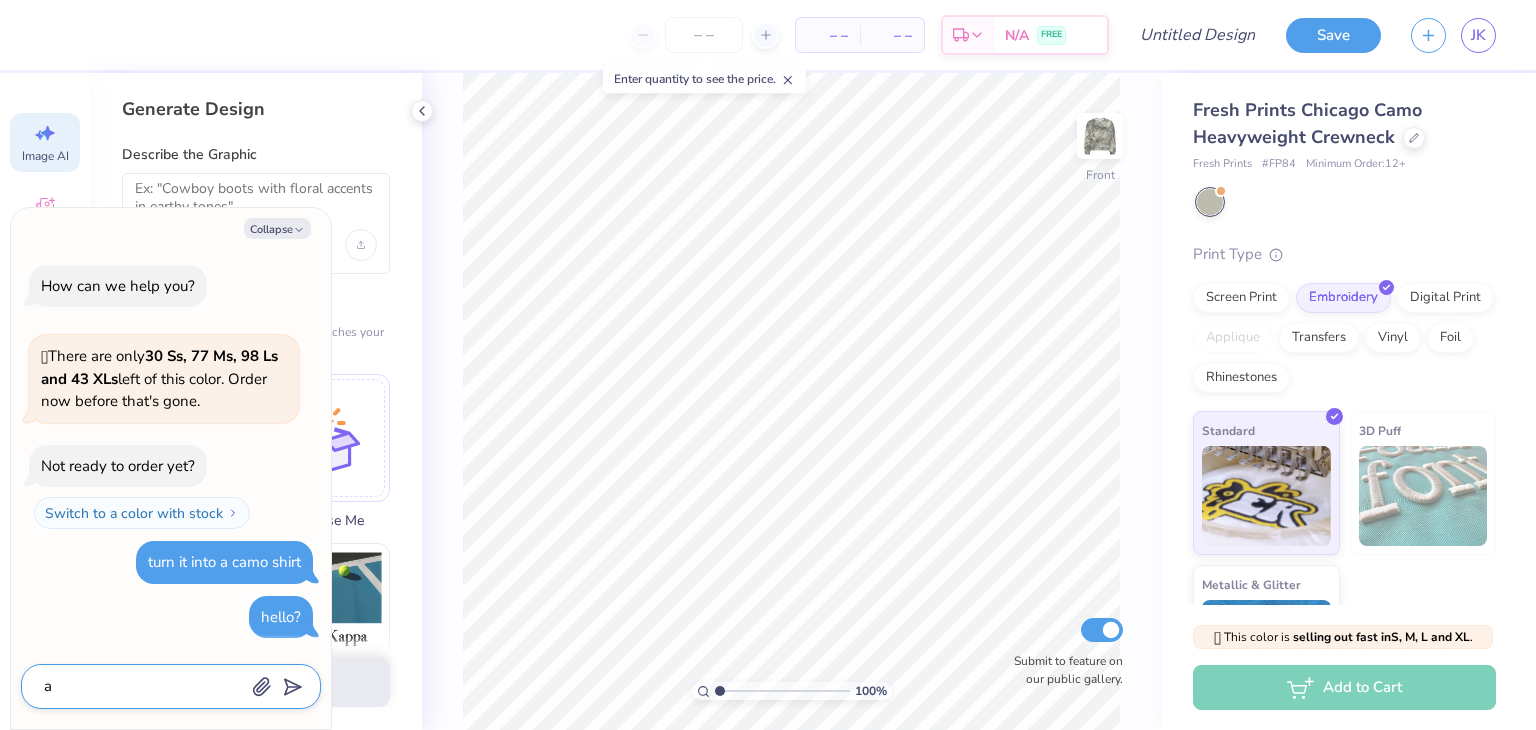 type on "x" 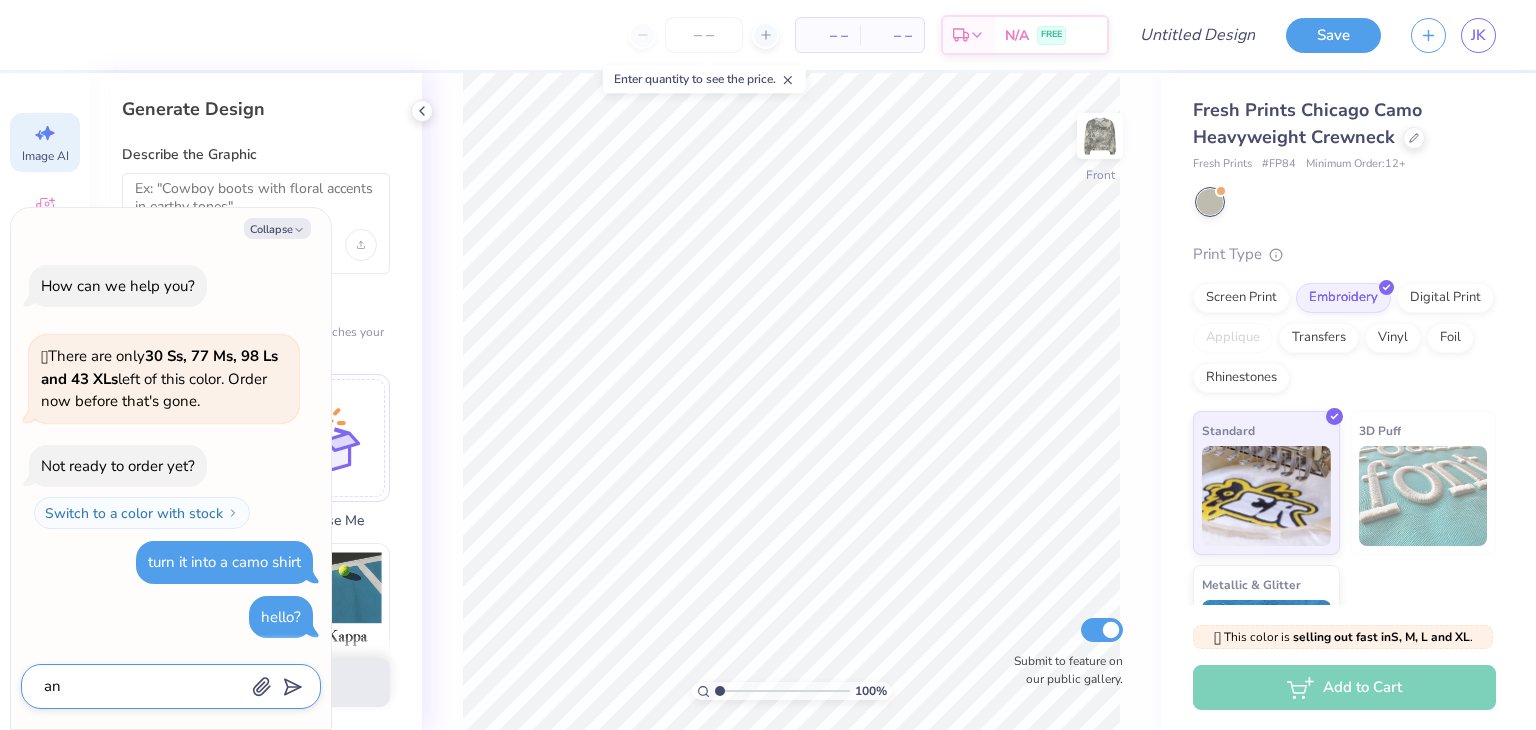 type on "x" 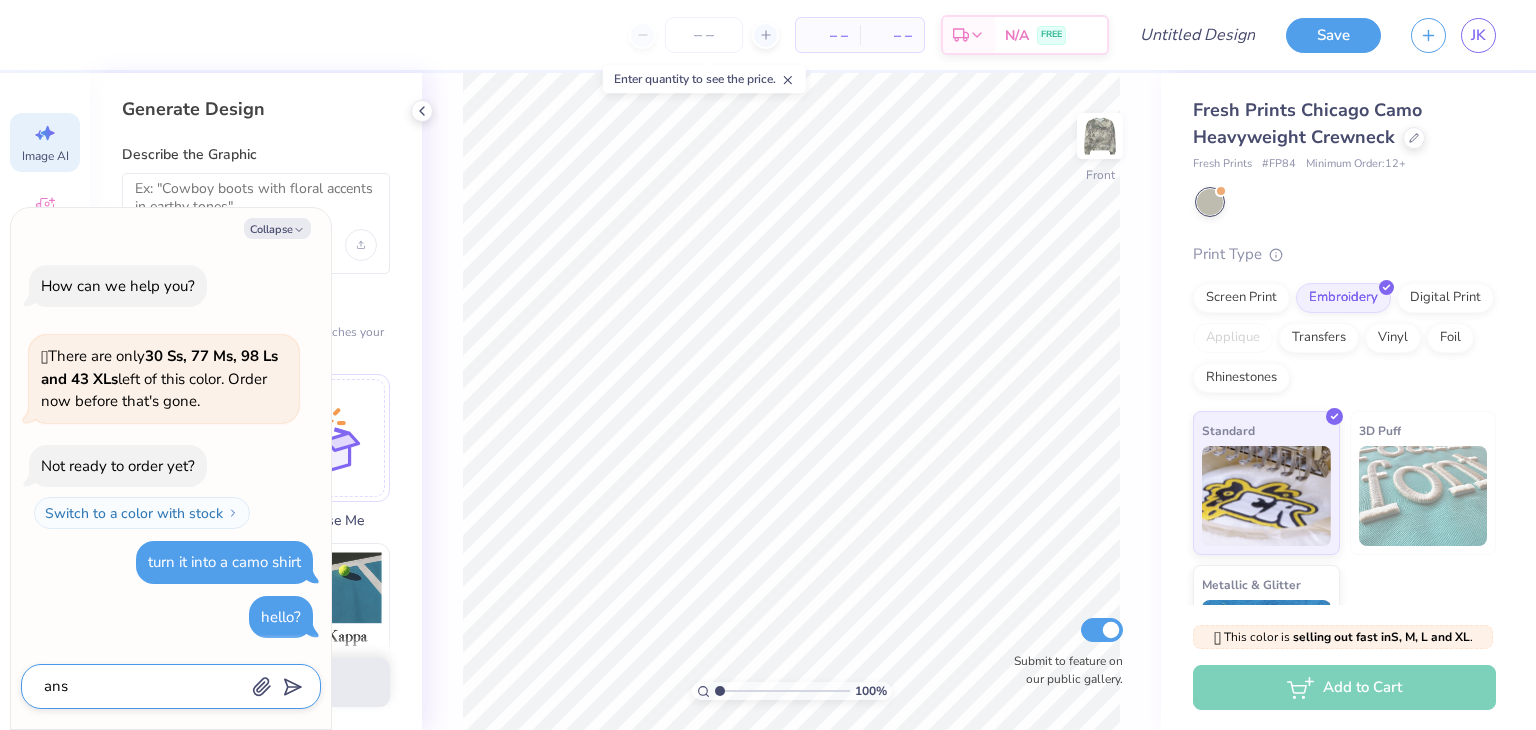 type on "x" 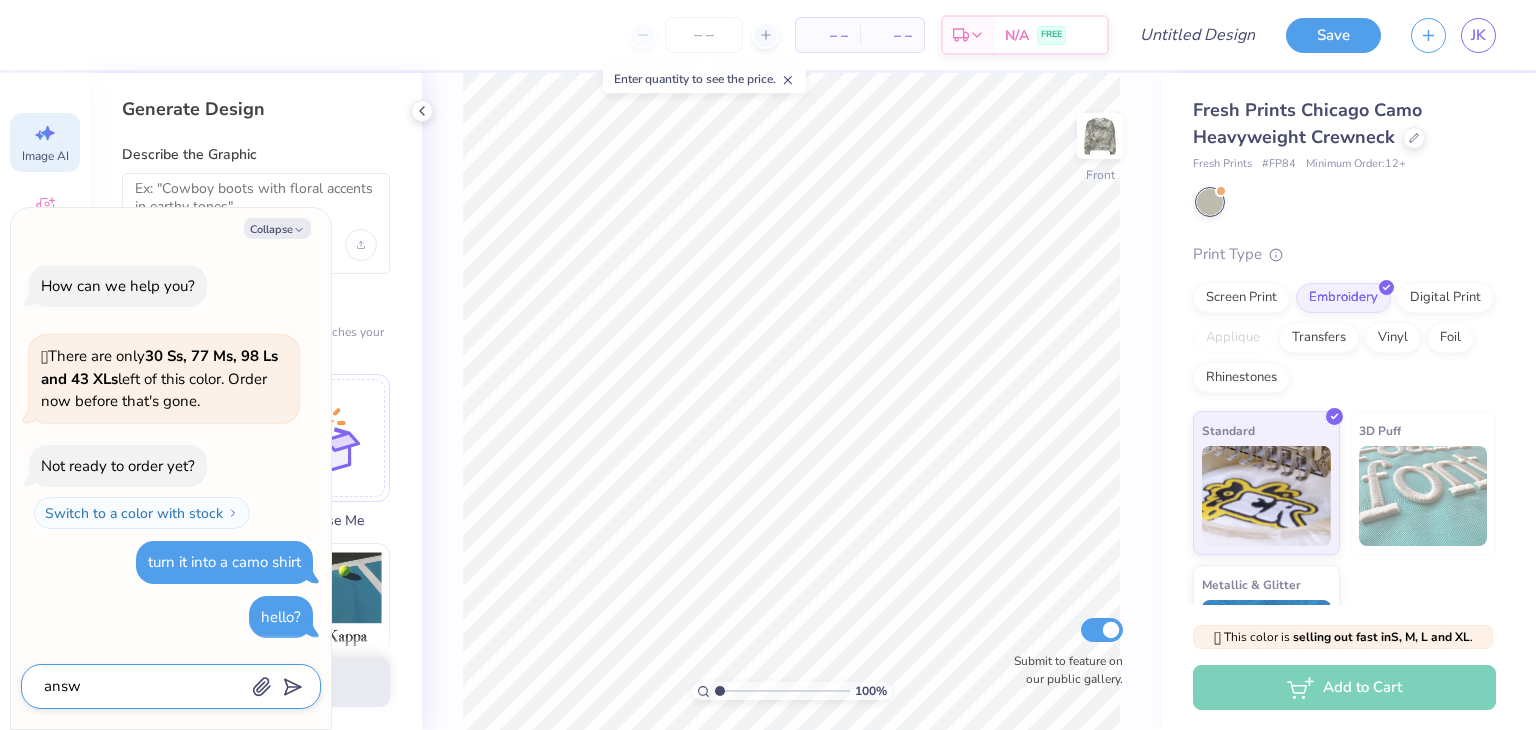 type on "x" 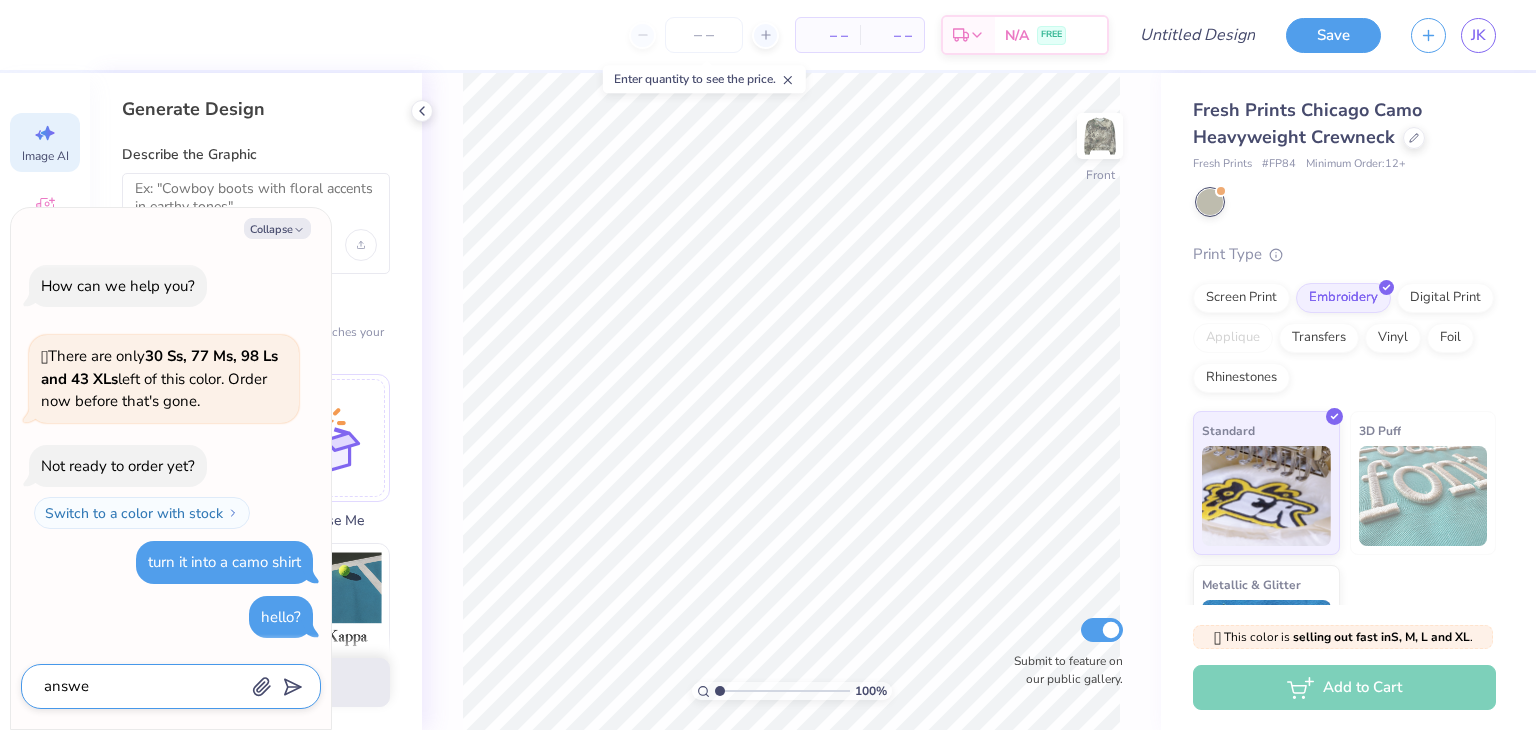 type on "x" 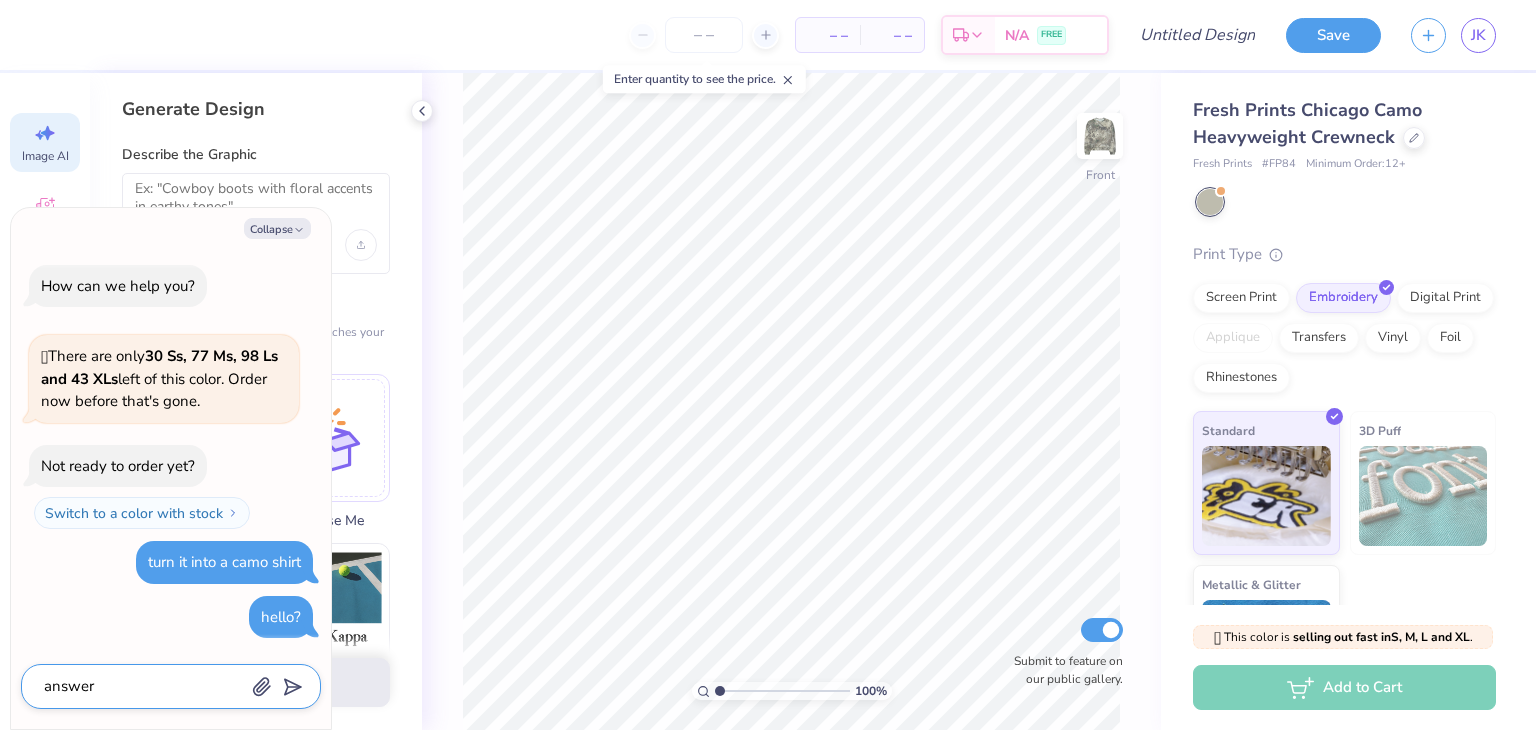 type on "x" 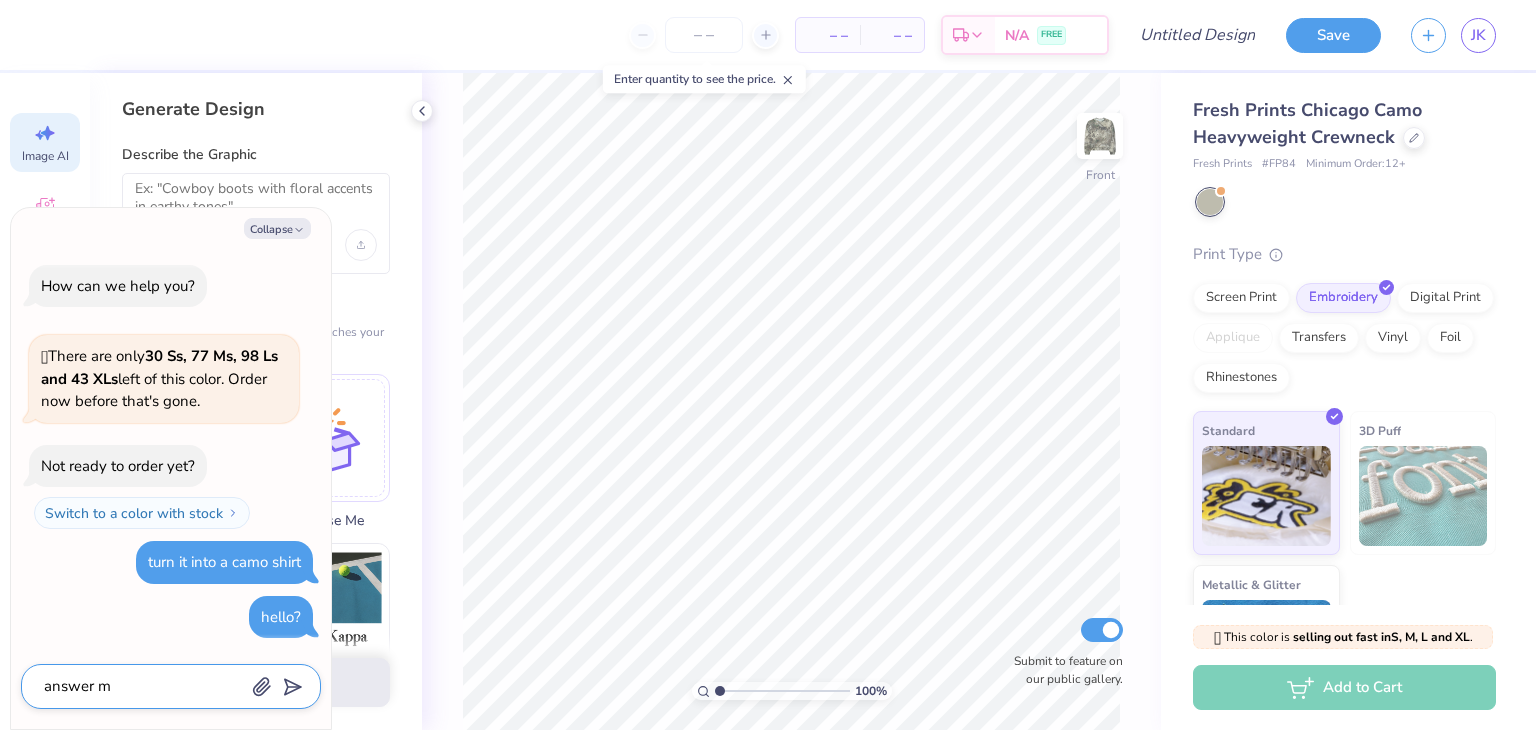 type on "answer me" 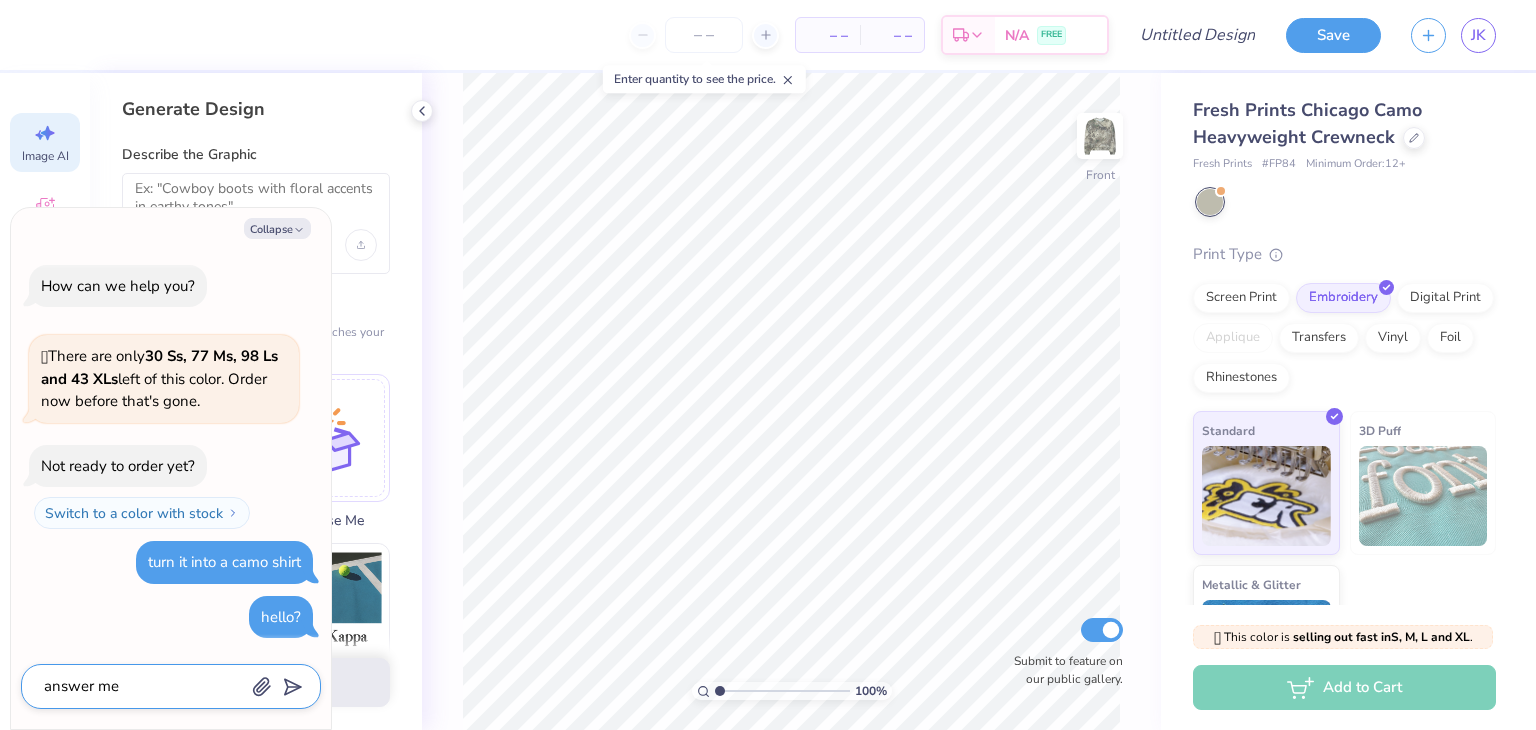 type on "x" 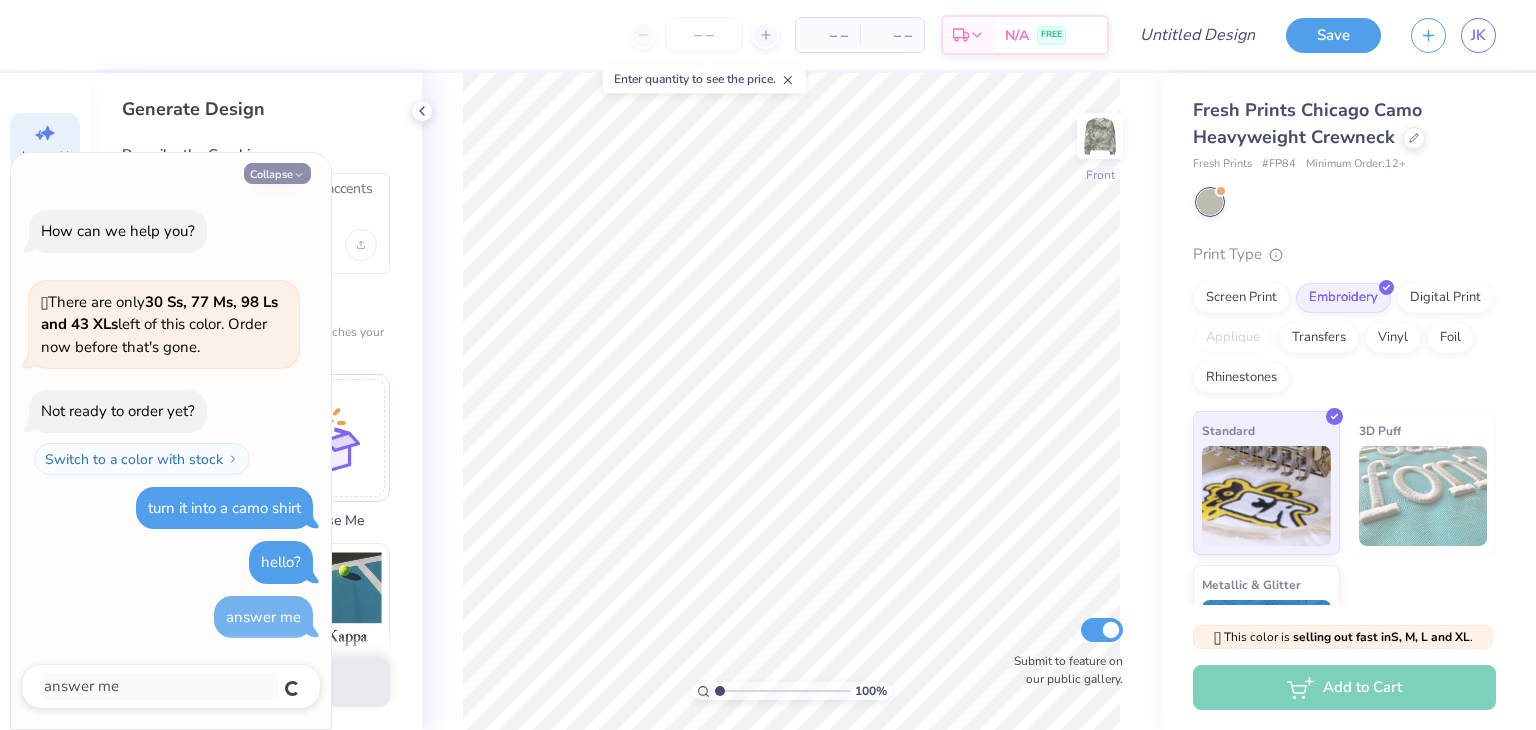 click on "Collapse" at bounding box center [277, 173] 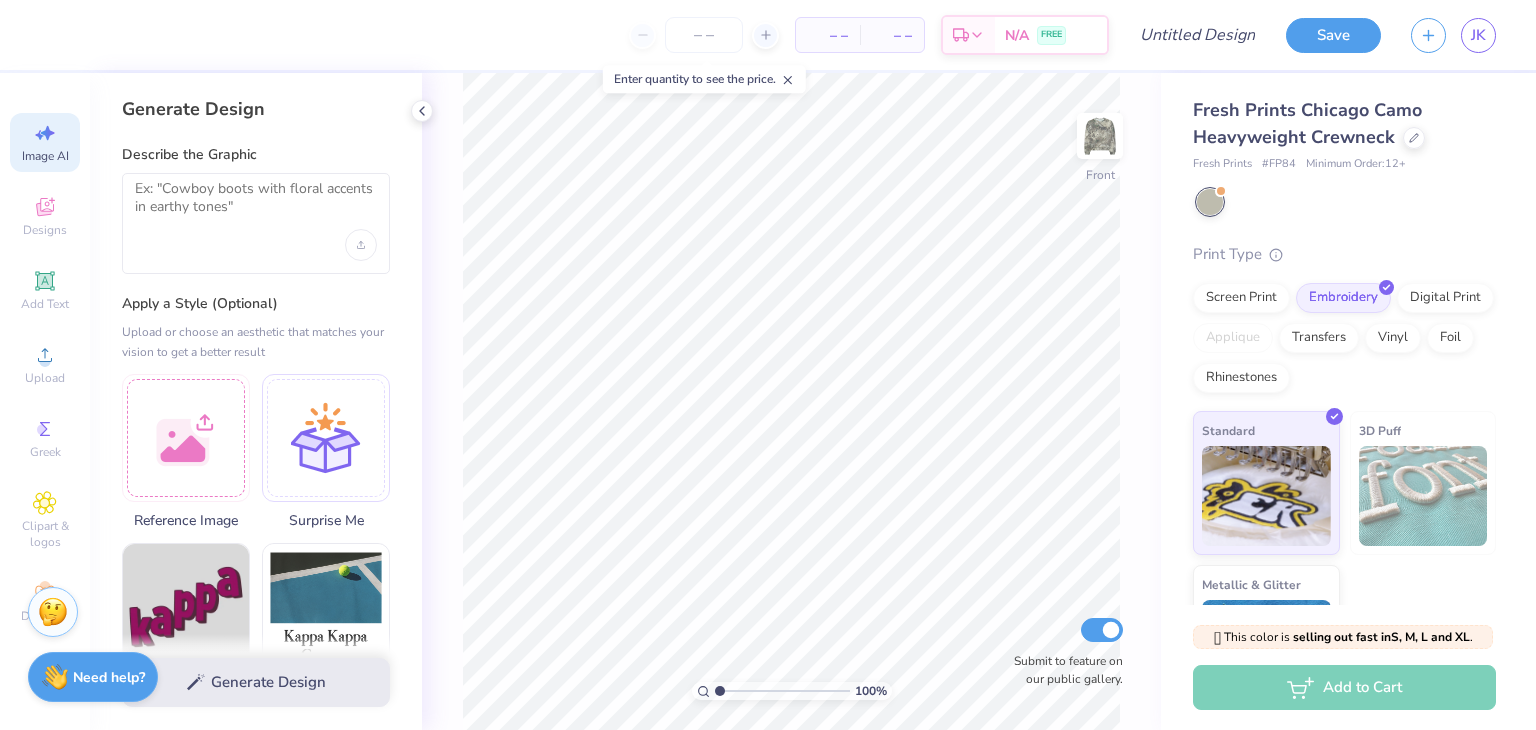 click at bounding box center [53, 612] 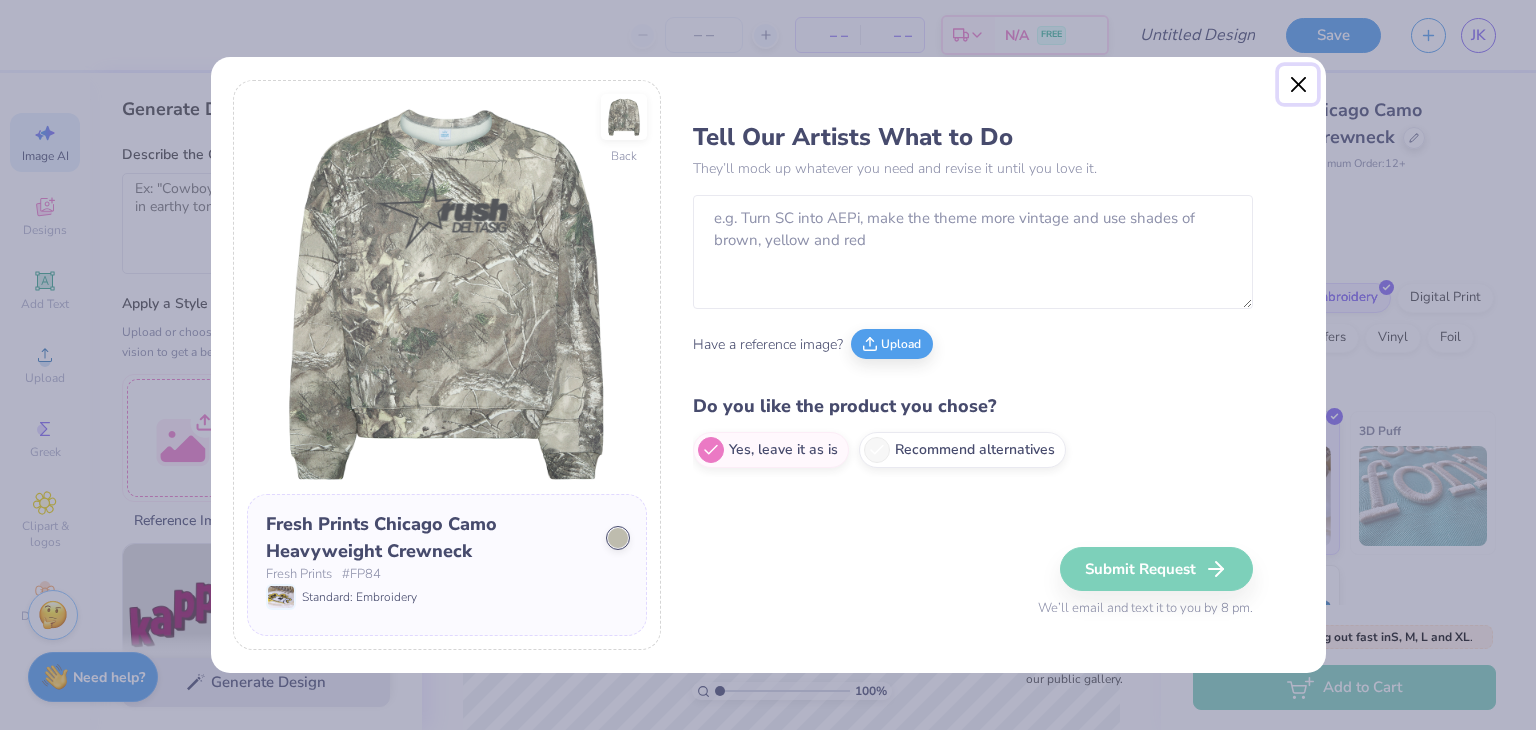 click at bounding box center (1298, 85) 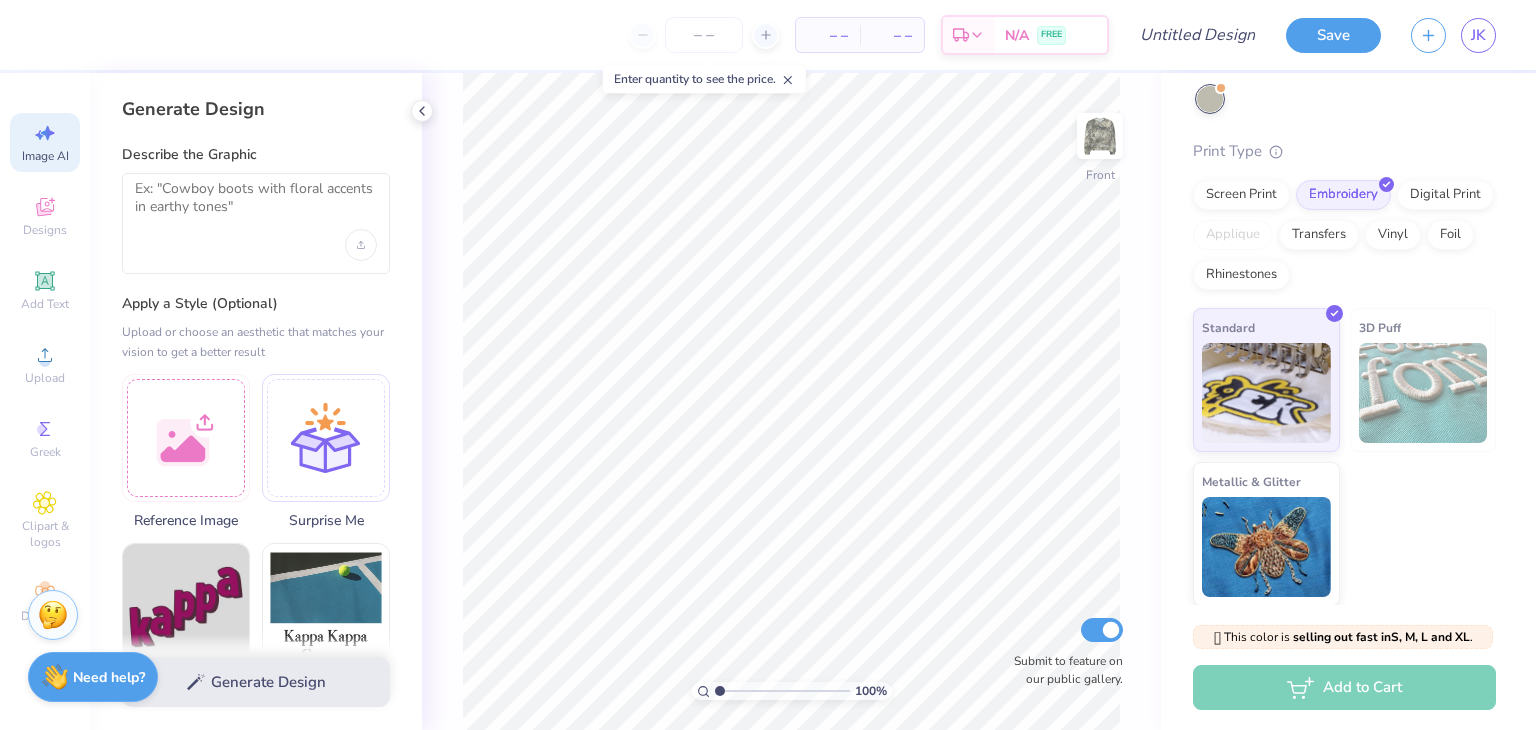 scroll, scrollTop: 0, scrollLeft: 0, axis: both 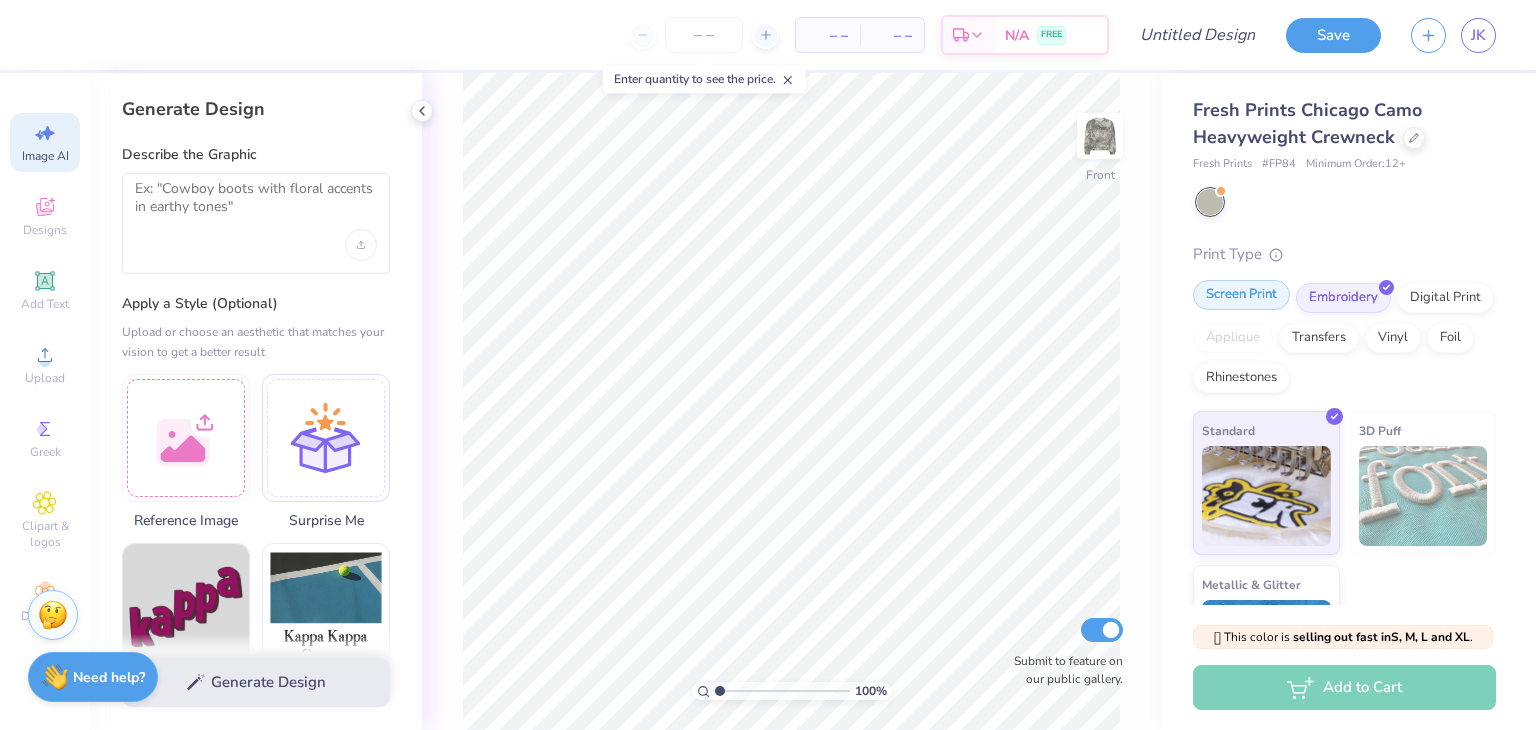 click on "Screen Print" at bounding box center (1241, 295) 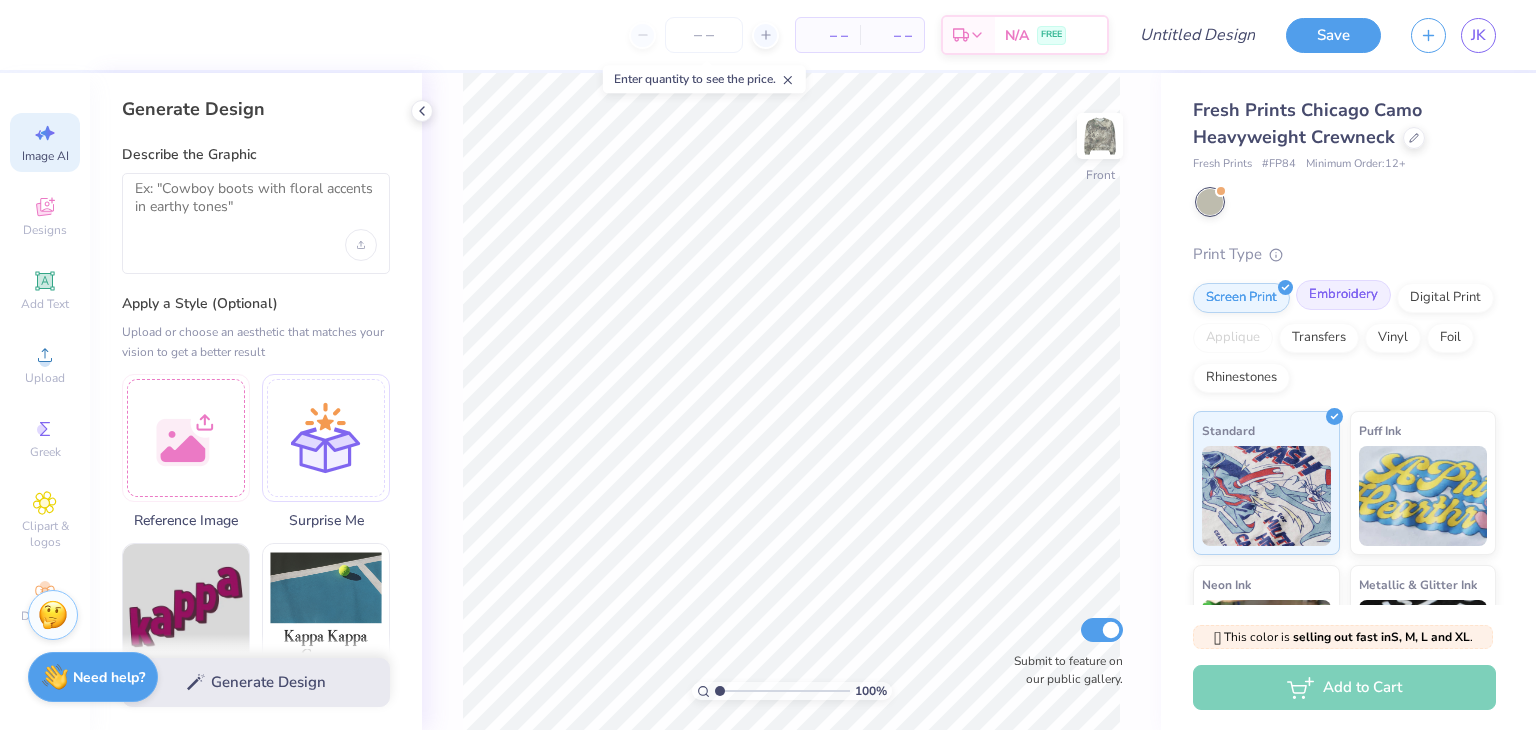 click on "Embroidery" at bounding box center [1343, 295] 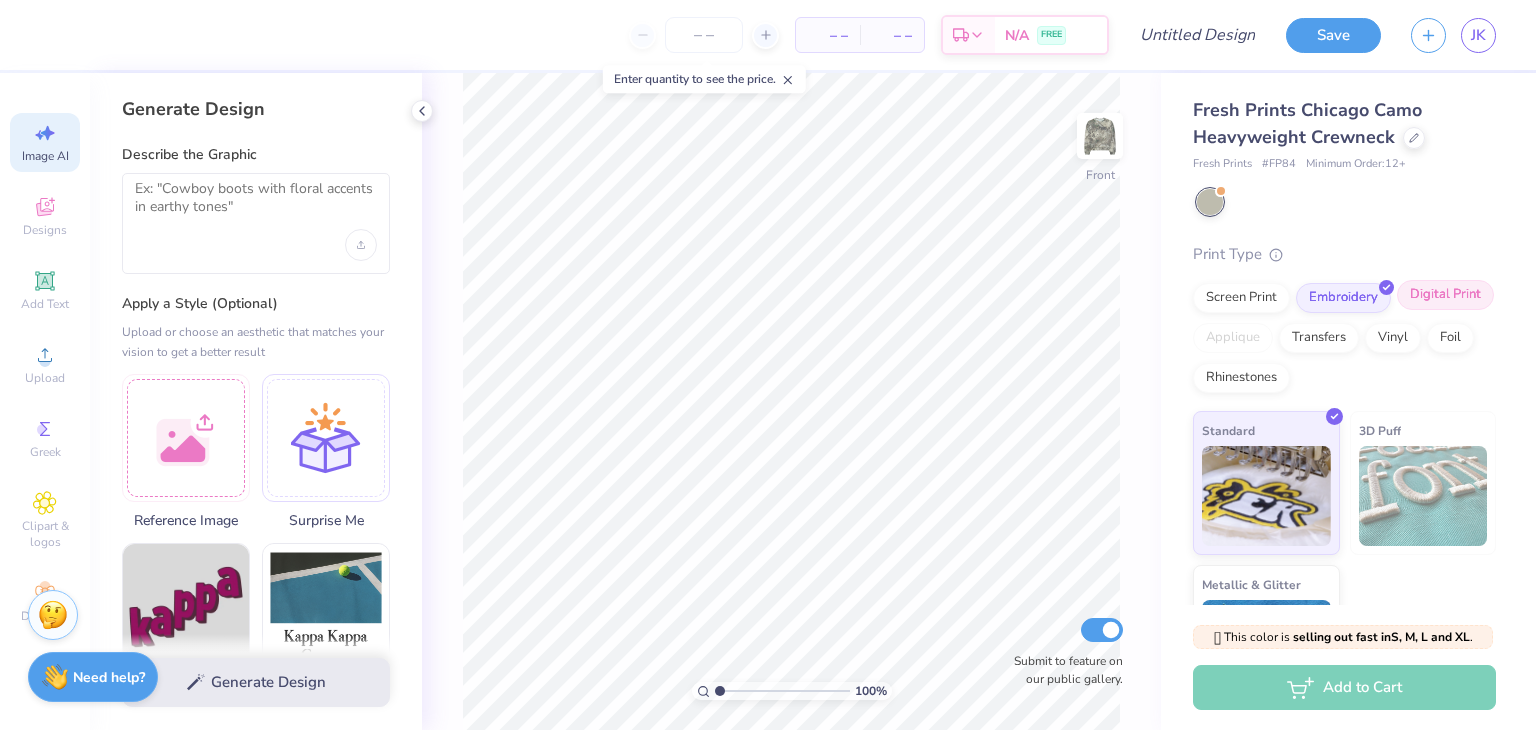 click on "Digital Print" at bounding box center [1445, 295] 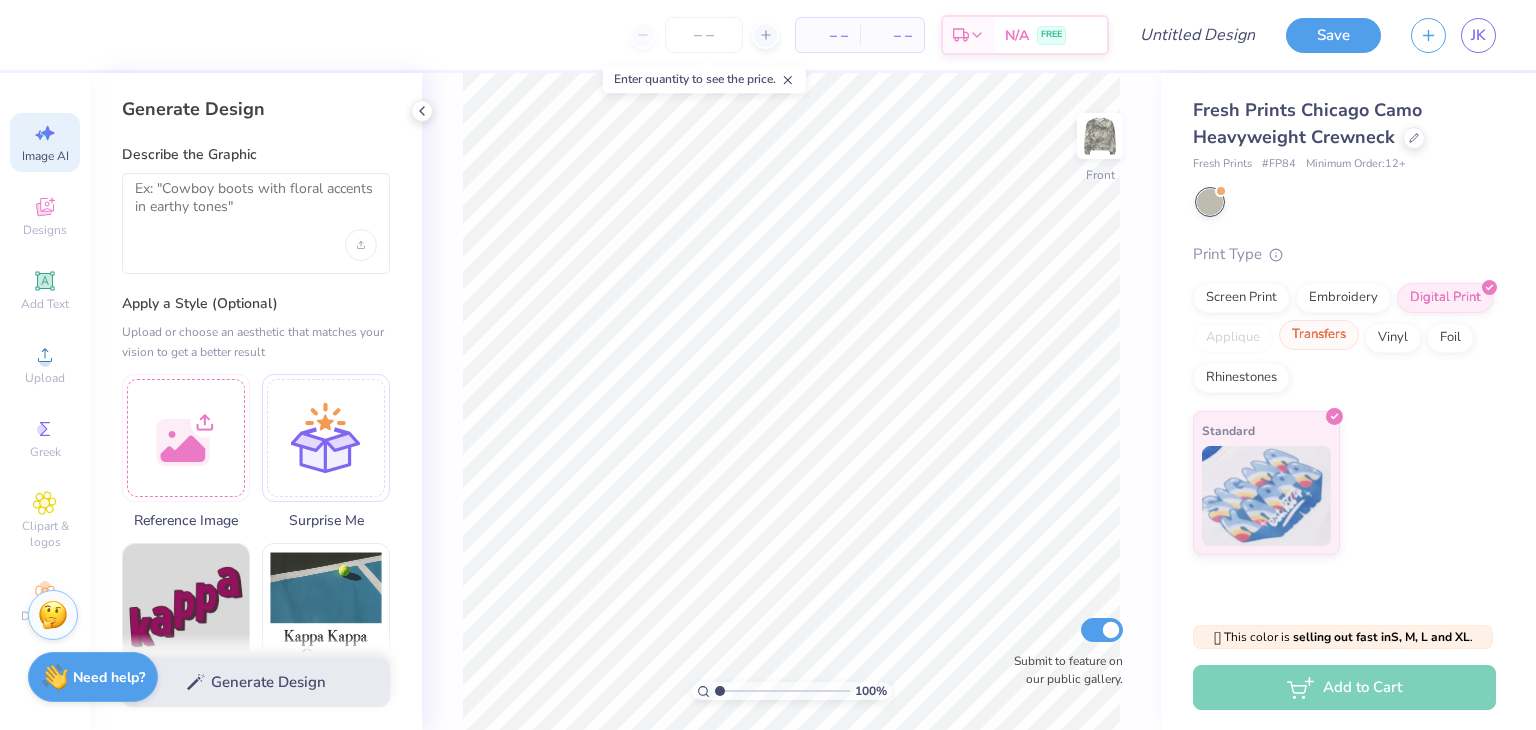 click on "Transfers" at bounding box center [1319, 335] 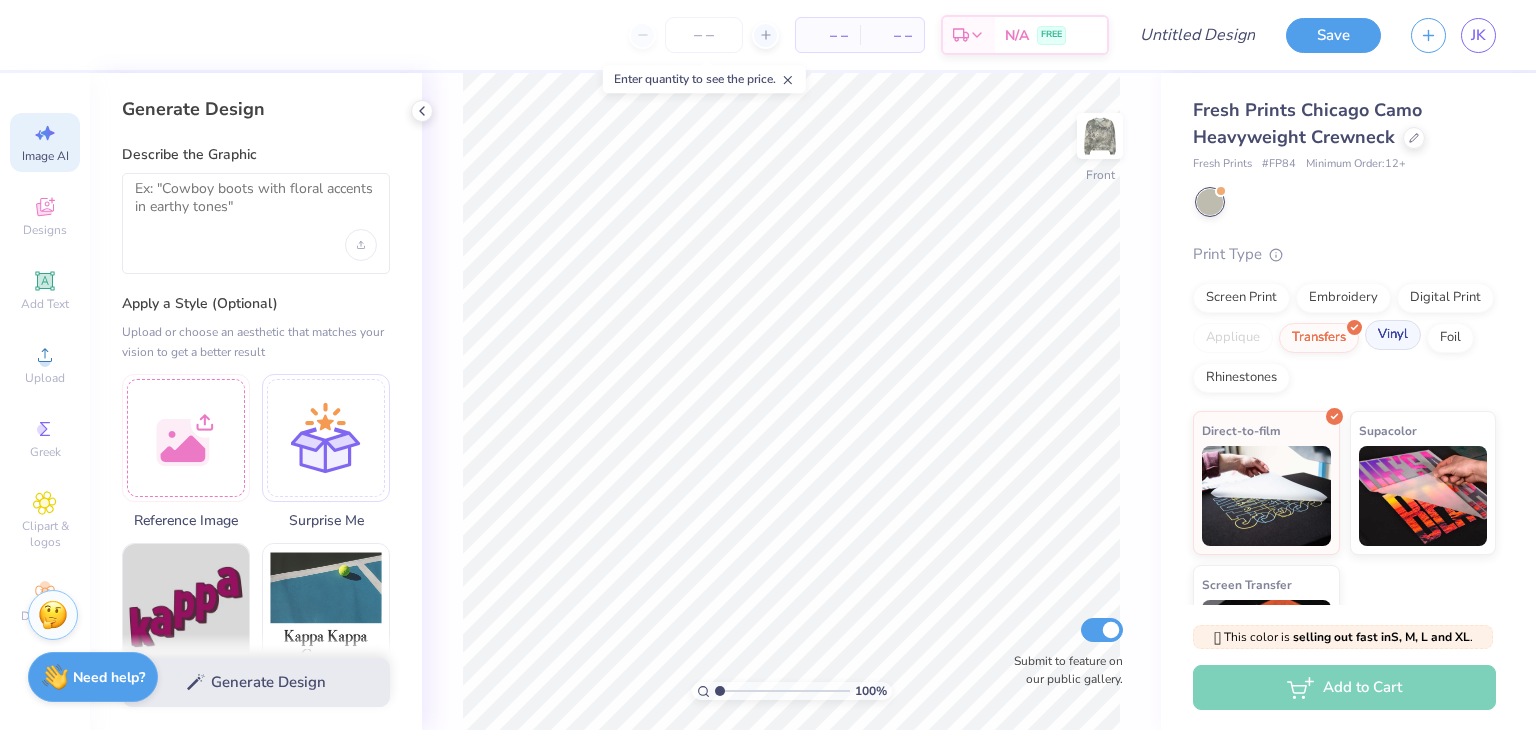 click on "Vinyl" at bounding box center (1393, 335) 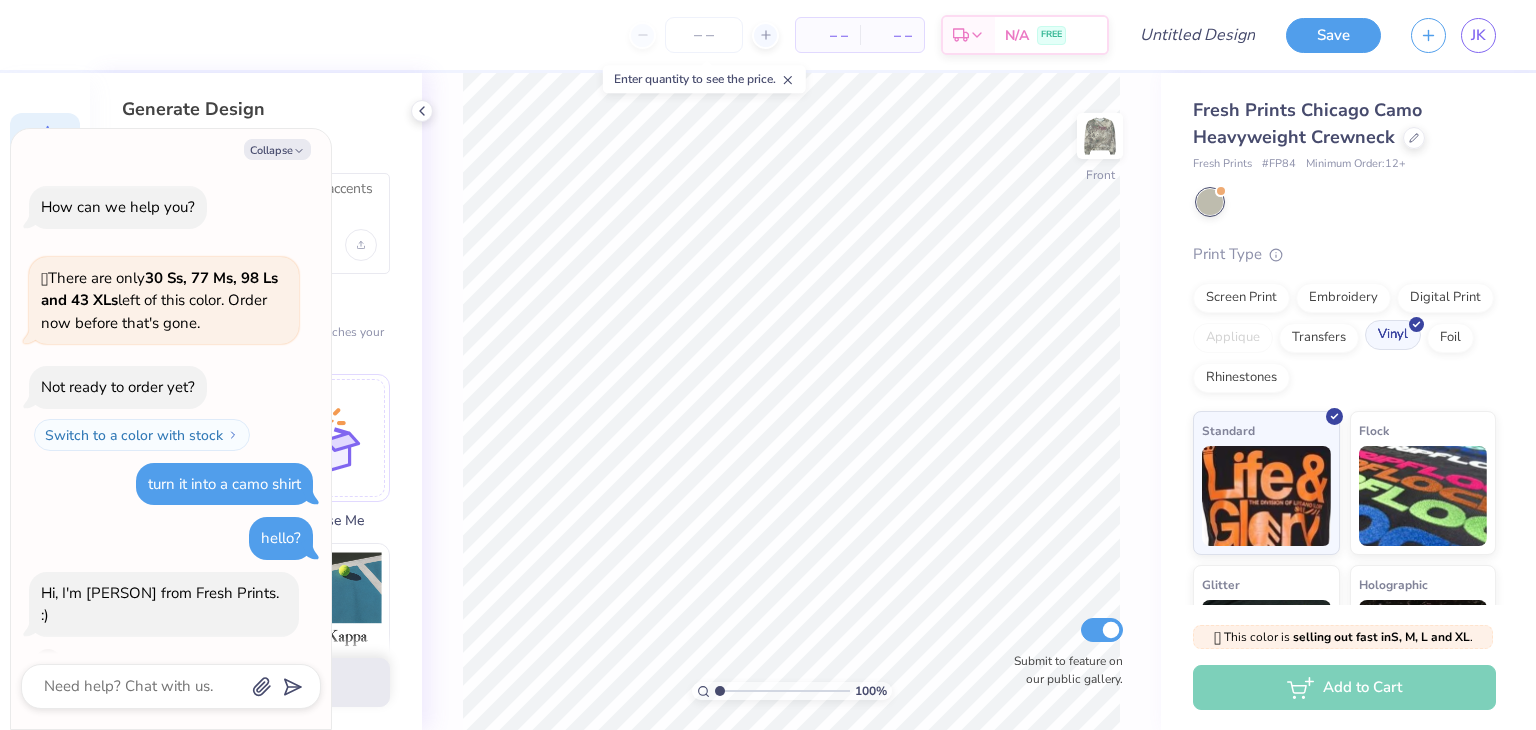 scroll, scrollTop: 192, scrollLeft: 0, axis: vertical 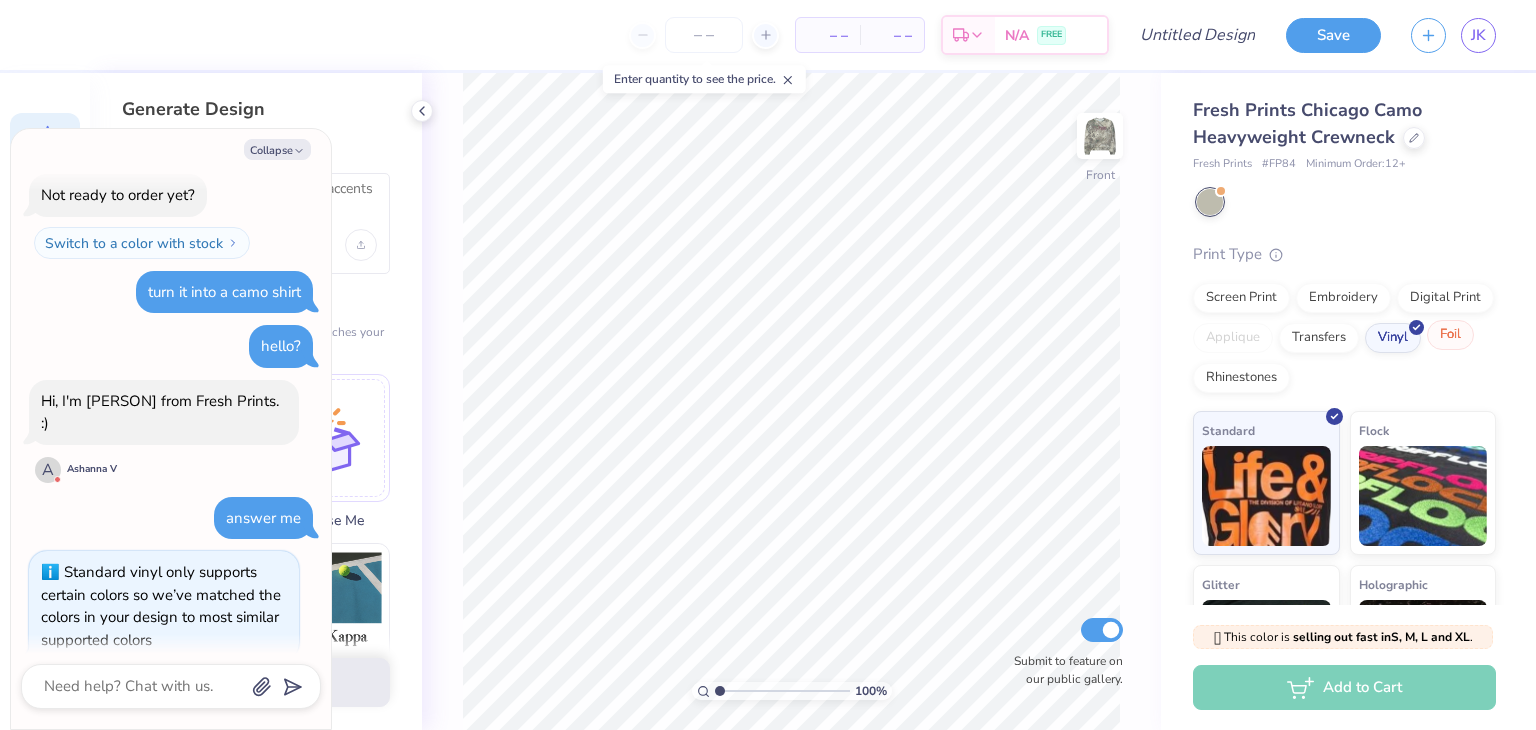 click on "Foil" at bounding box center (1450, 335) 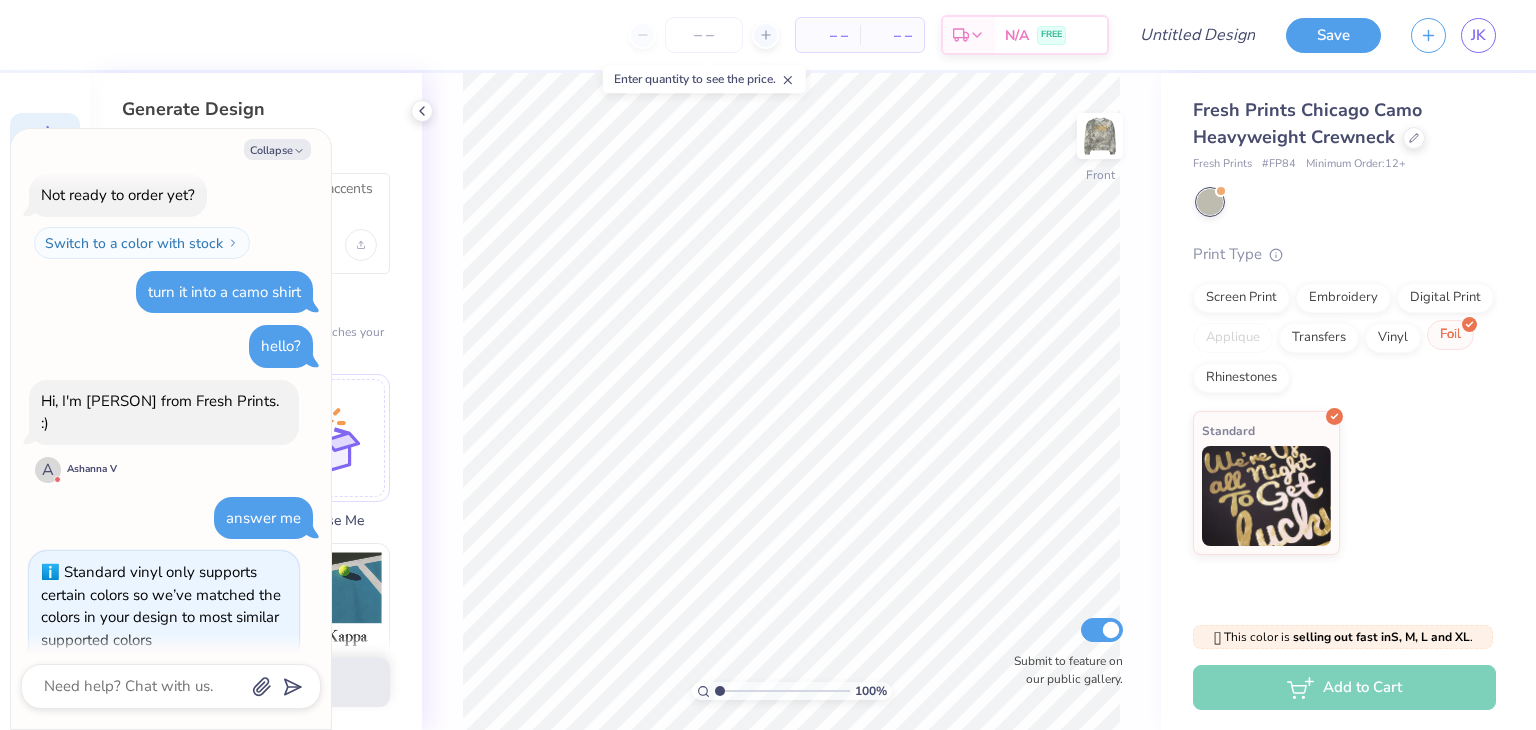 scroll, scrollTop: 313, scrollLeft: 0, axis: vertical 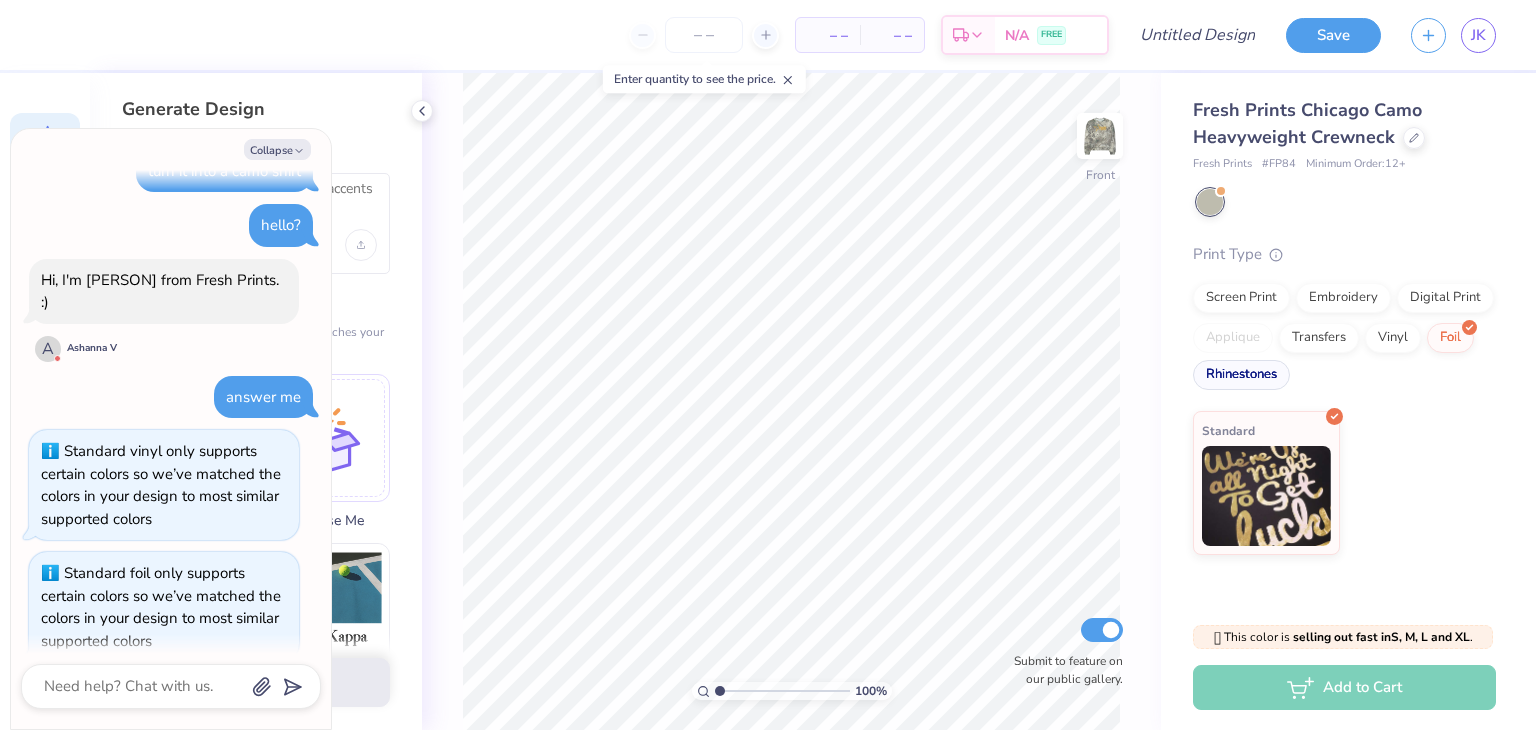 click on "Rhinestones" at bounding box center [1241, 375] 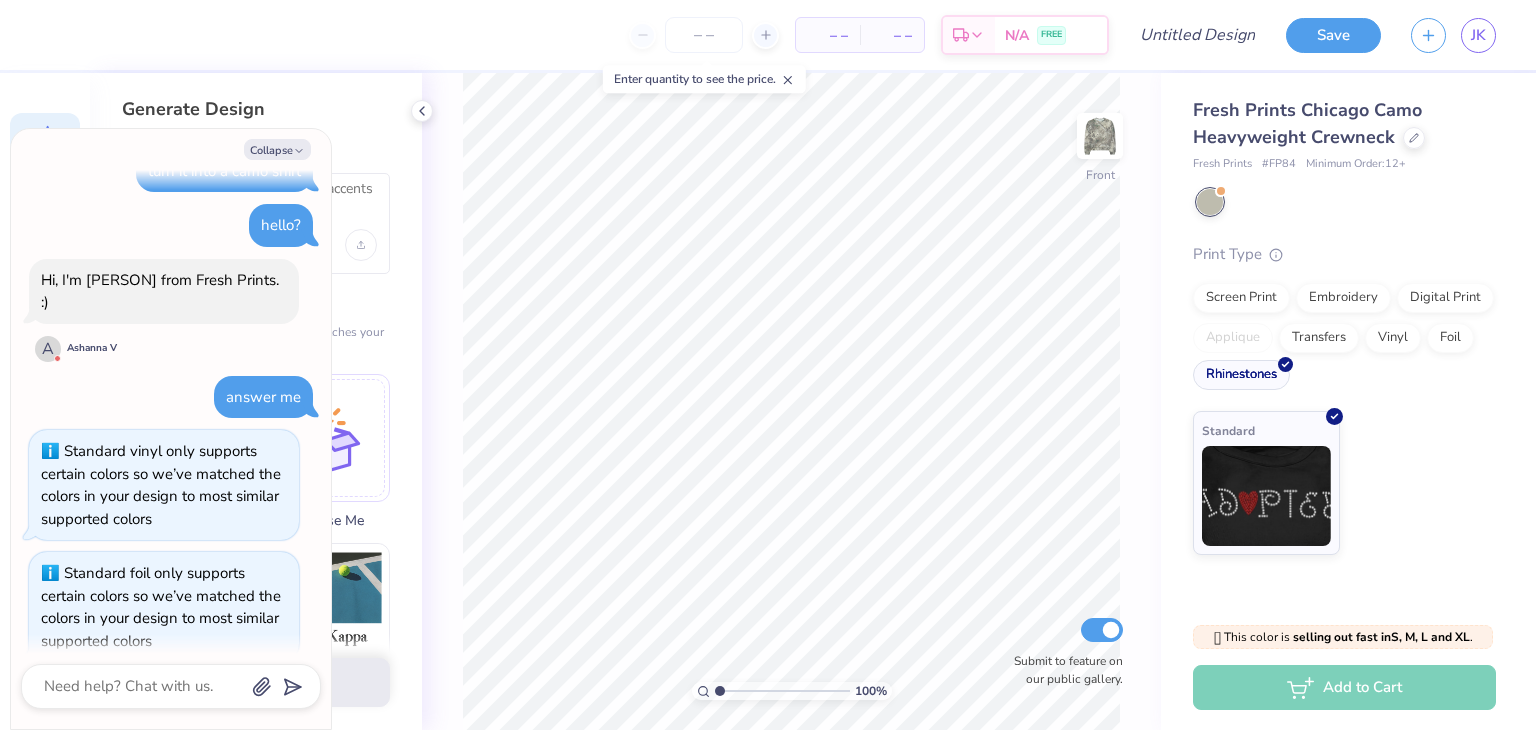 scroll, scrollTop: 436, scrollLeft: 0, axis: vertical 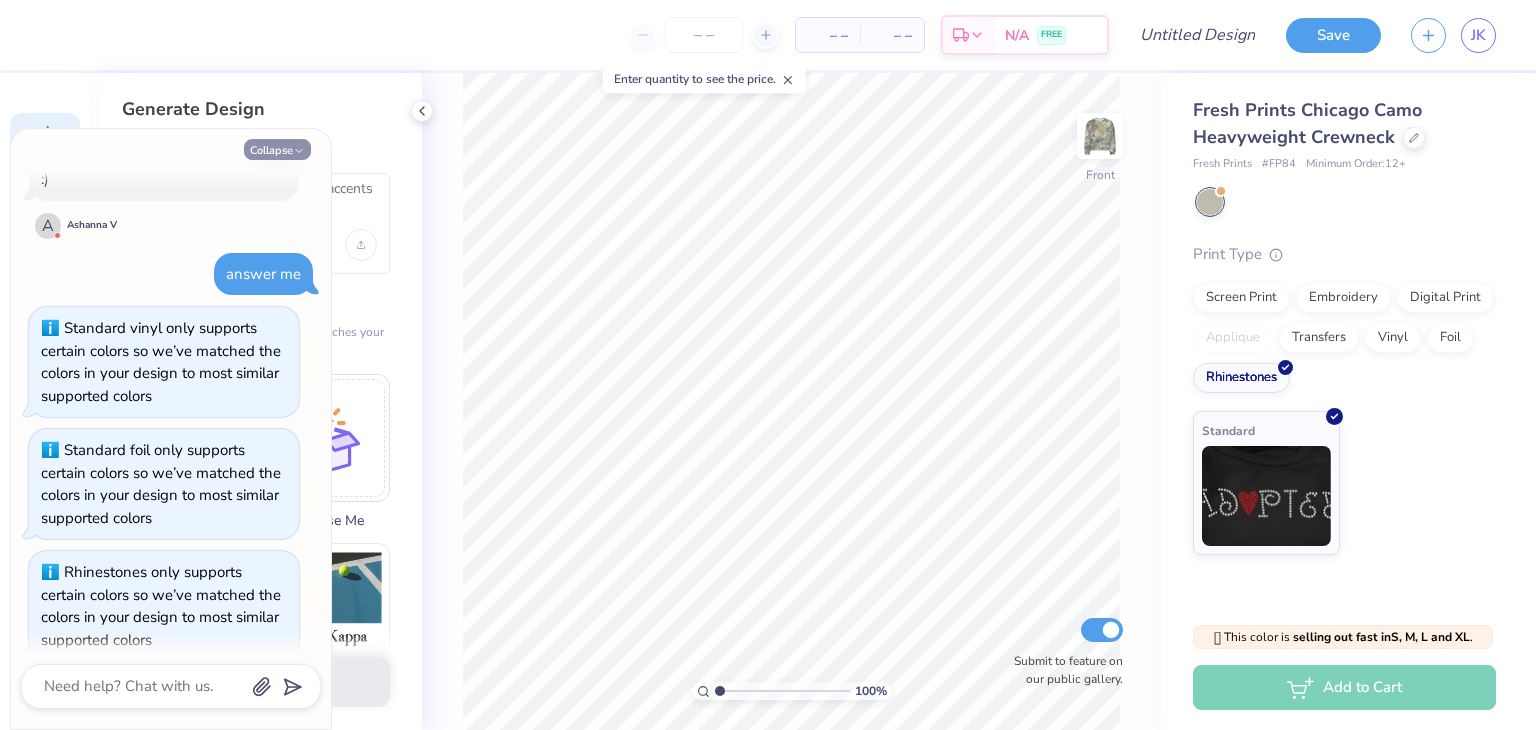 click on "Collapse" at bounding box center [277, 149] 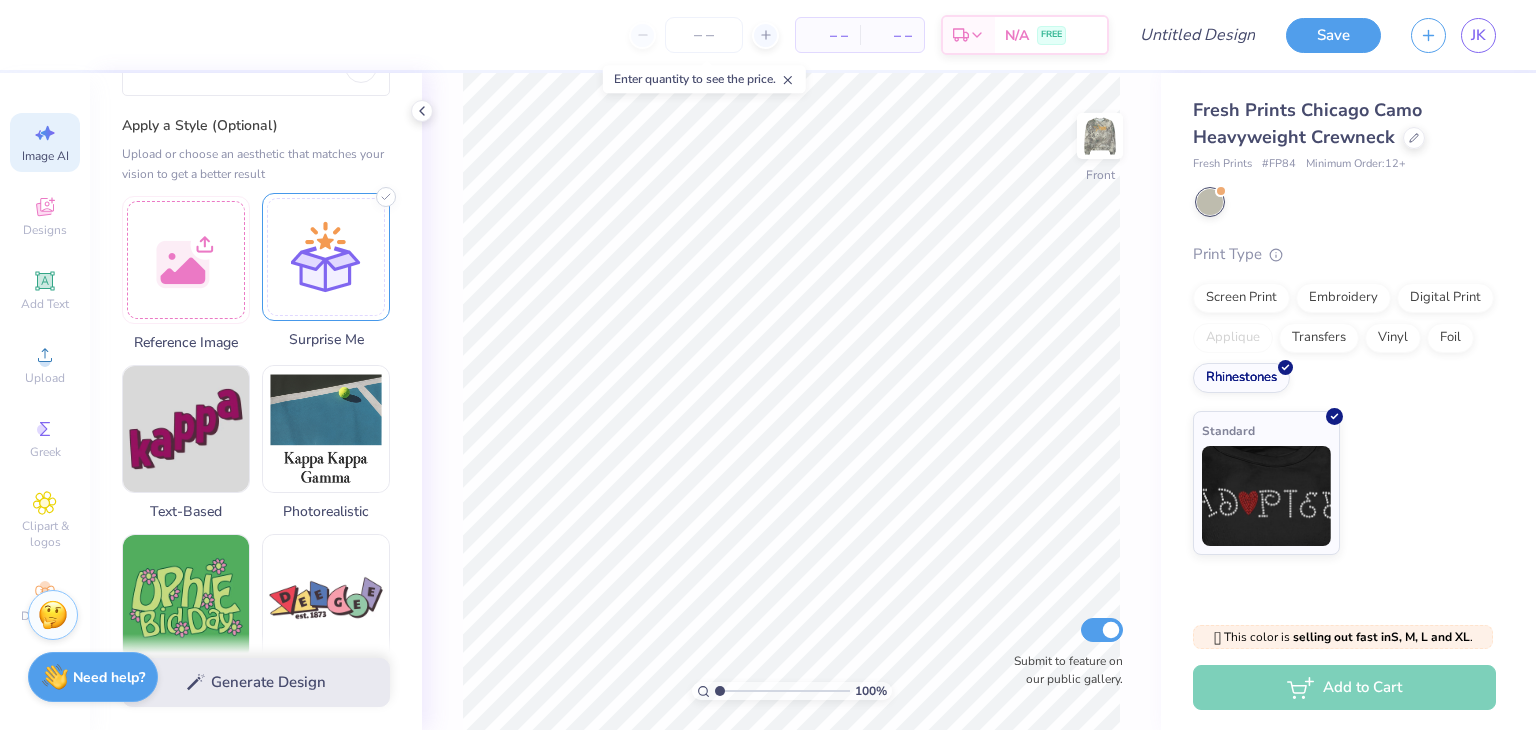 scroll, scrollTop: 0, scrollLeft: 0, axis: both 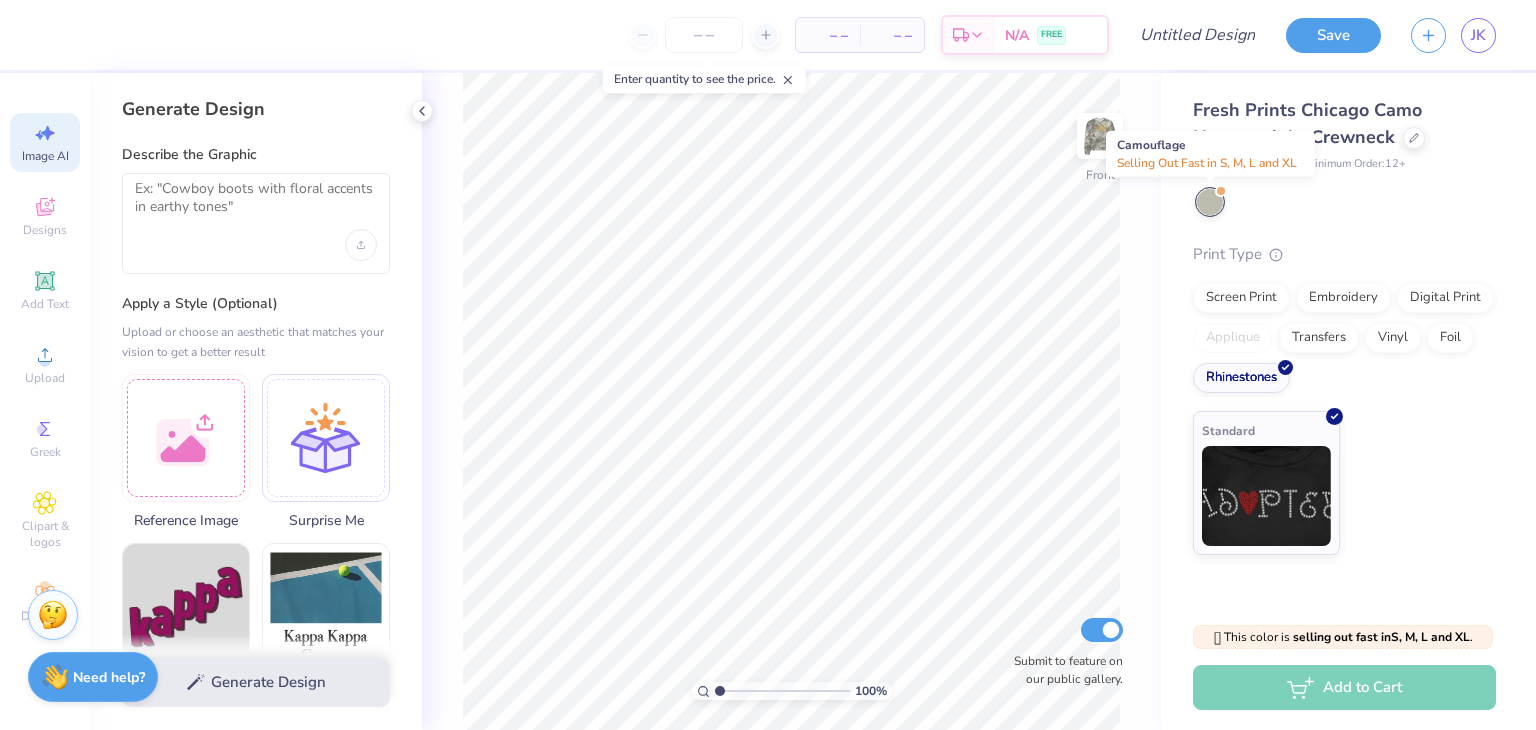 click at bounding box center (1210, 202) 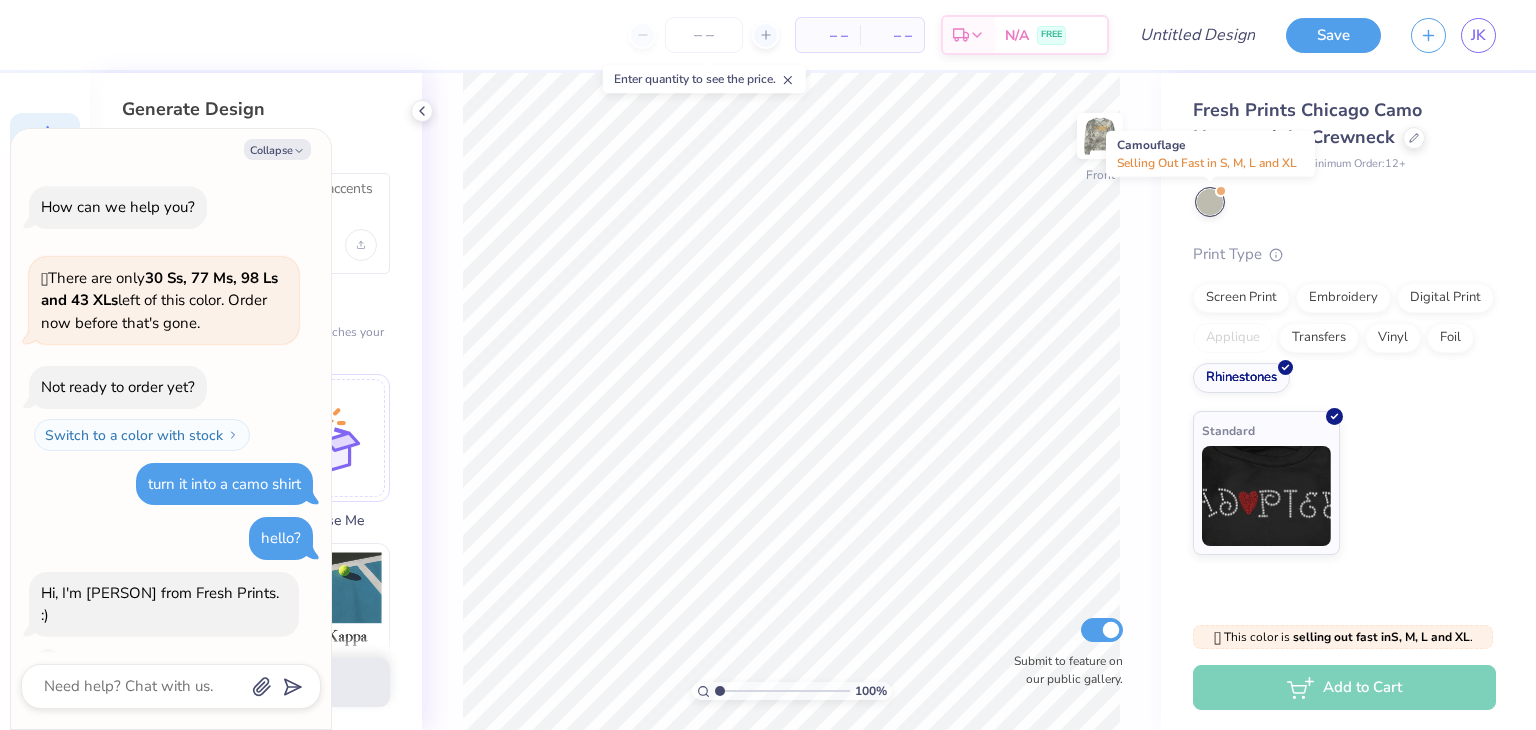 scroll, scrollTop: 657, scrollLeft: 0, axis: vertical 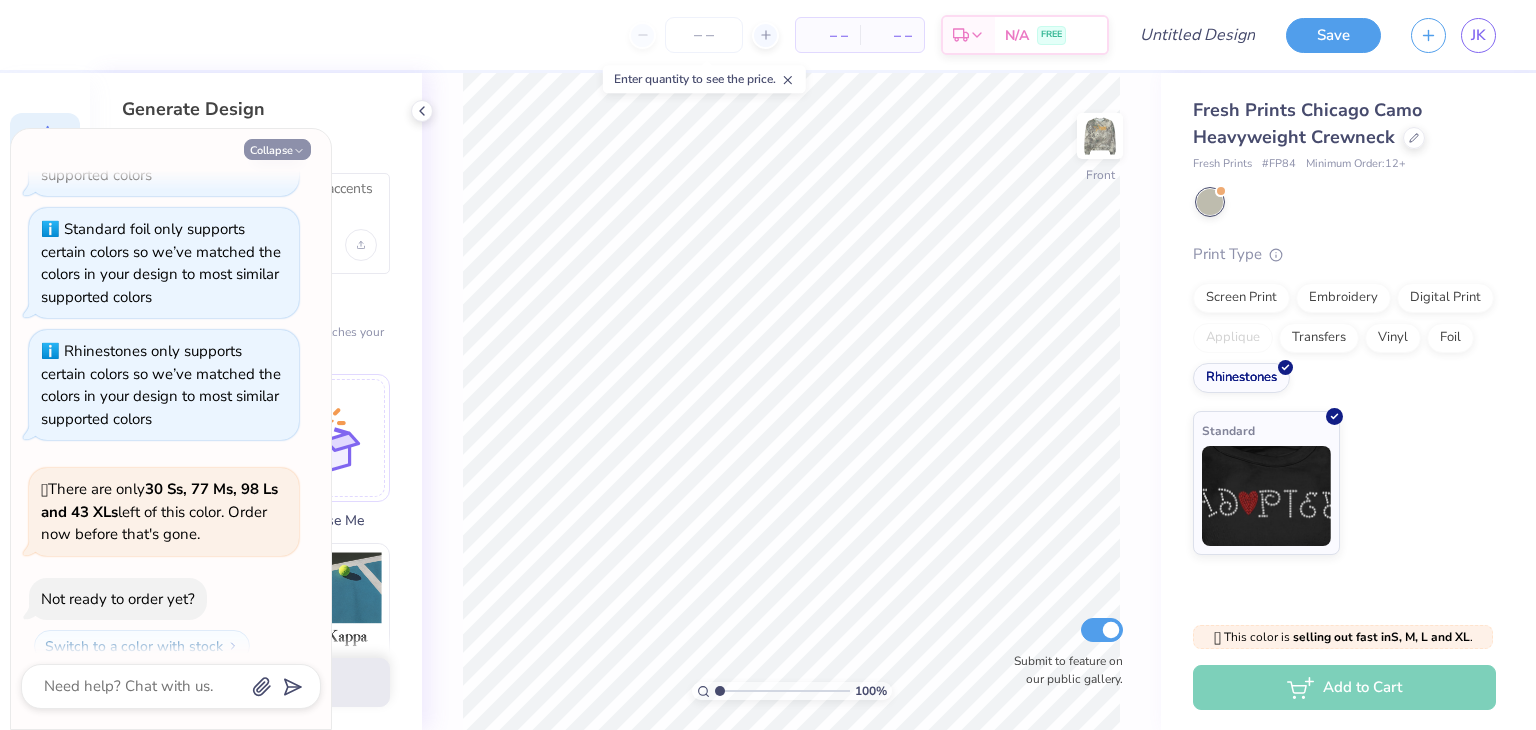 click 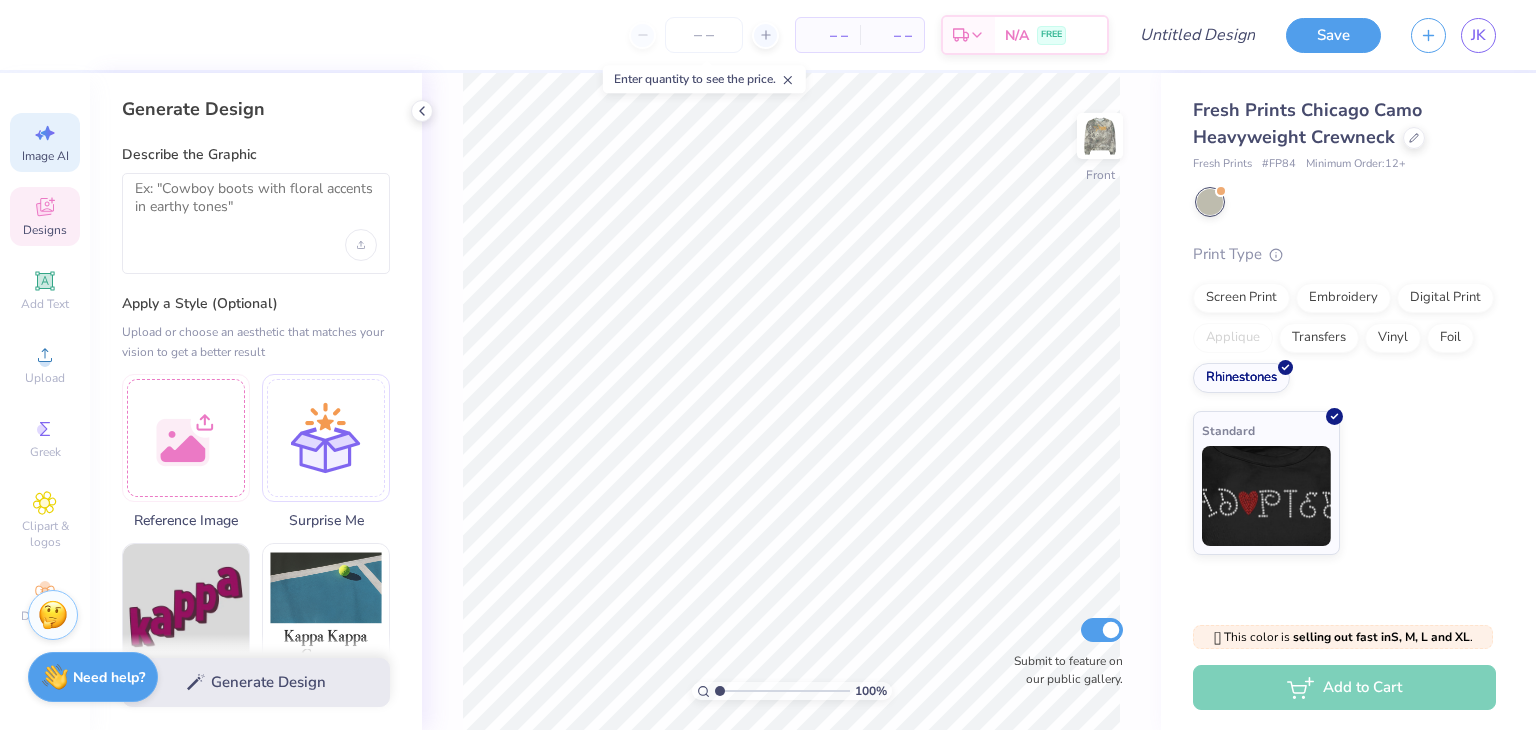 click on "Designs" at bounding box center (45, 216) 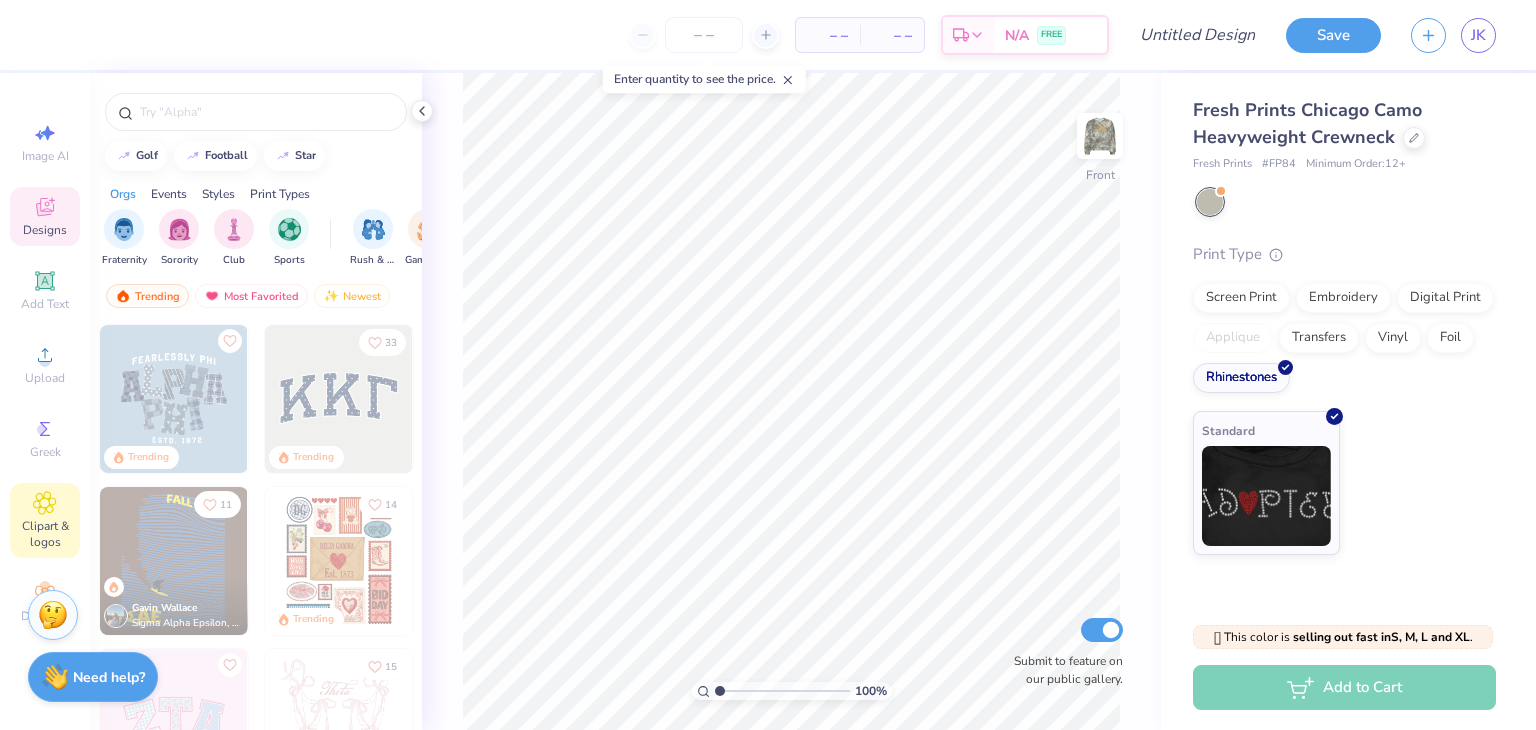 click on "Clipart & logos" at bounding box center [45, 534] 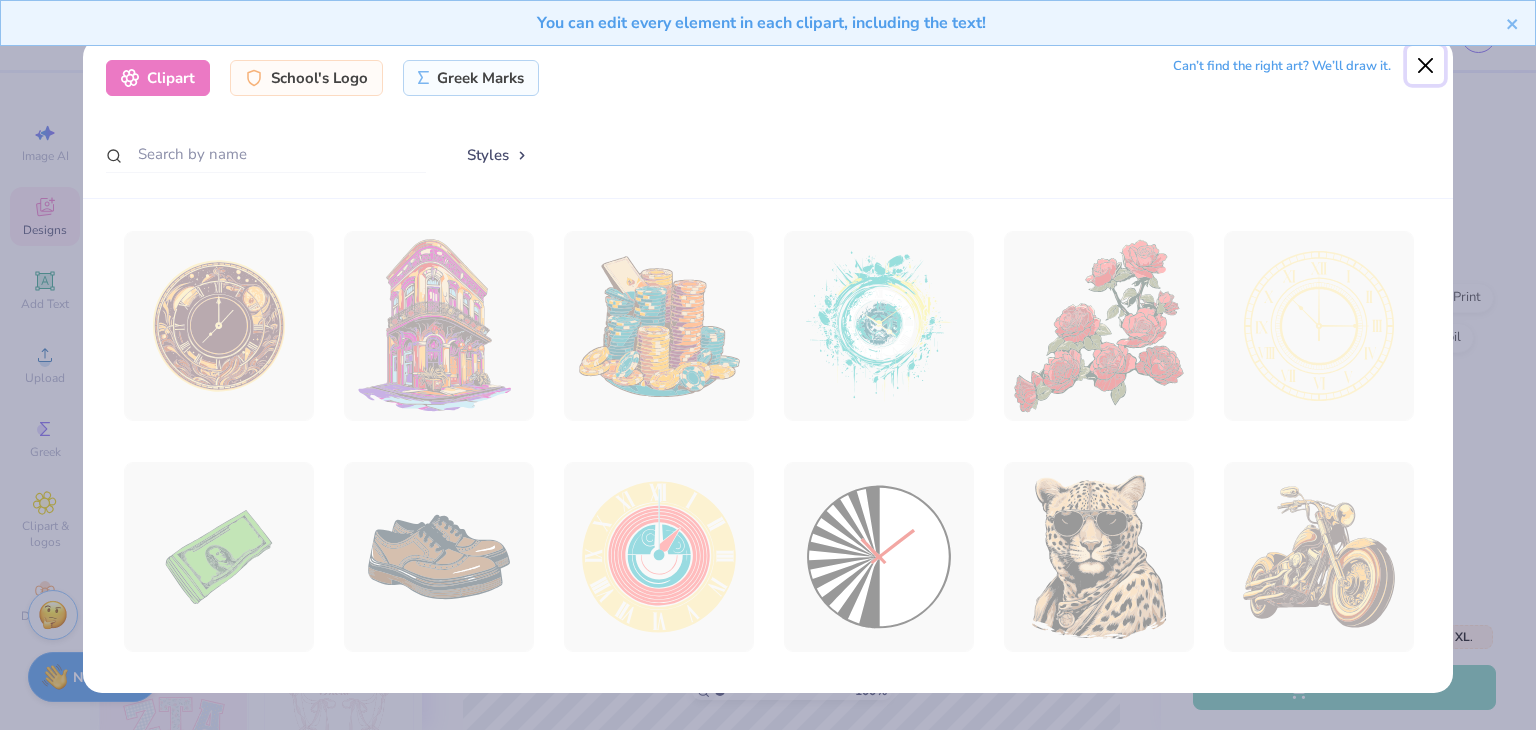 click at bounding box center [1426, 65] 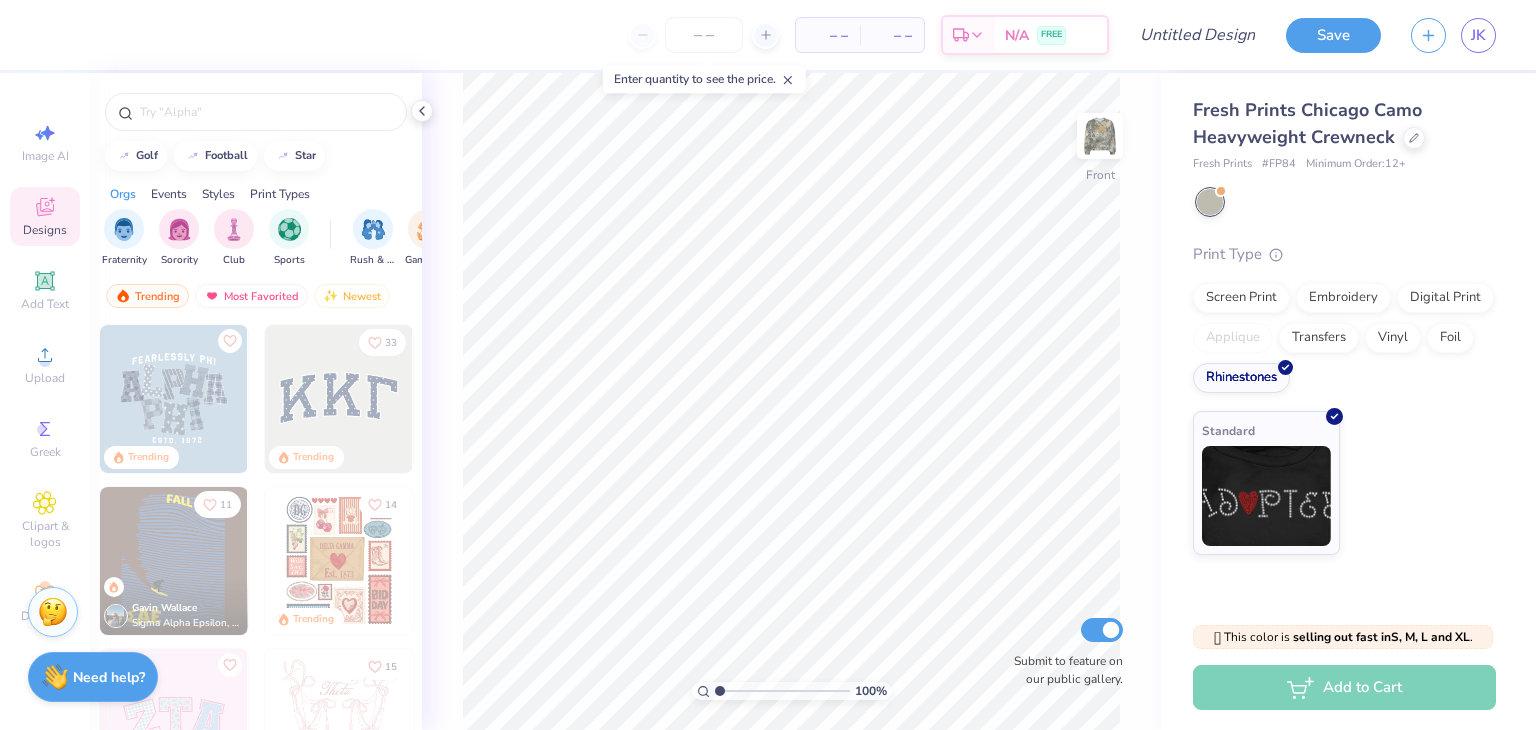 click at bounding box center (53, 612) 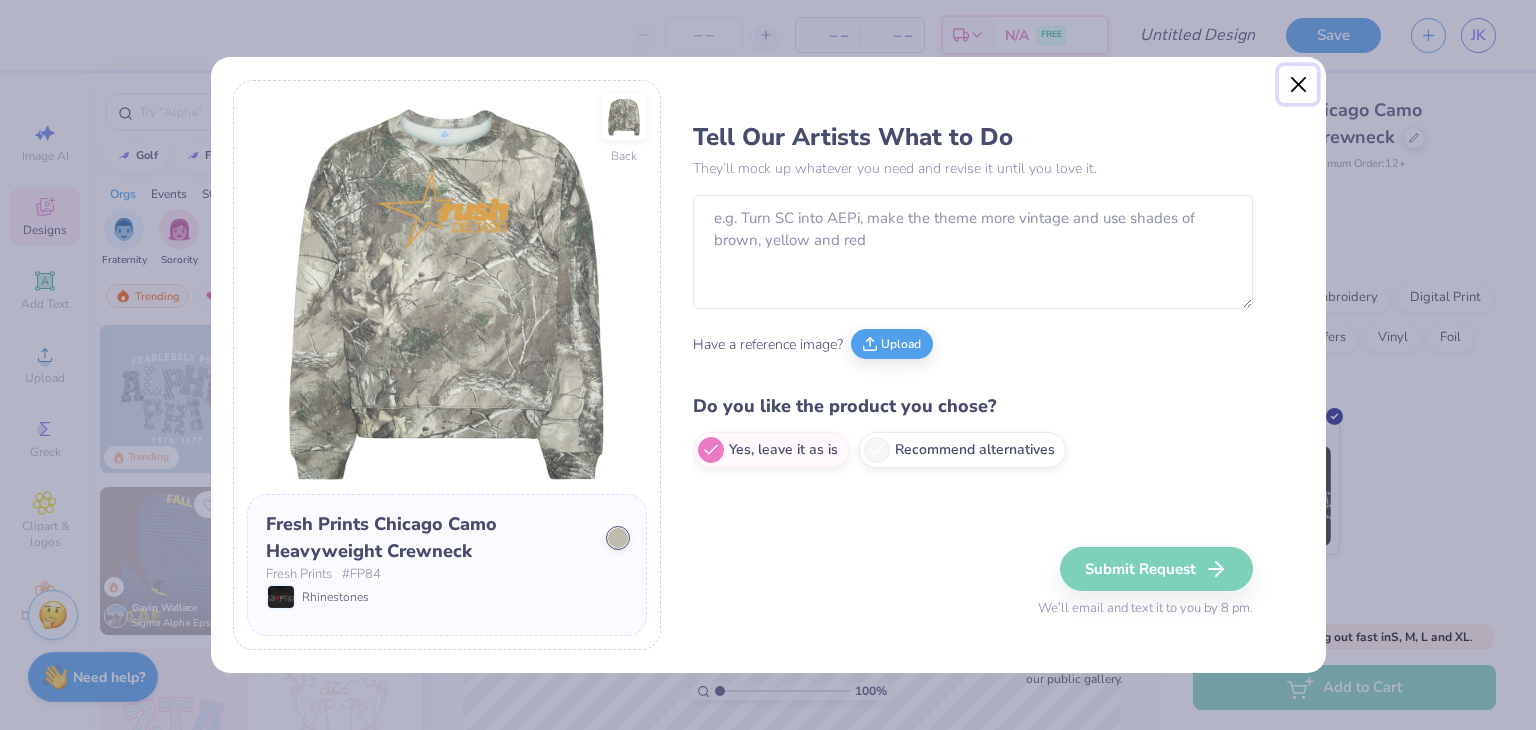 click at bounding box center (1298, 85) 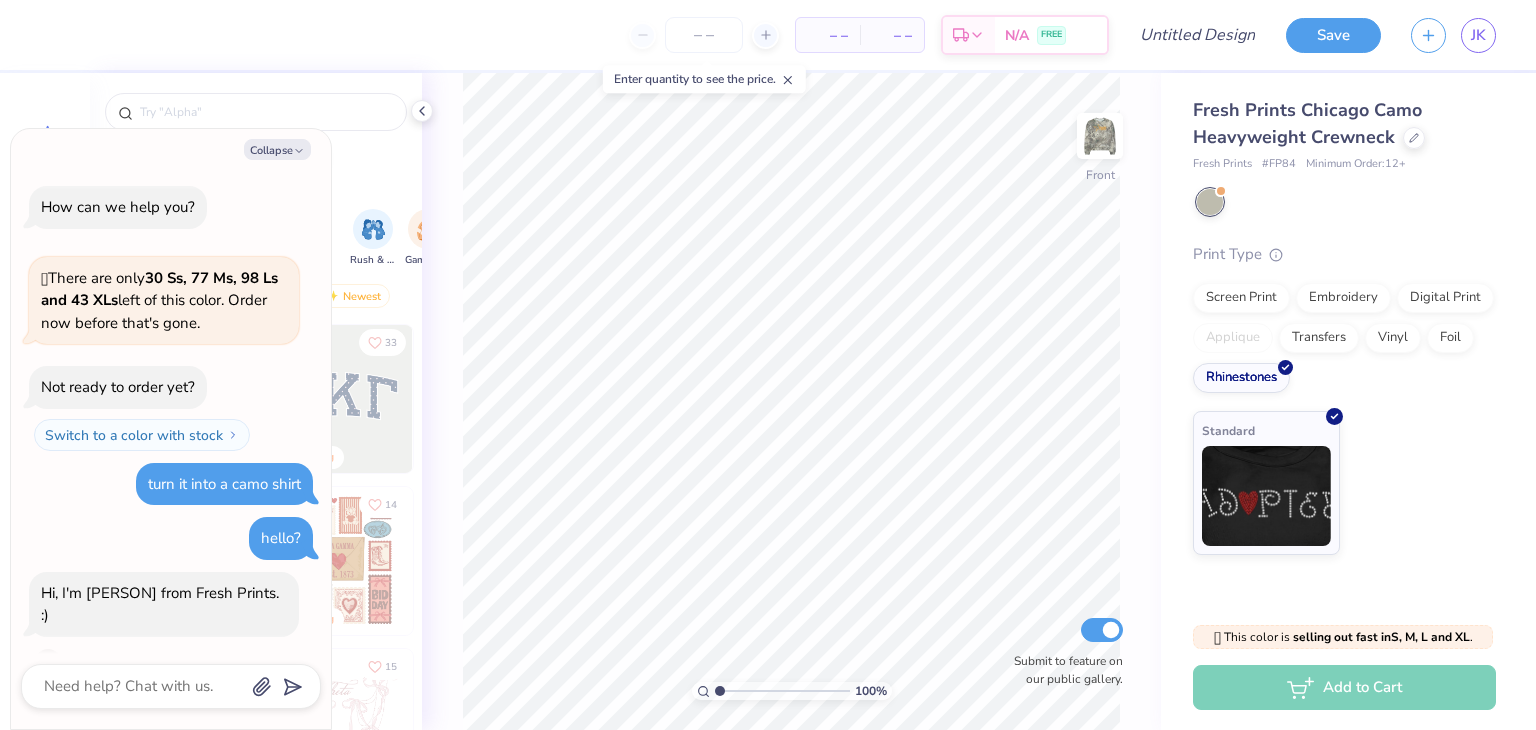 scroll, scrollTop: 928, scrollLeft: 0, axis: vertical 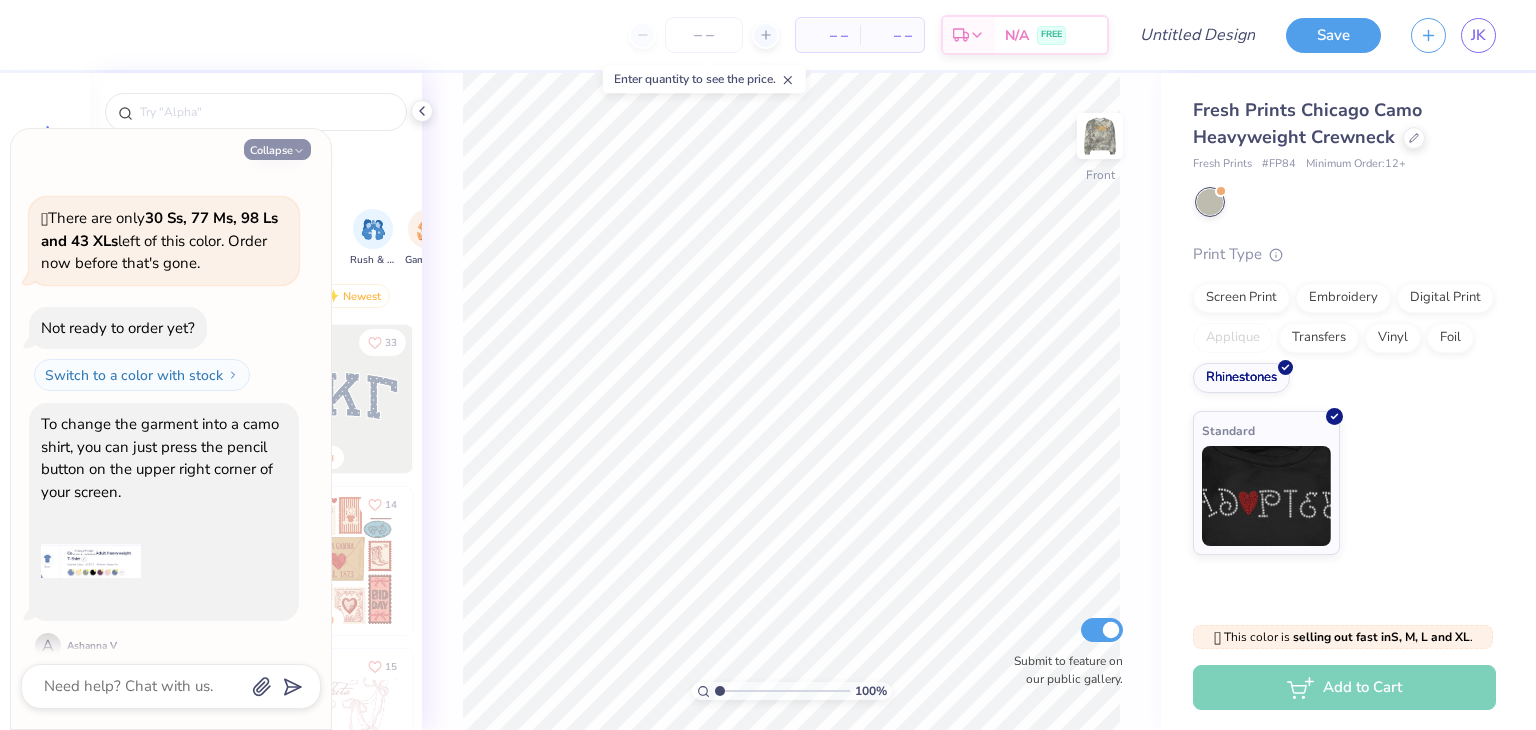 click on "Collapse" at bounding box center (277, 149) 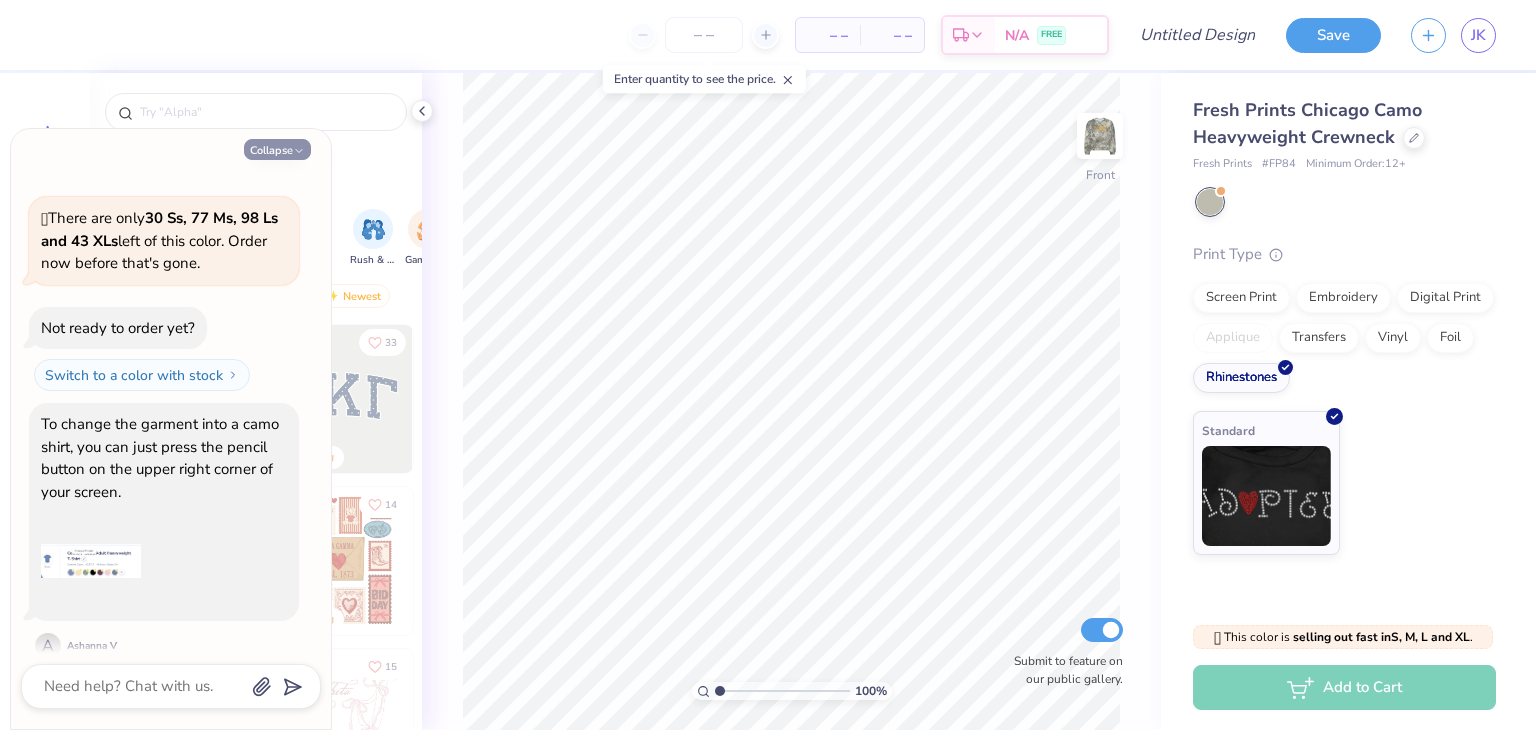 type on "x" 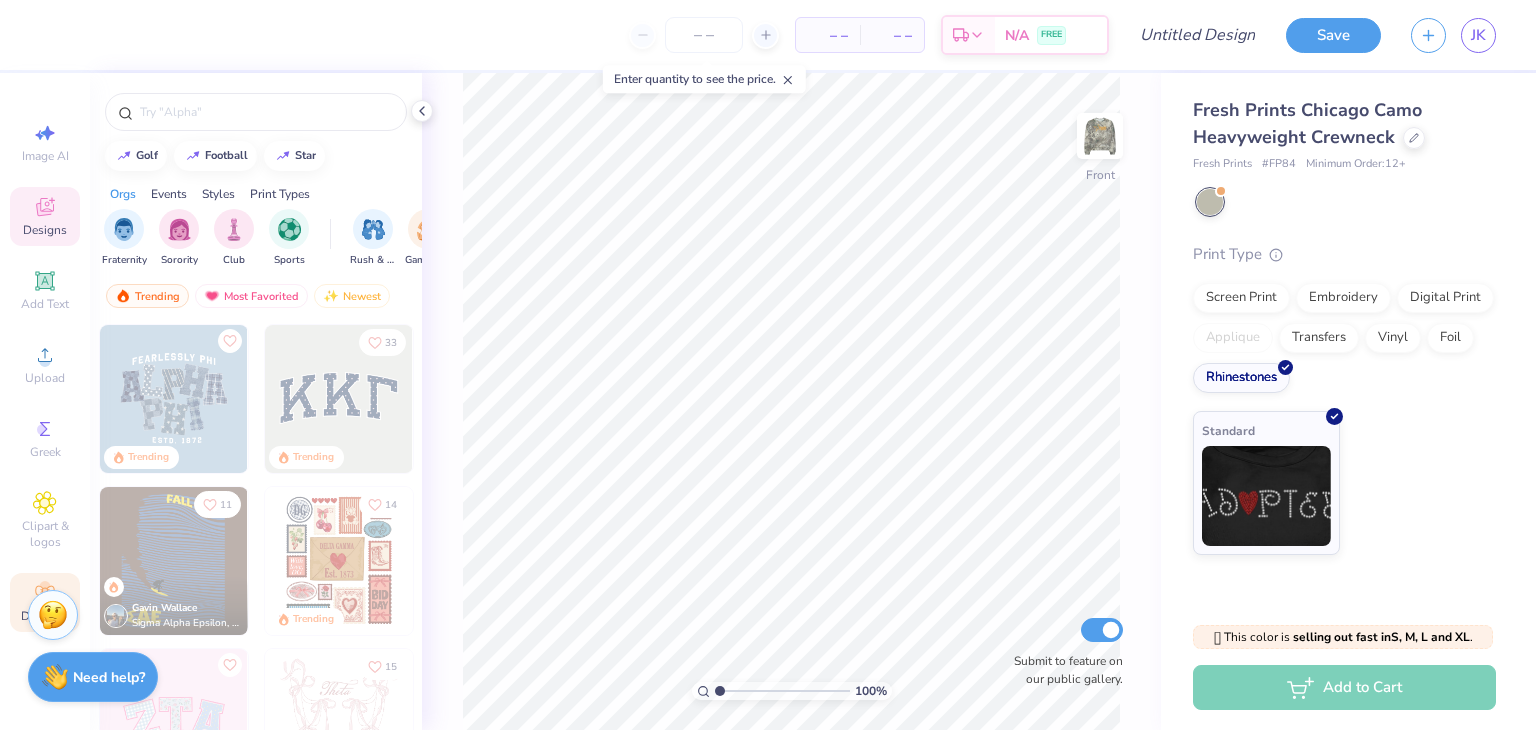 click 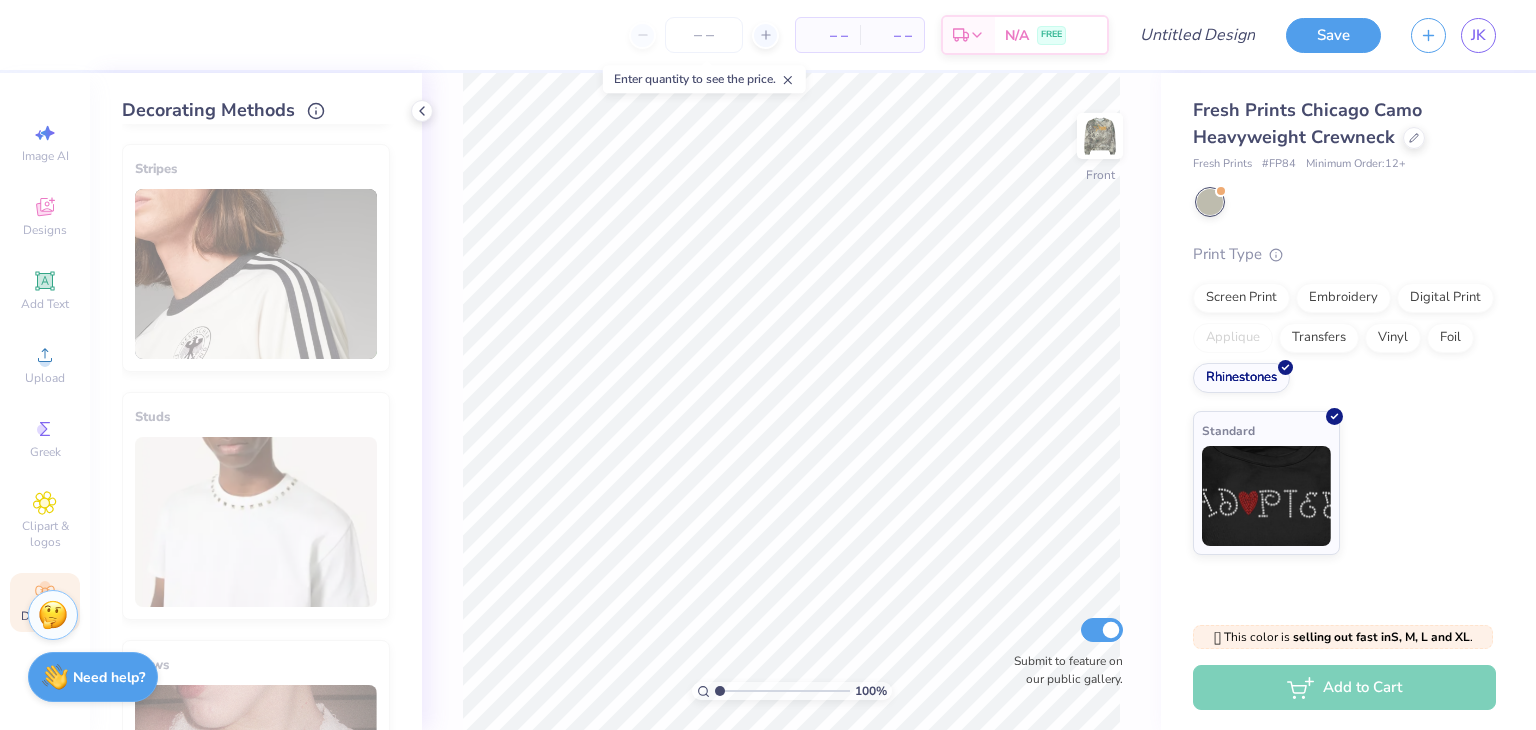 scroll, scrollTop: 712, scrollLeft: 0, axis: vertical 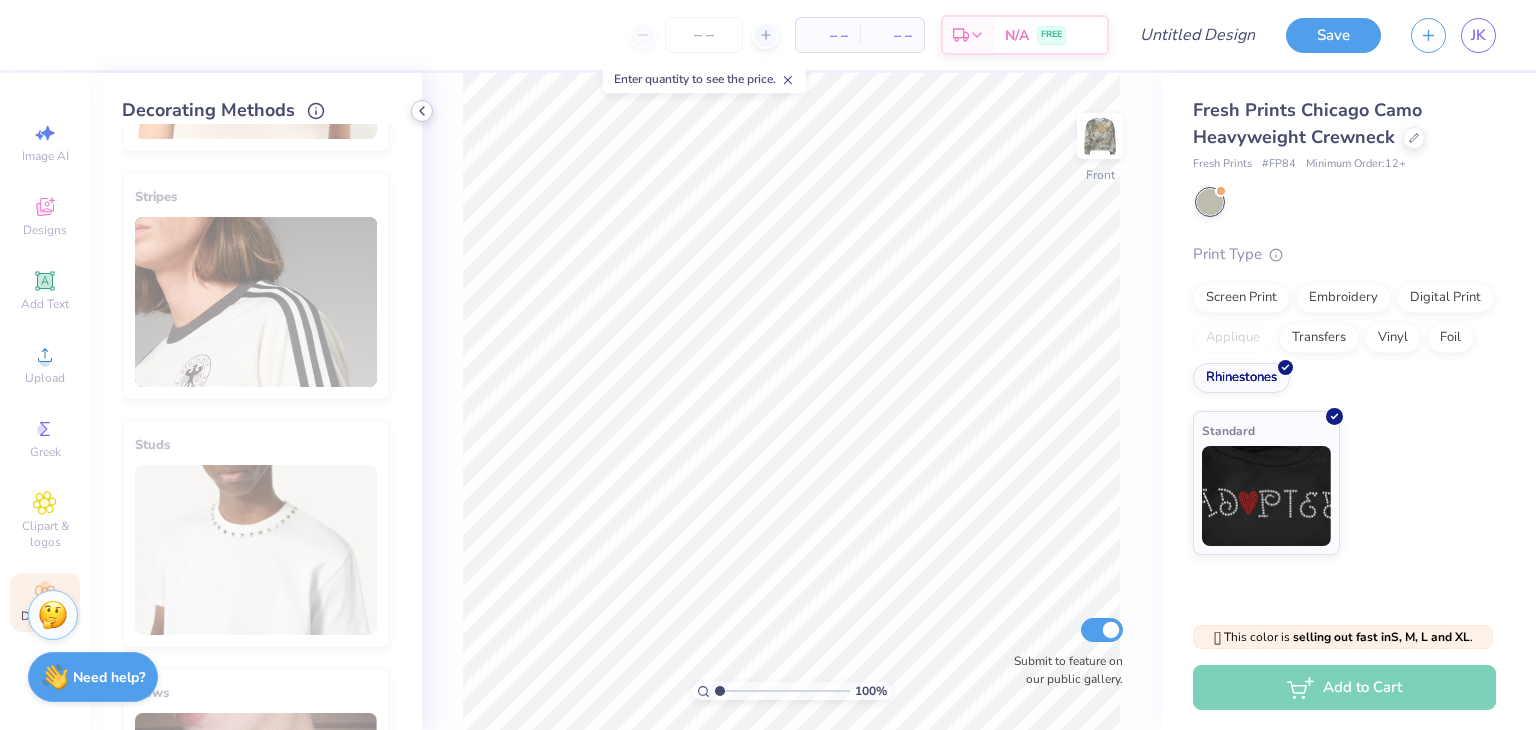 click 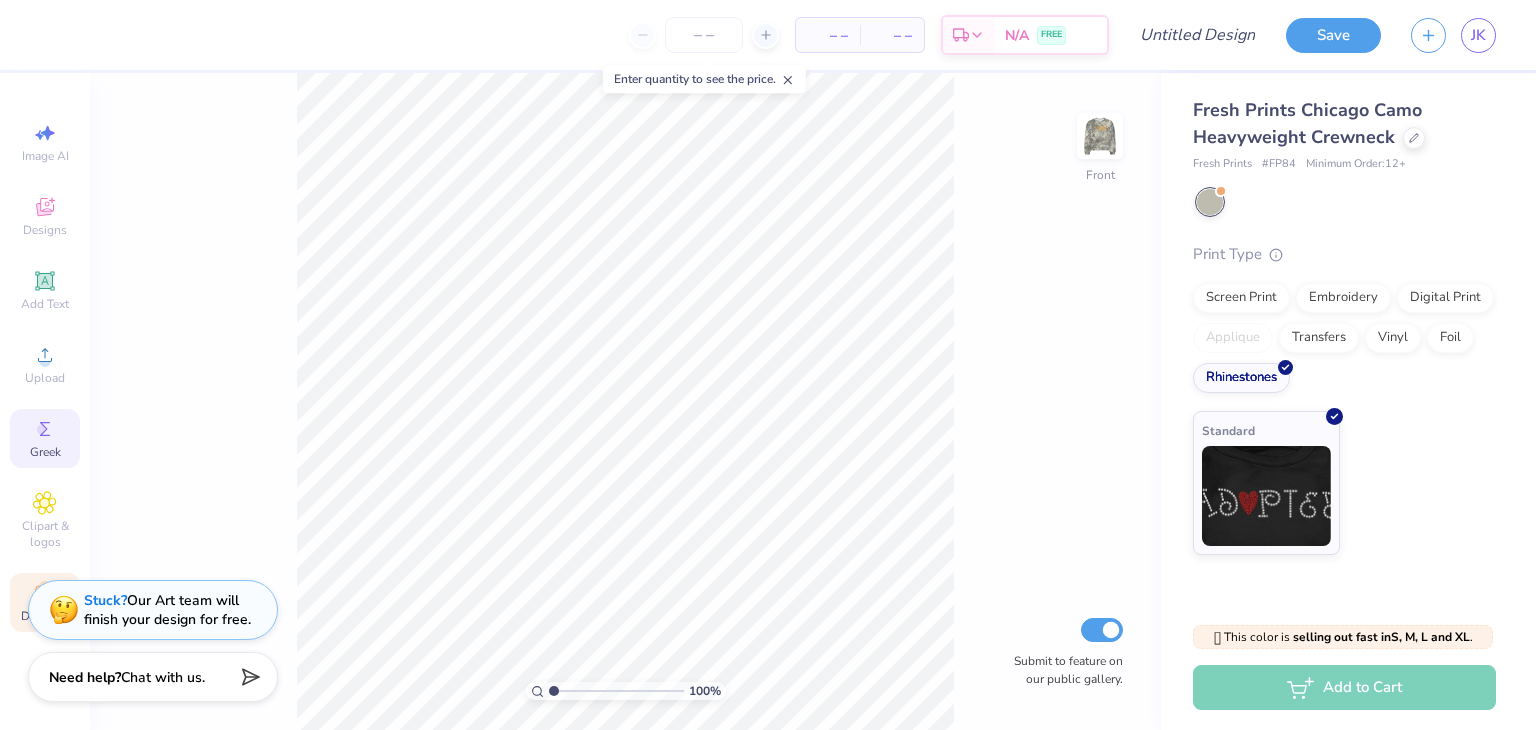 click 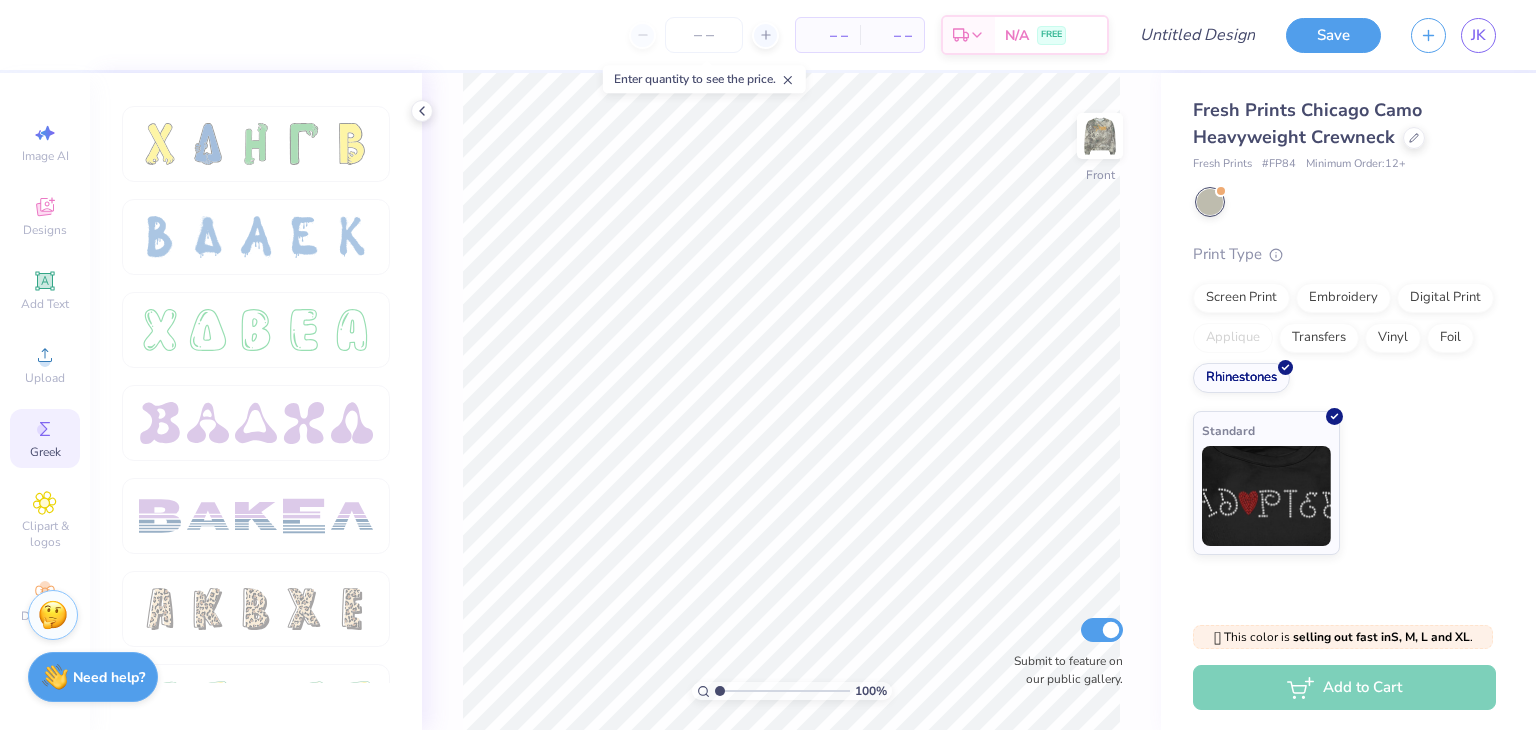 scroll, scrollTop: 2892, scrollLeft: 0, axis: vertical 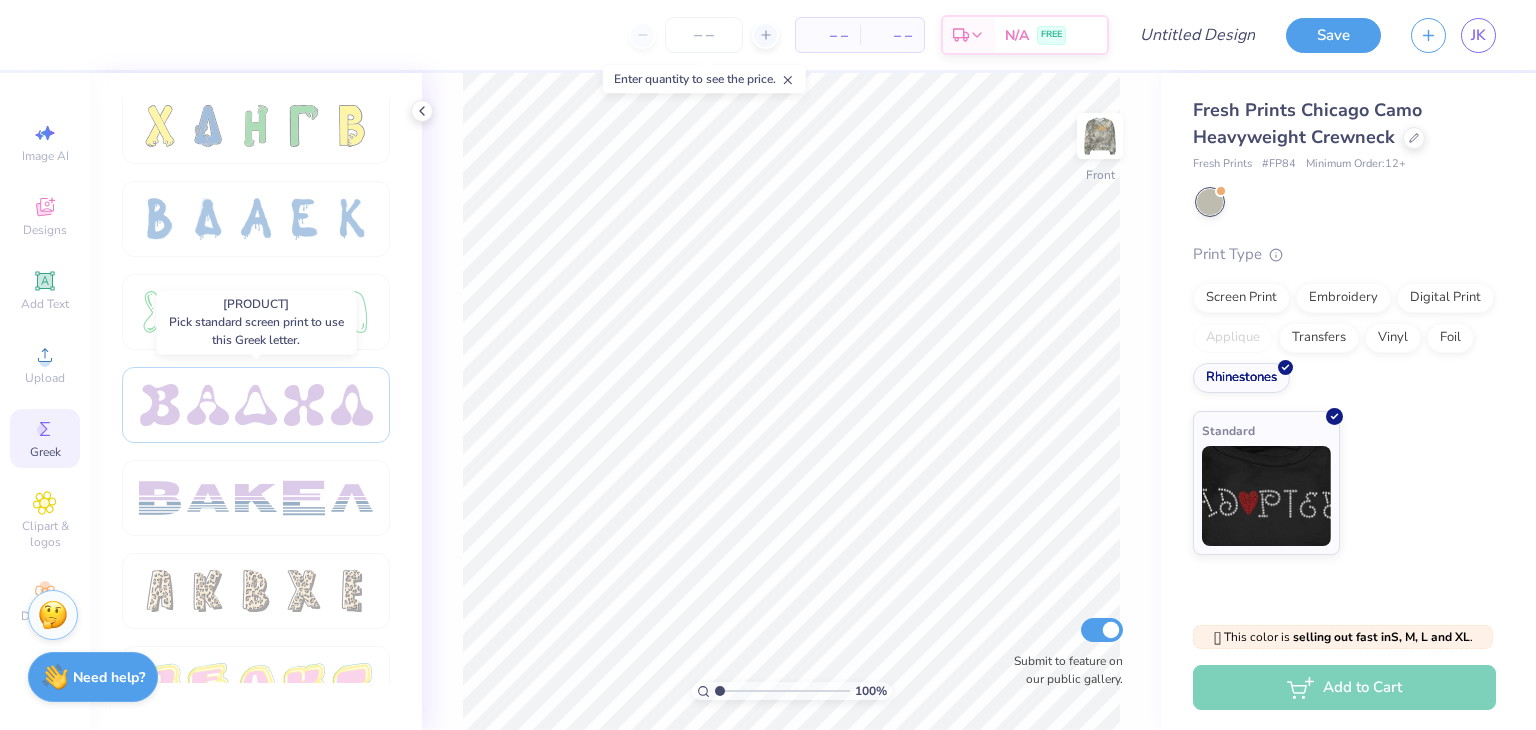 click at bounding box center (208, 405) 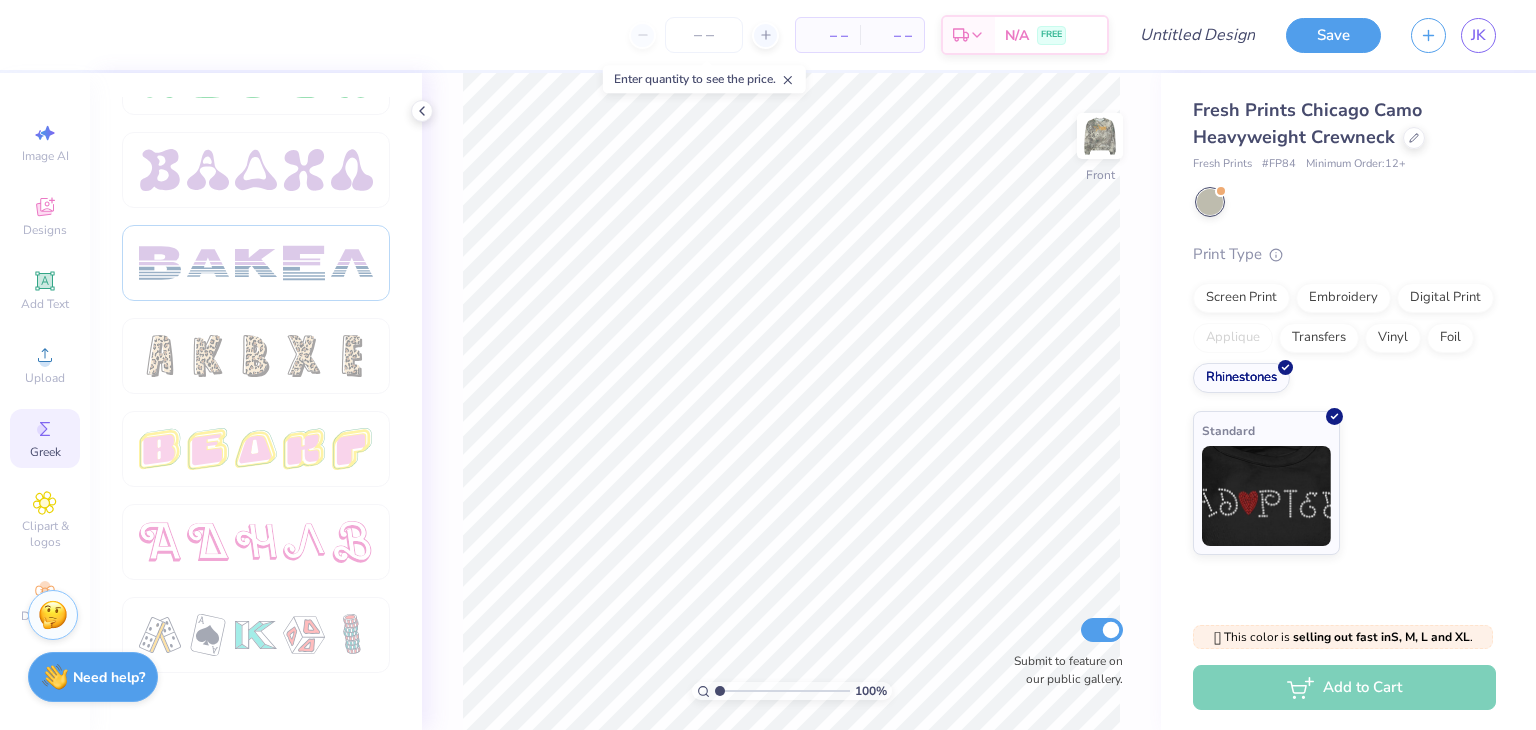 scroll, scrollTop: 3104, scrollLeft: 0, axis: vertical 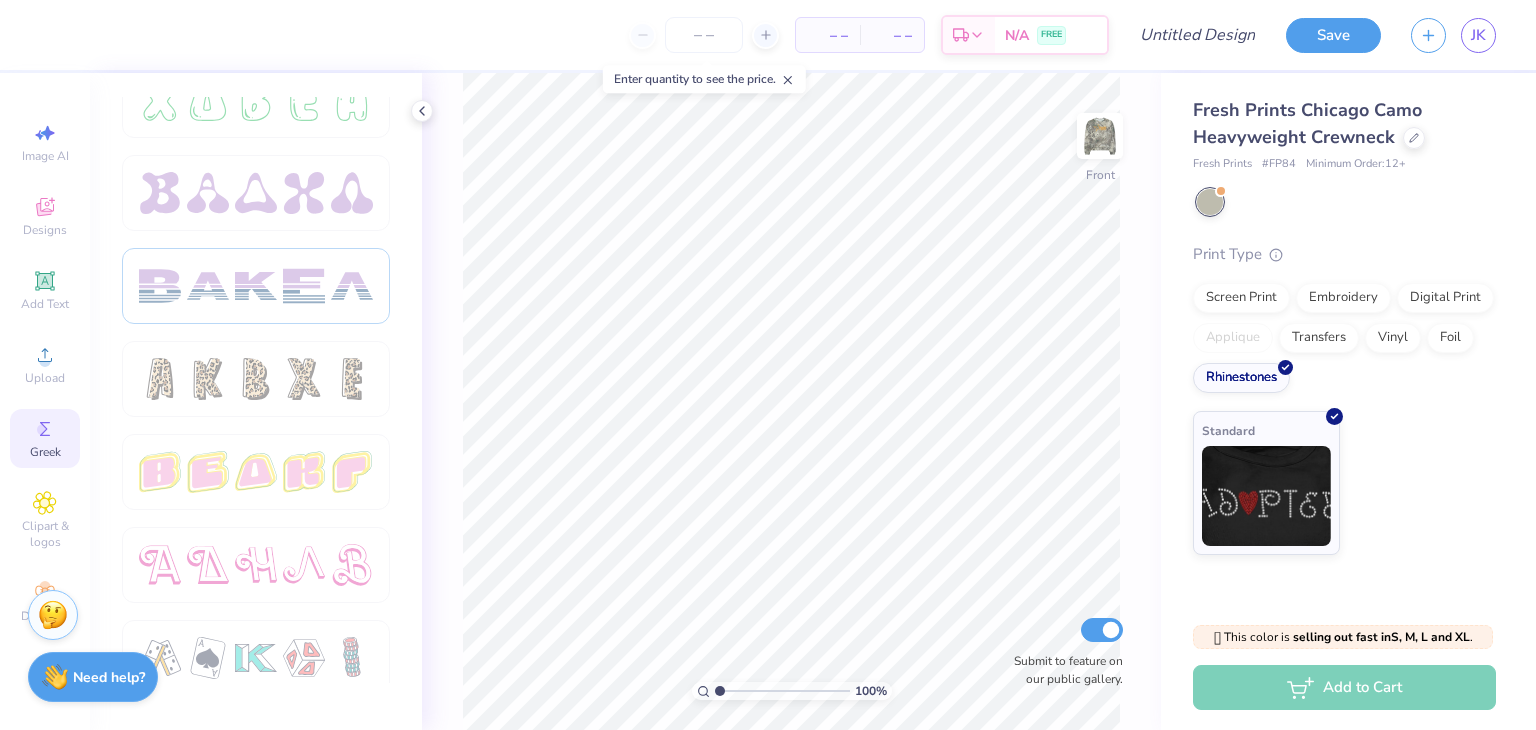 click at bounding box center (256, 286) 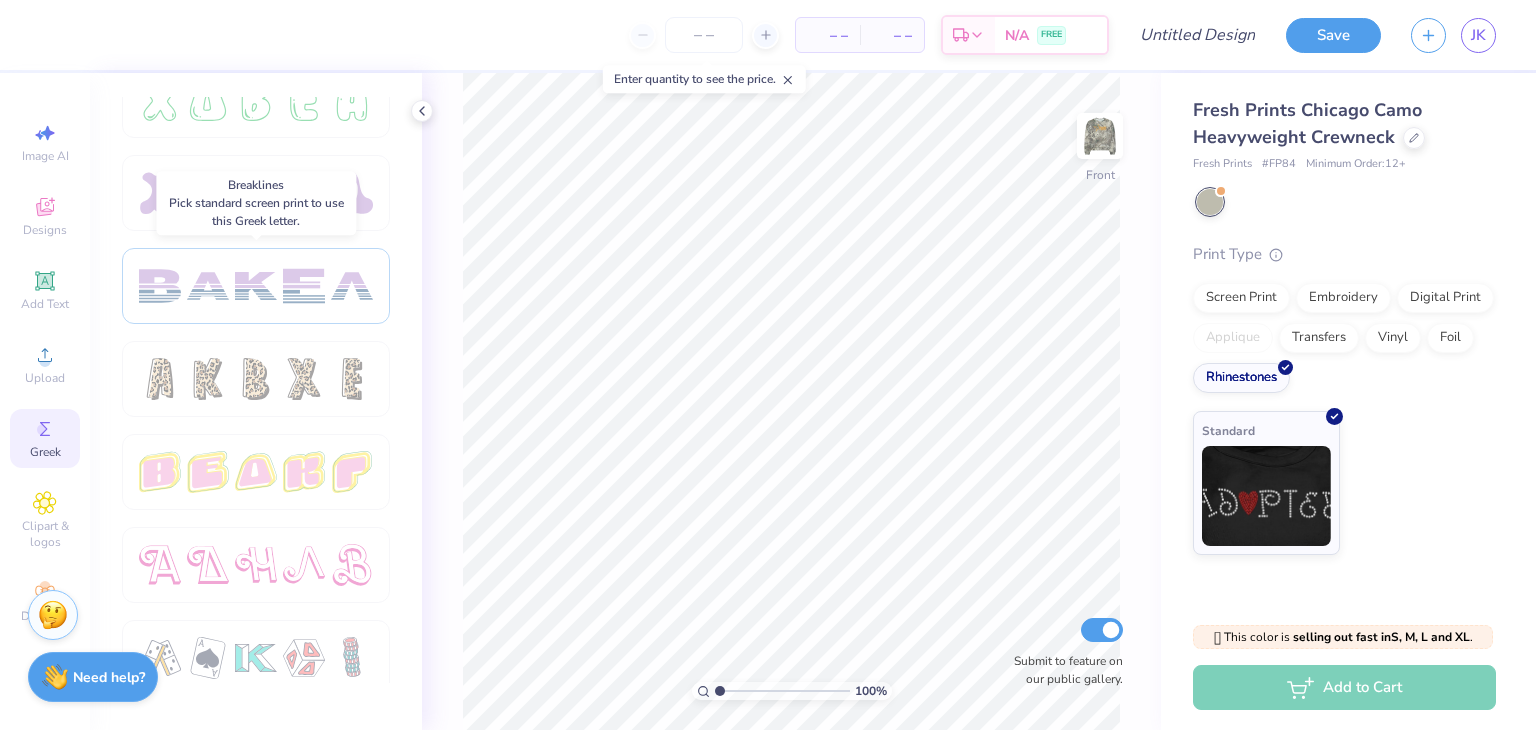 click at bounding box center (208, 286) 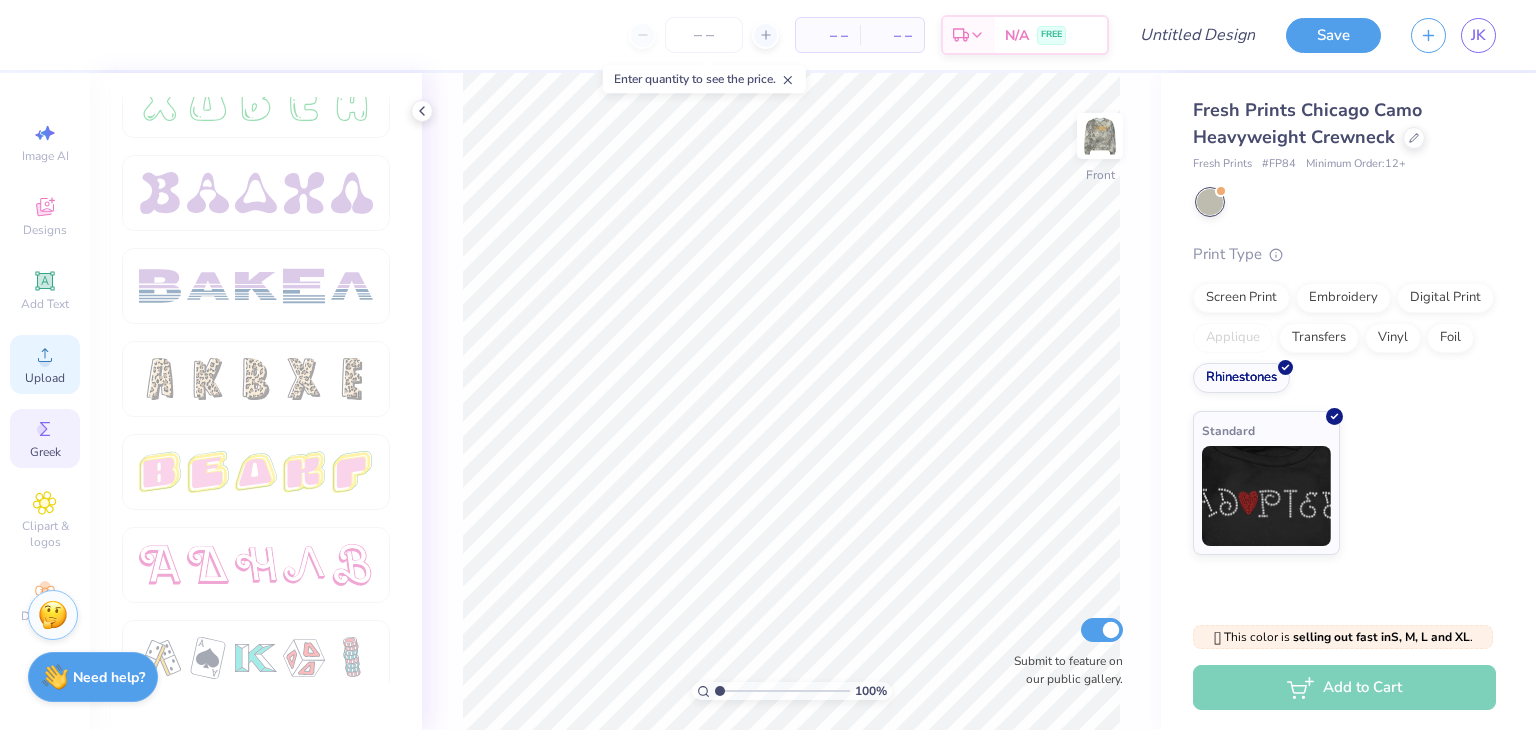 click 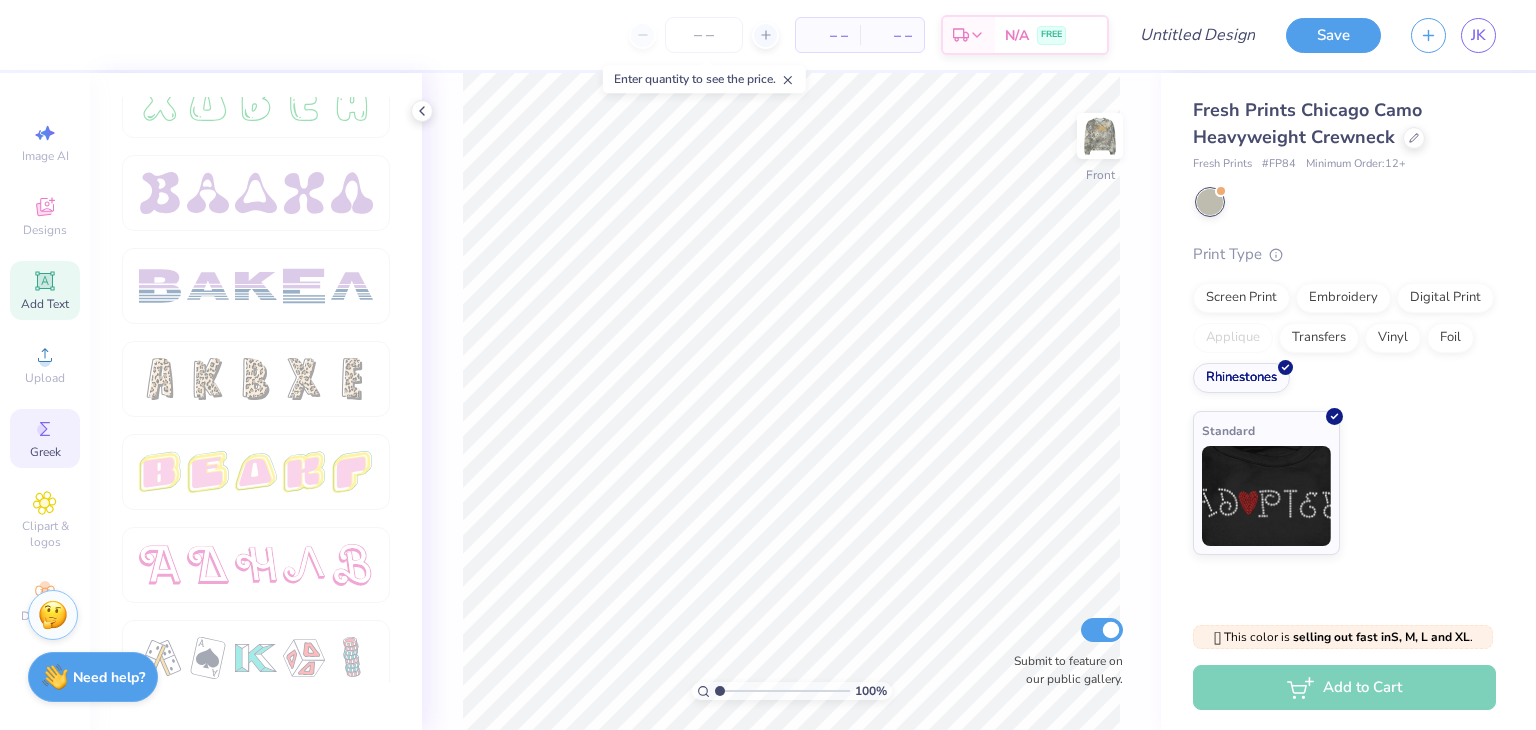 click on "Add Text" at bounding box center [45, 290] 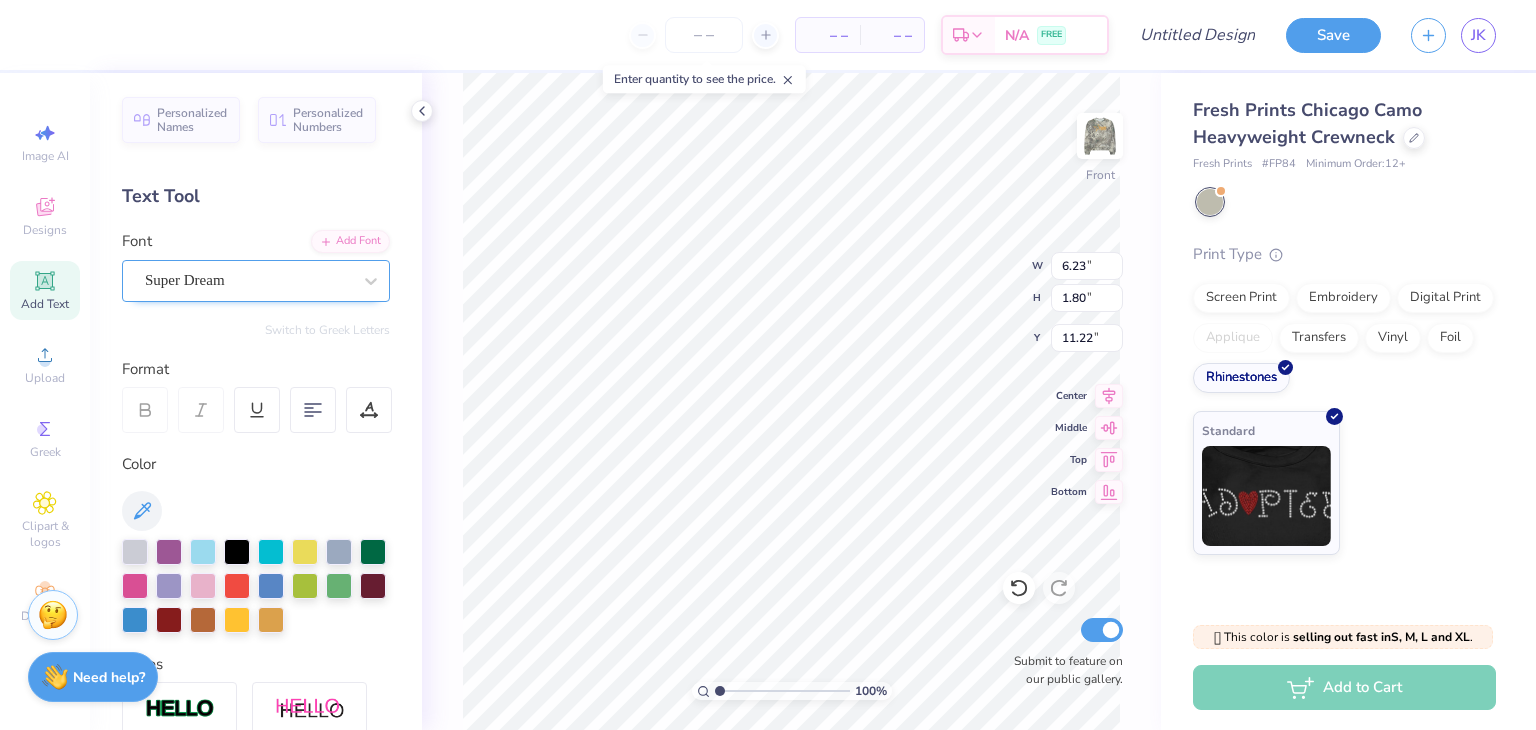 click on "Super Dream" at bounding box center [248, 280] 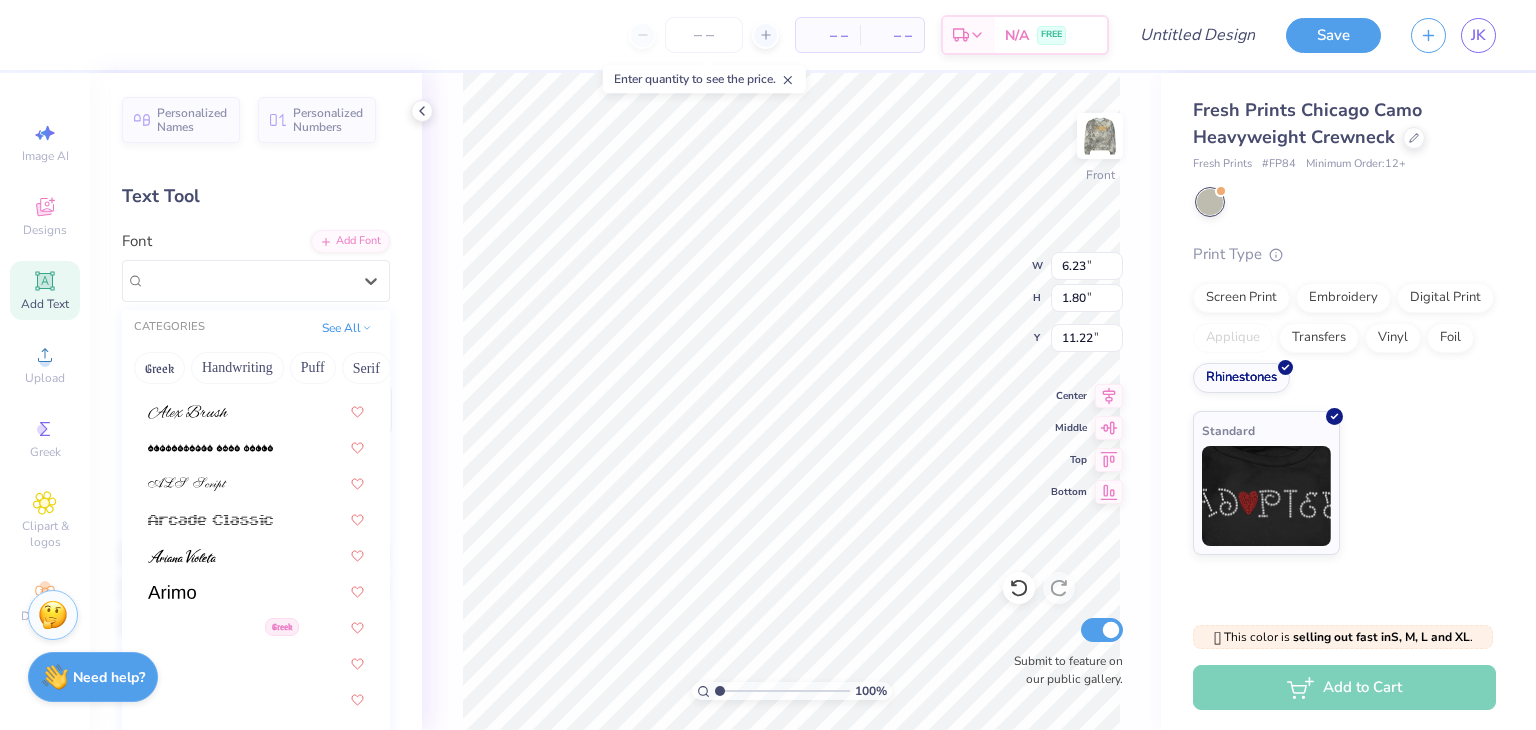 scroll, scrollTop: 663, scrollLeft: 0, axis: vertical 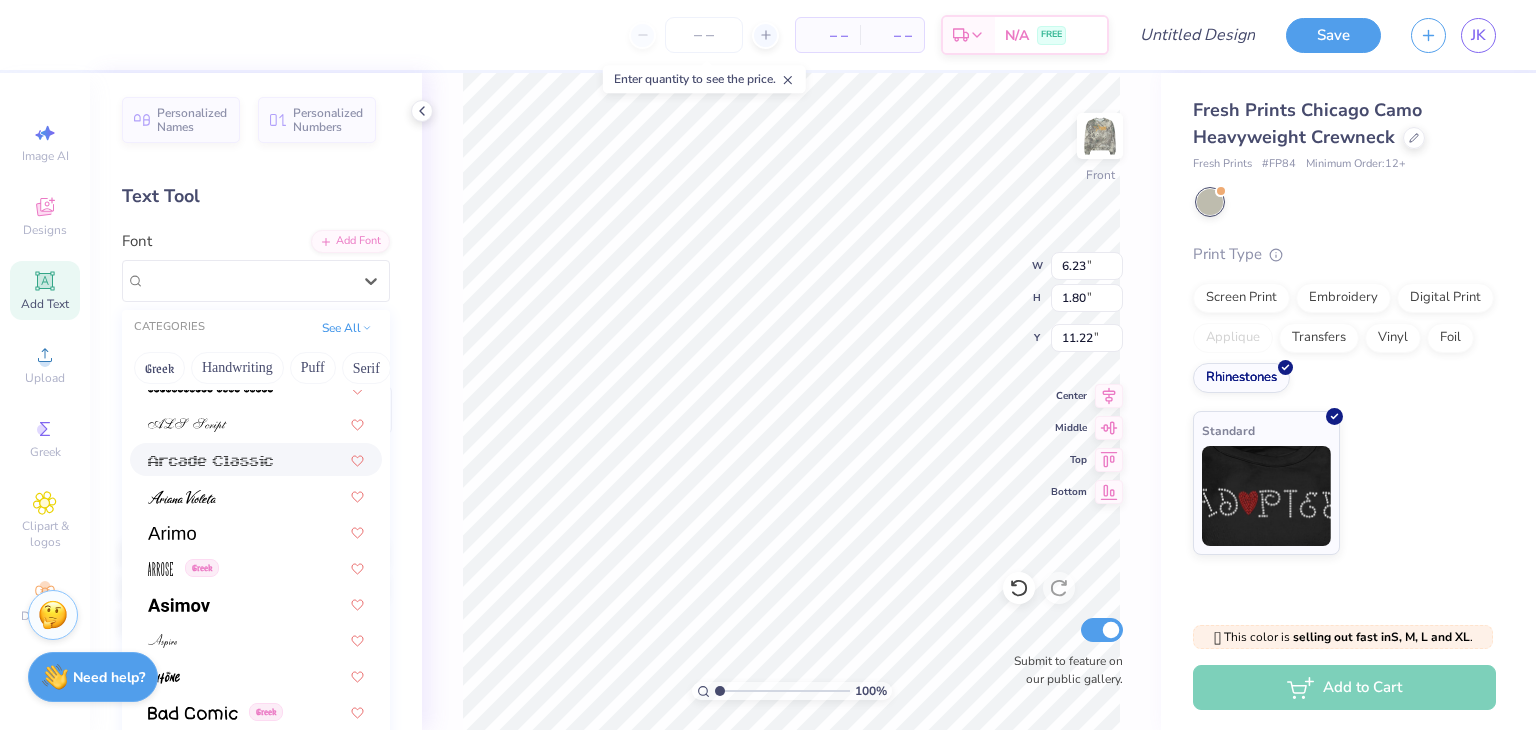 click at bounding box center [210, 461] 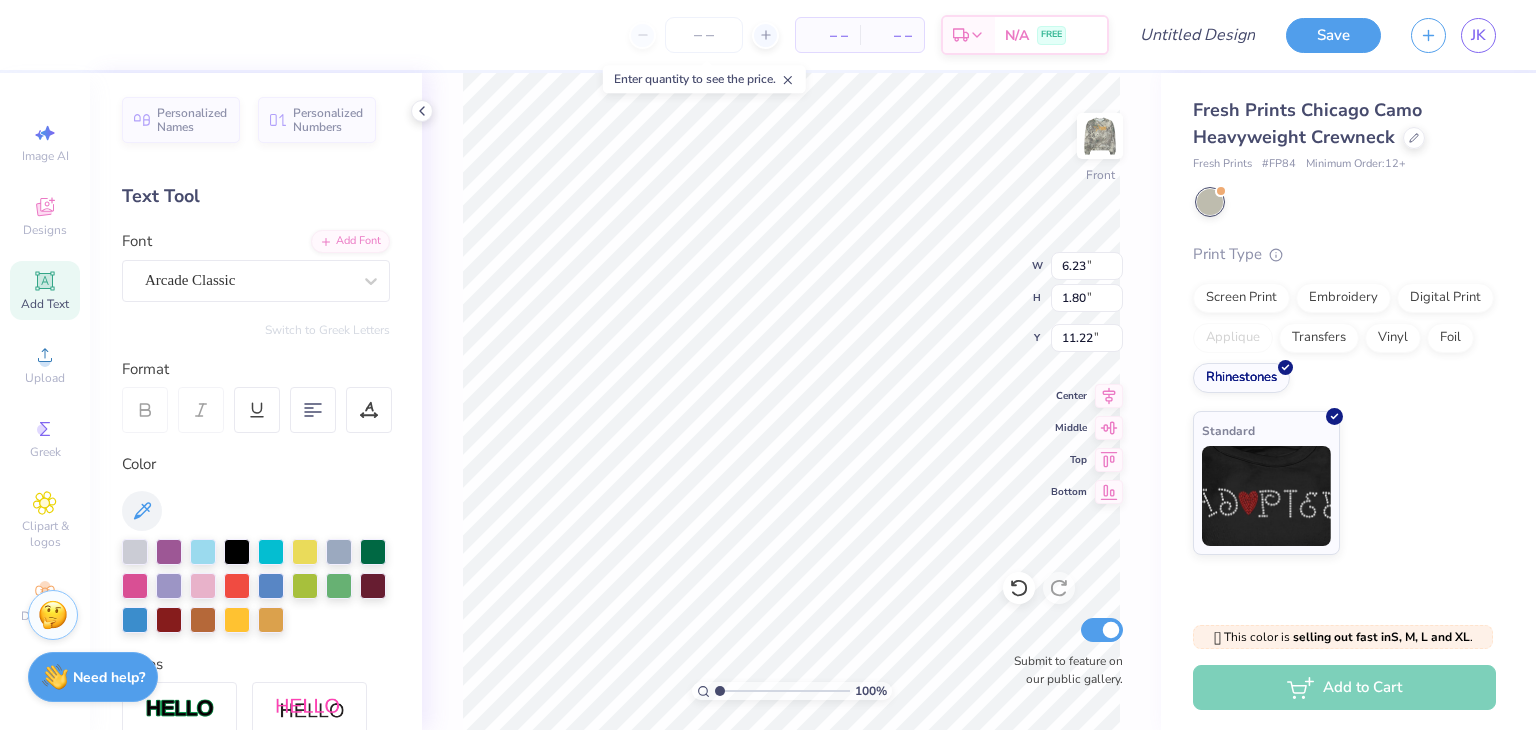 type on "7.45" 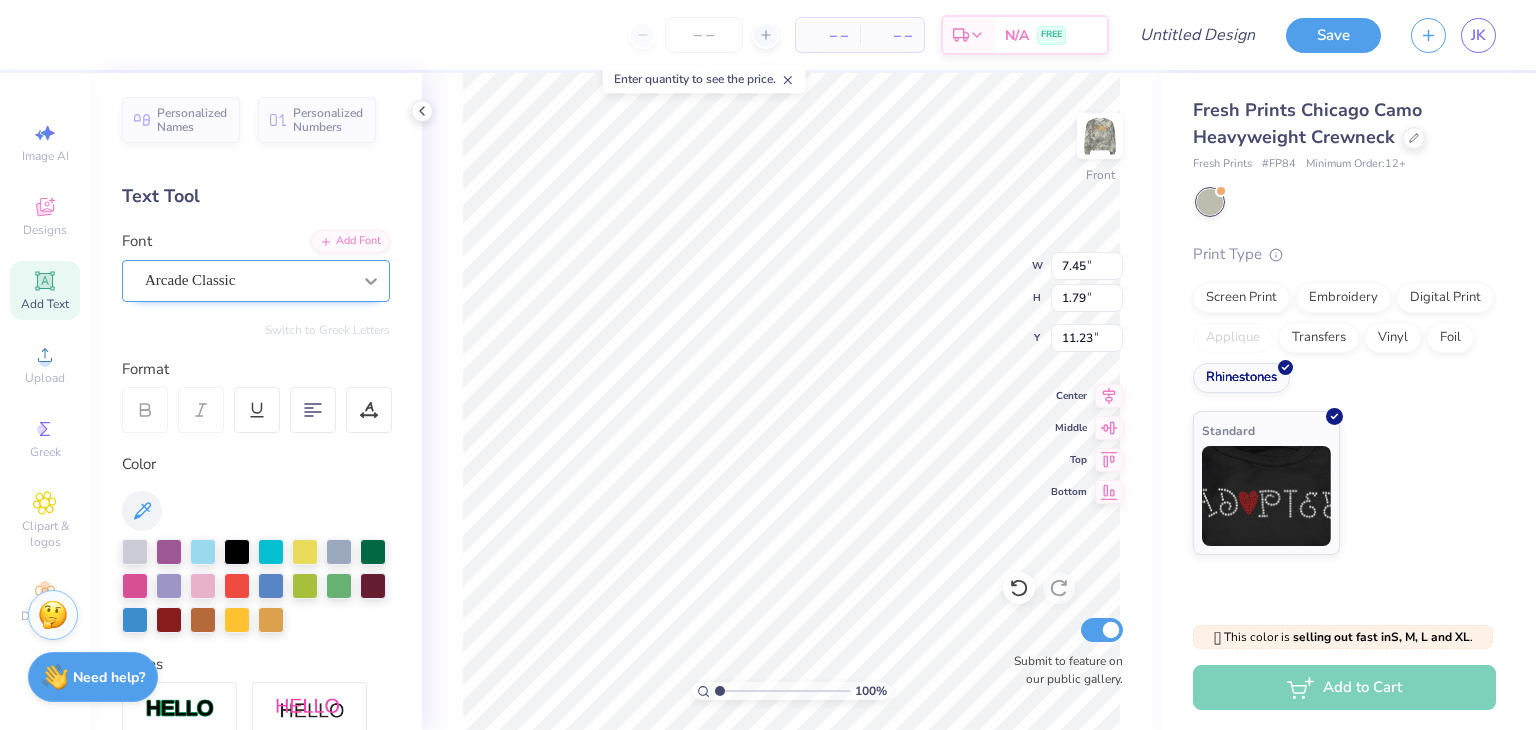 click 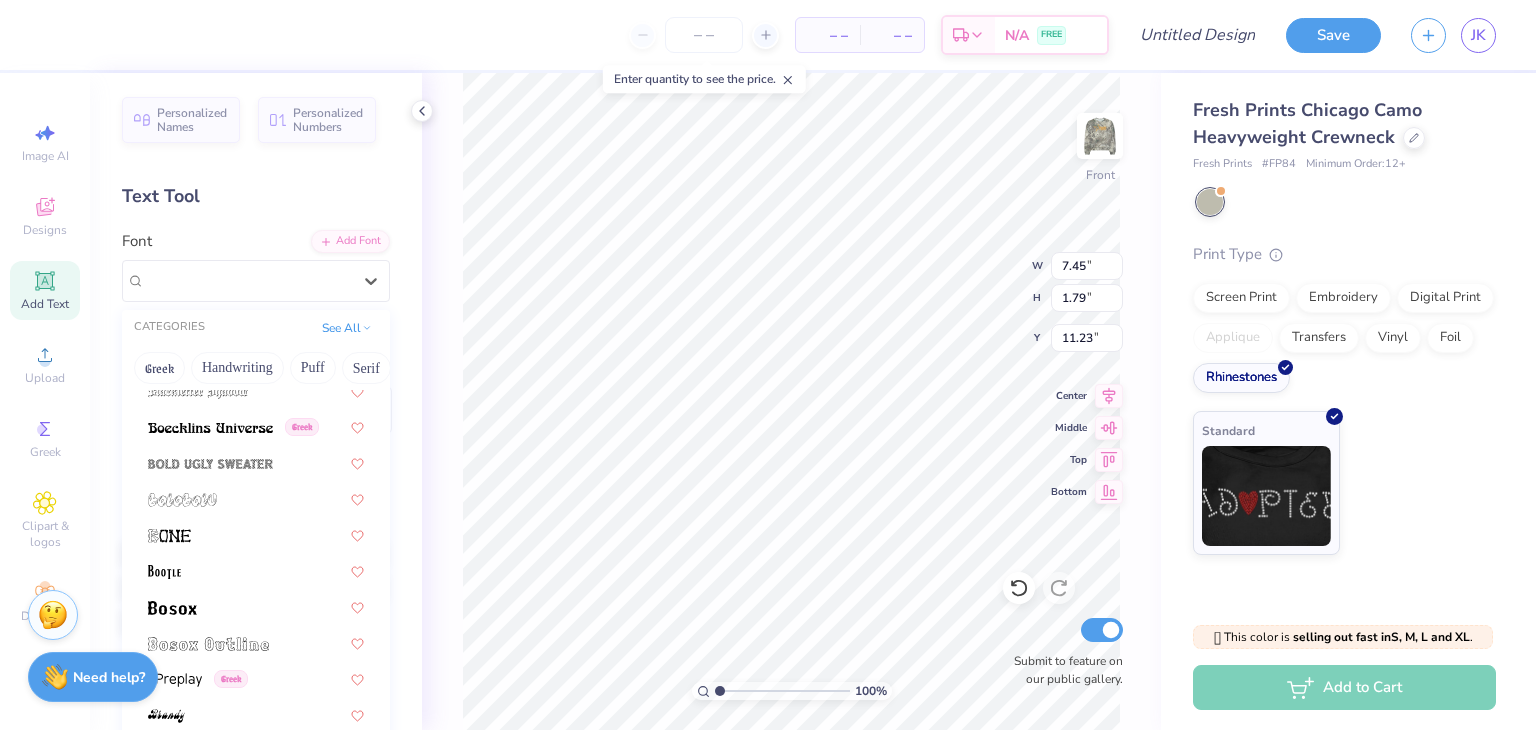 scroll, scrollTop: 0, scrollLeft: 0, axis: both 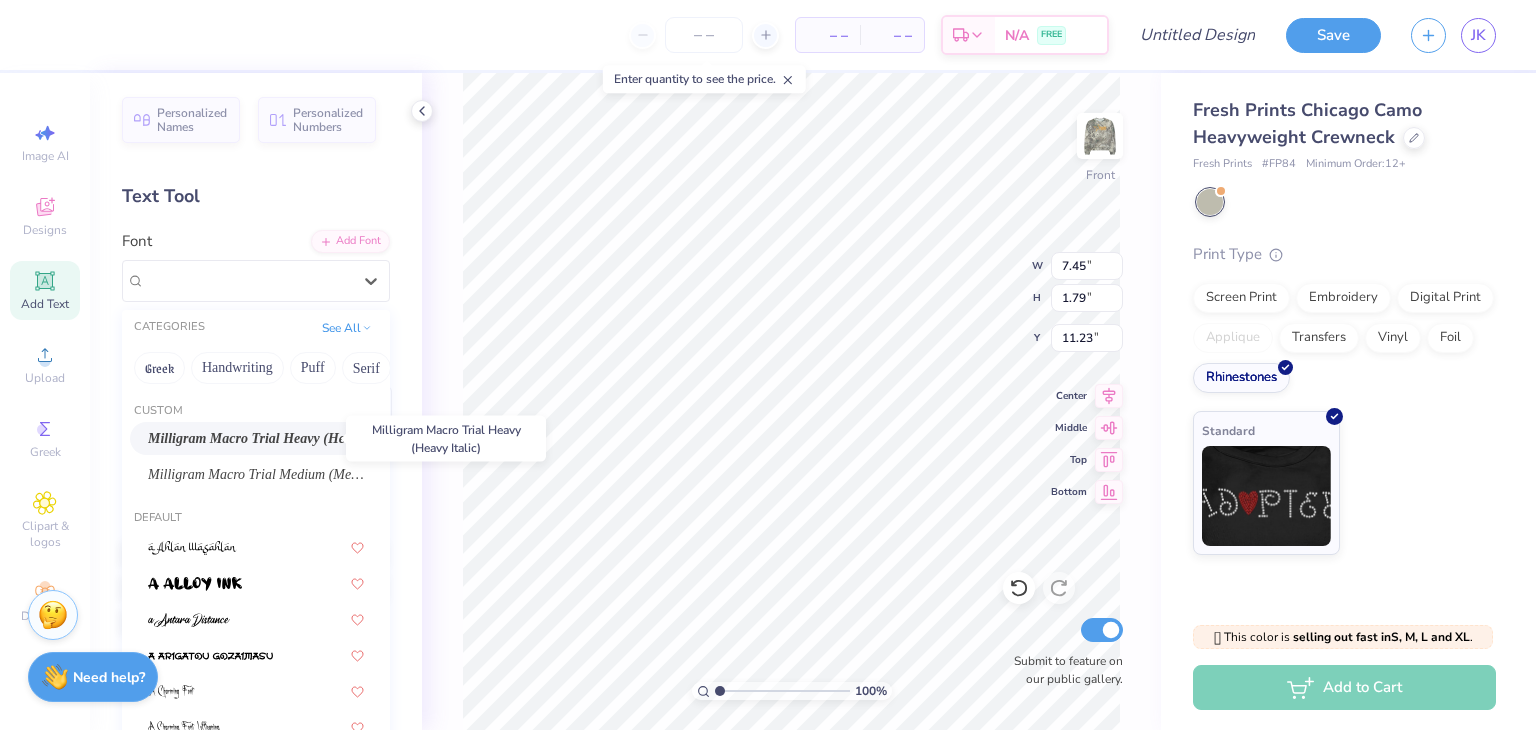 click on "Milligram Macro Trial Heavy (Heavy Italic)" at bounding box center [256, 438] 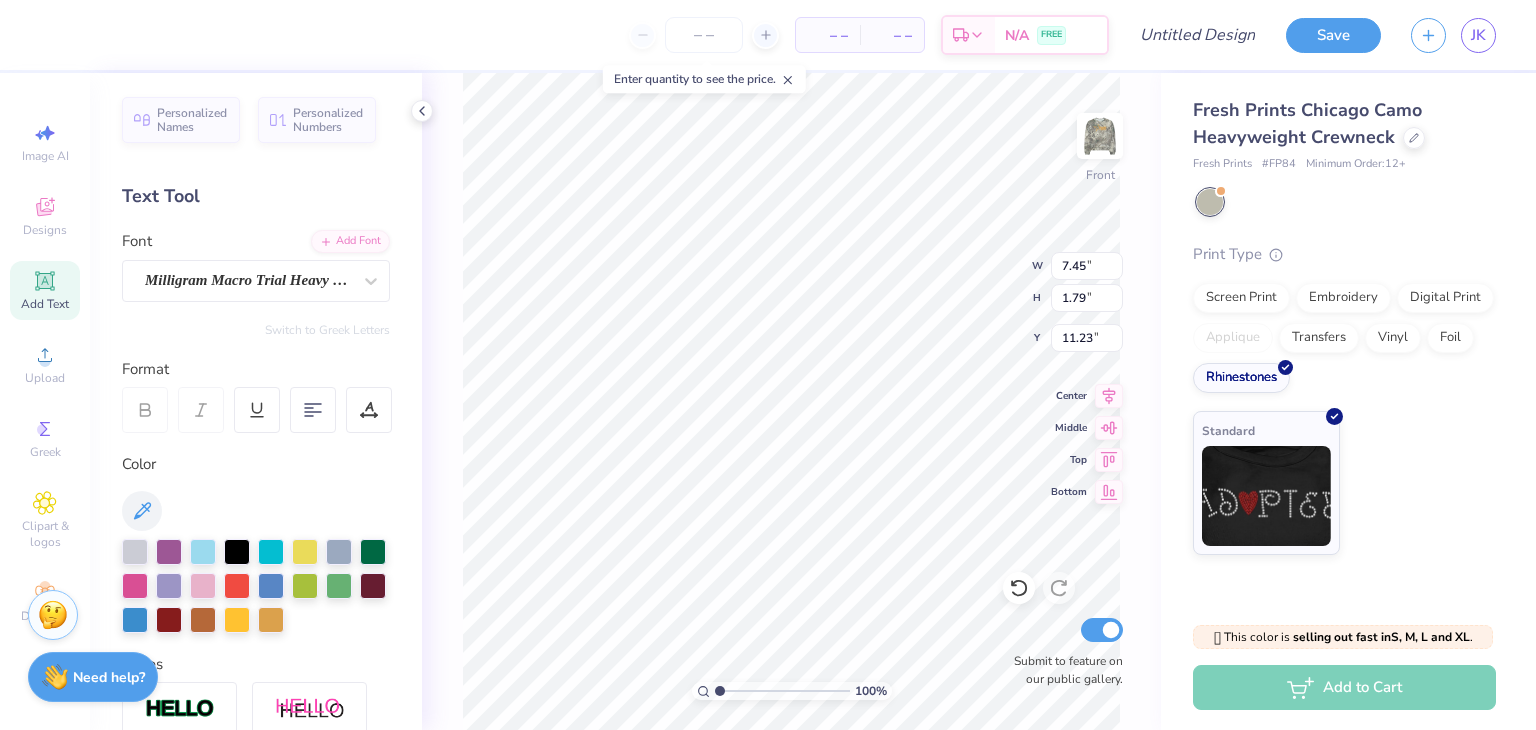 type on "5.83" 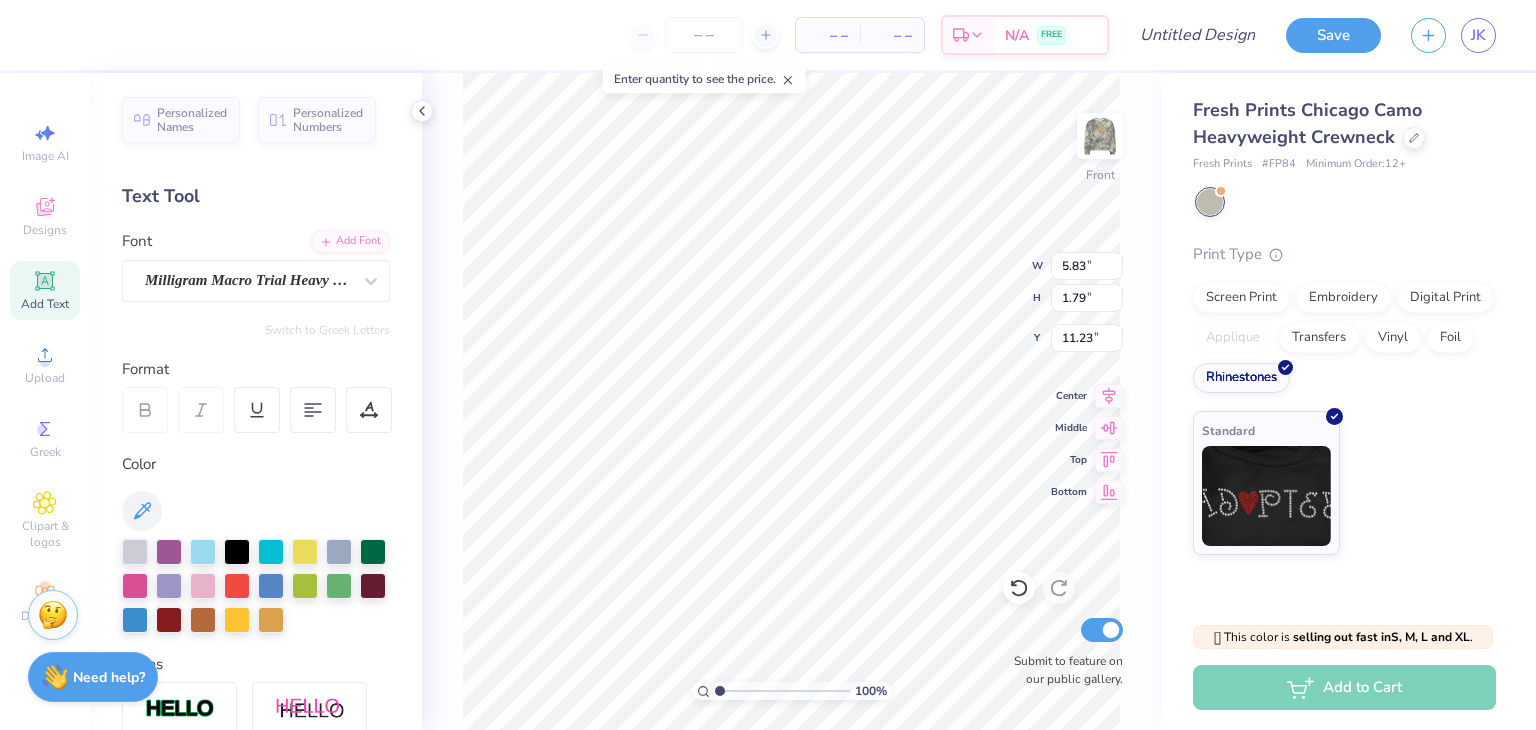 scroll, scrollTop: 16, scrollLeft: 7, axis: both 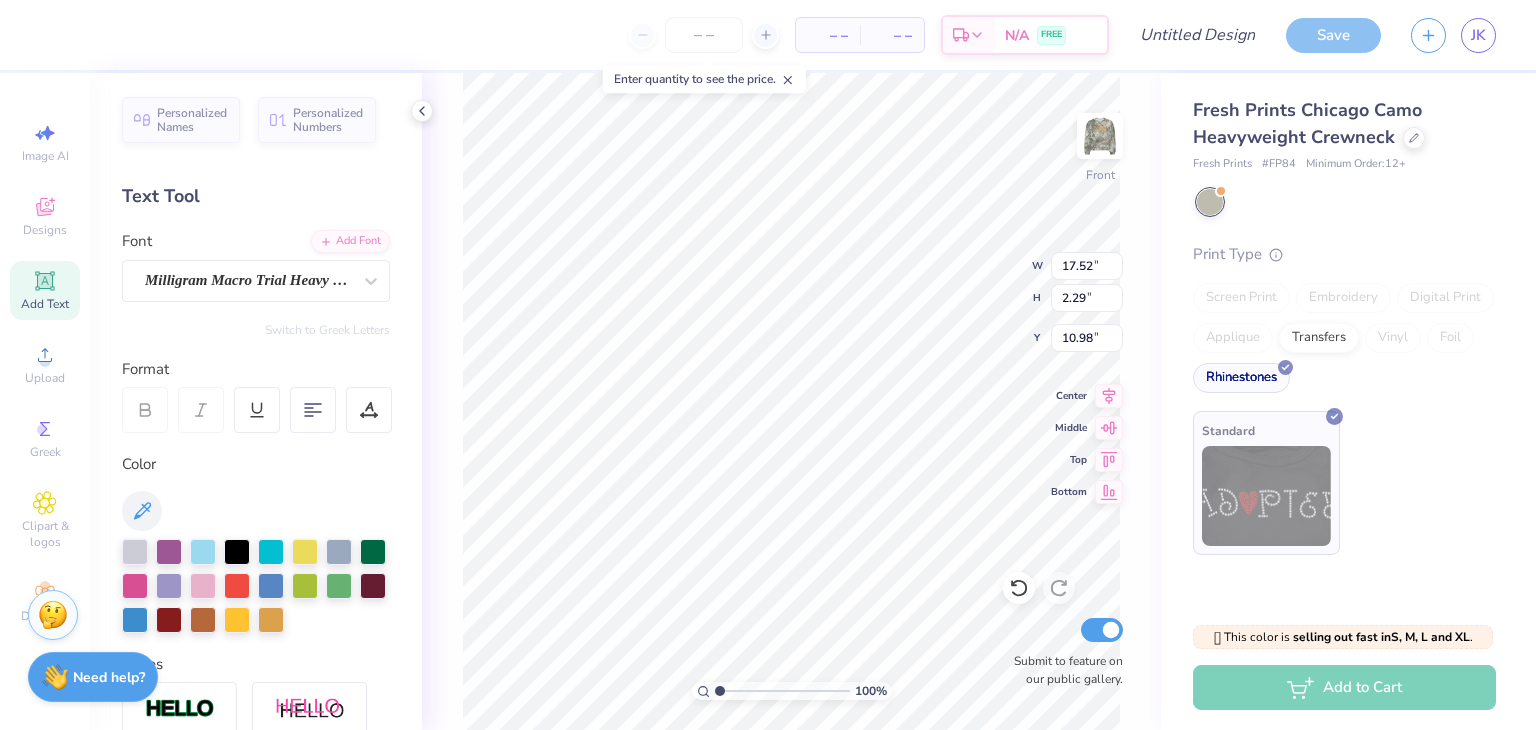 type on "14.62" 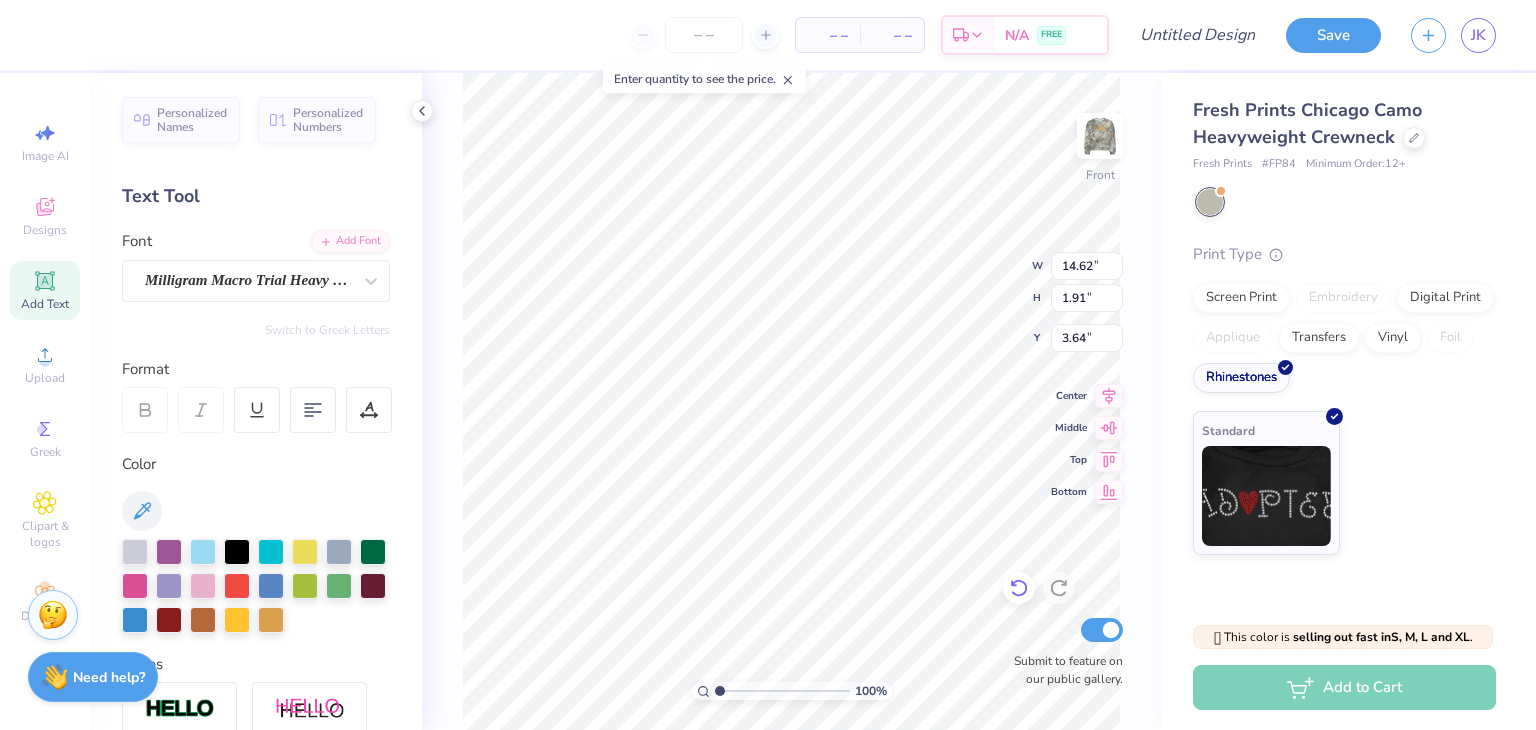 click 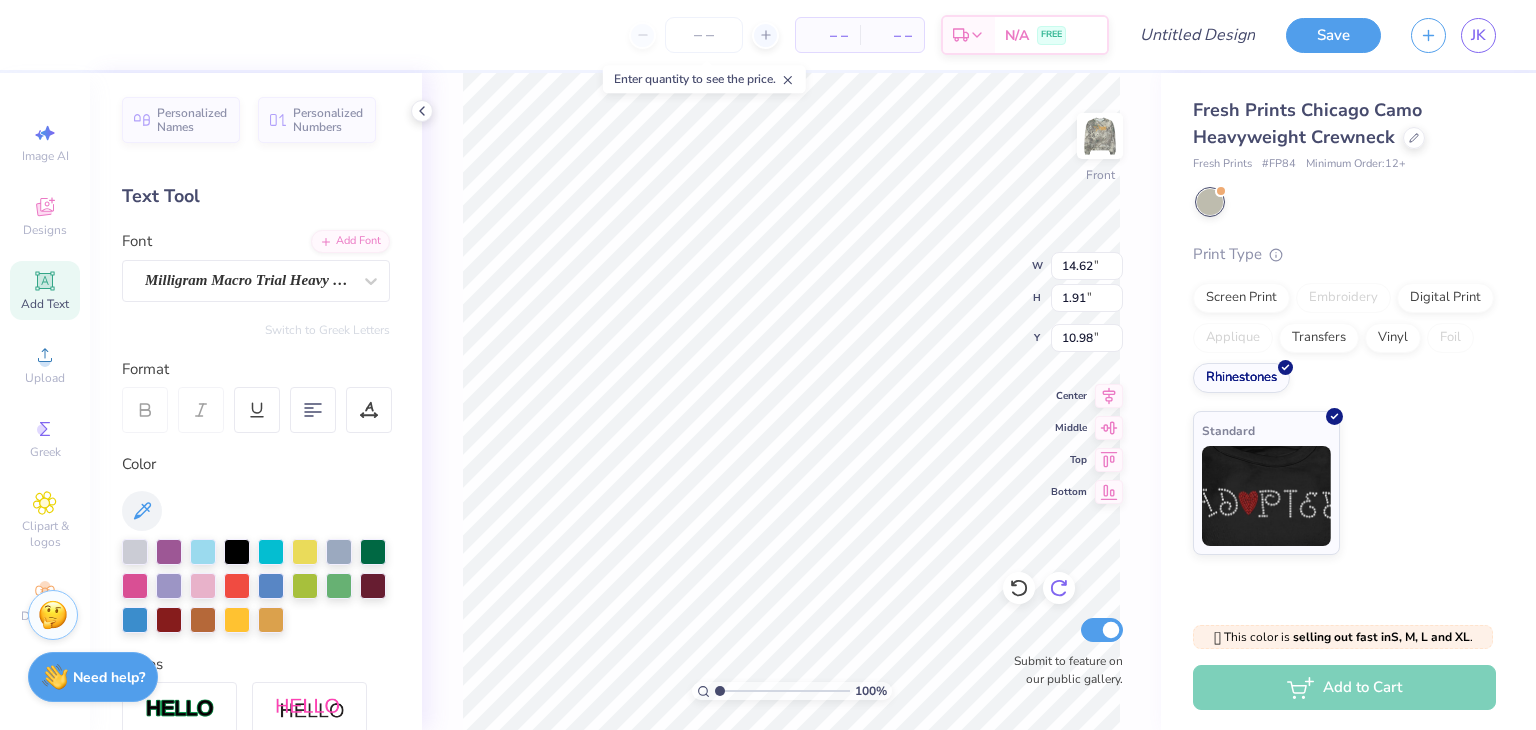 click 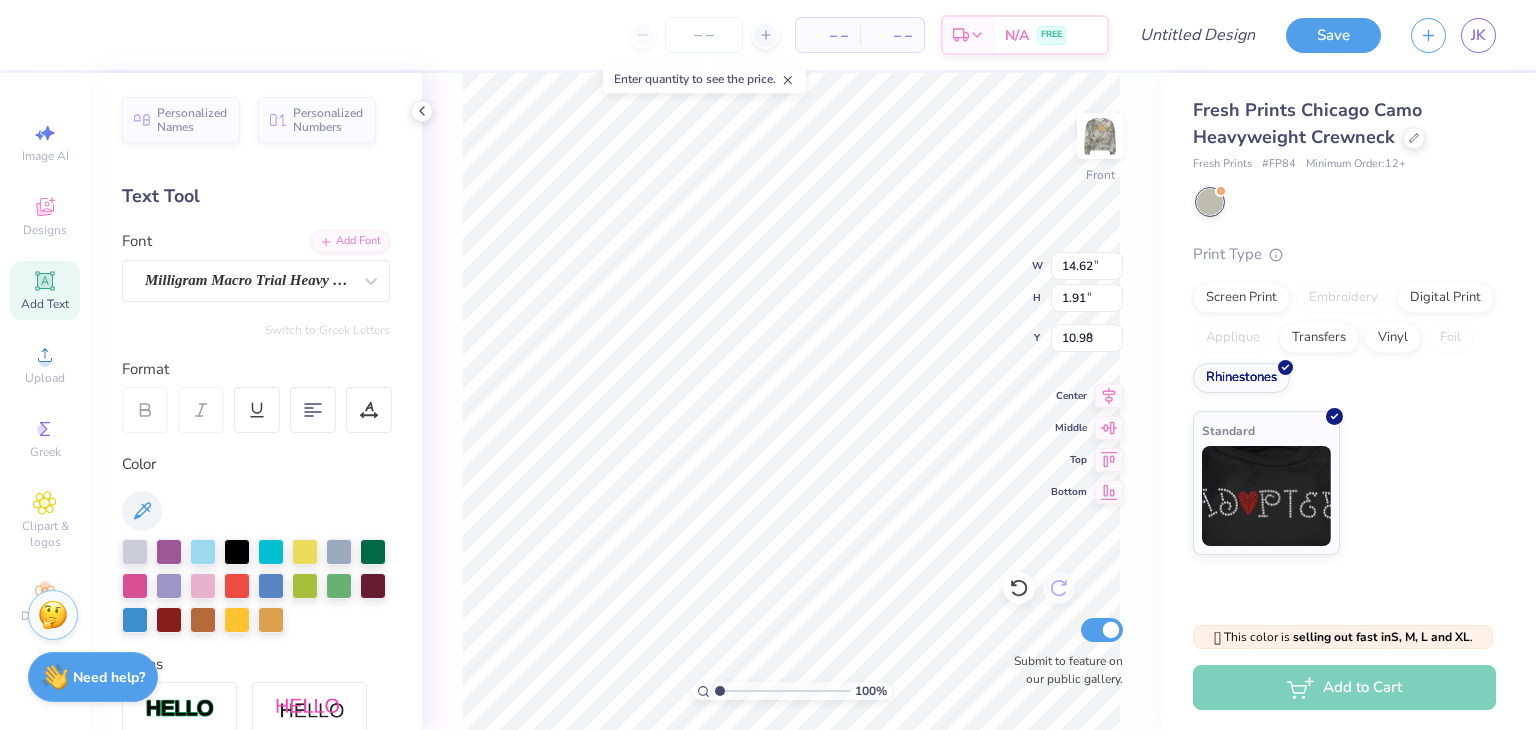 type on "3.64" 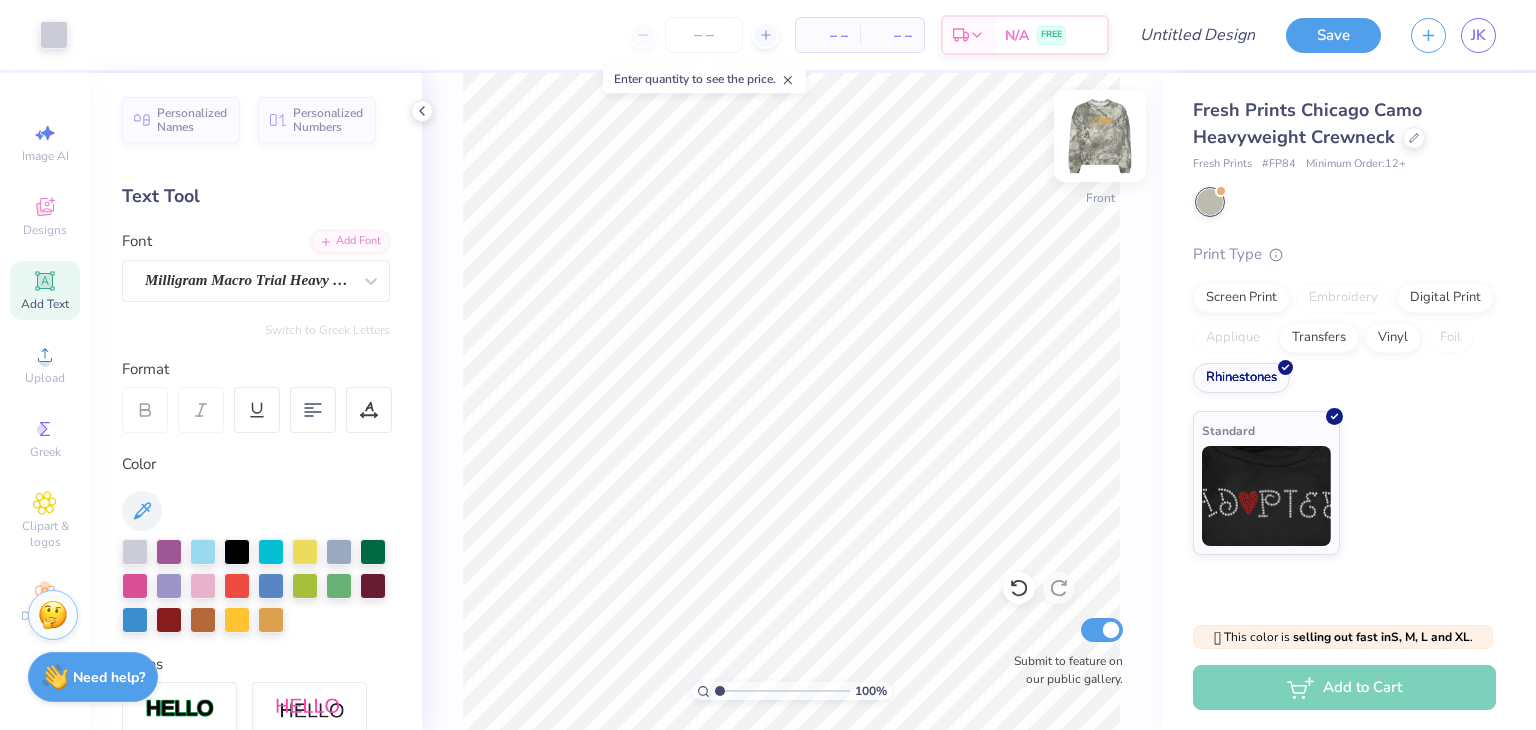 click at bounding box center (1100, 136) 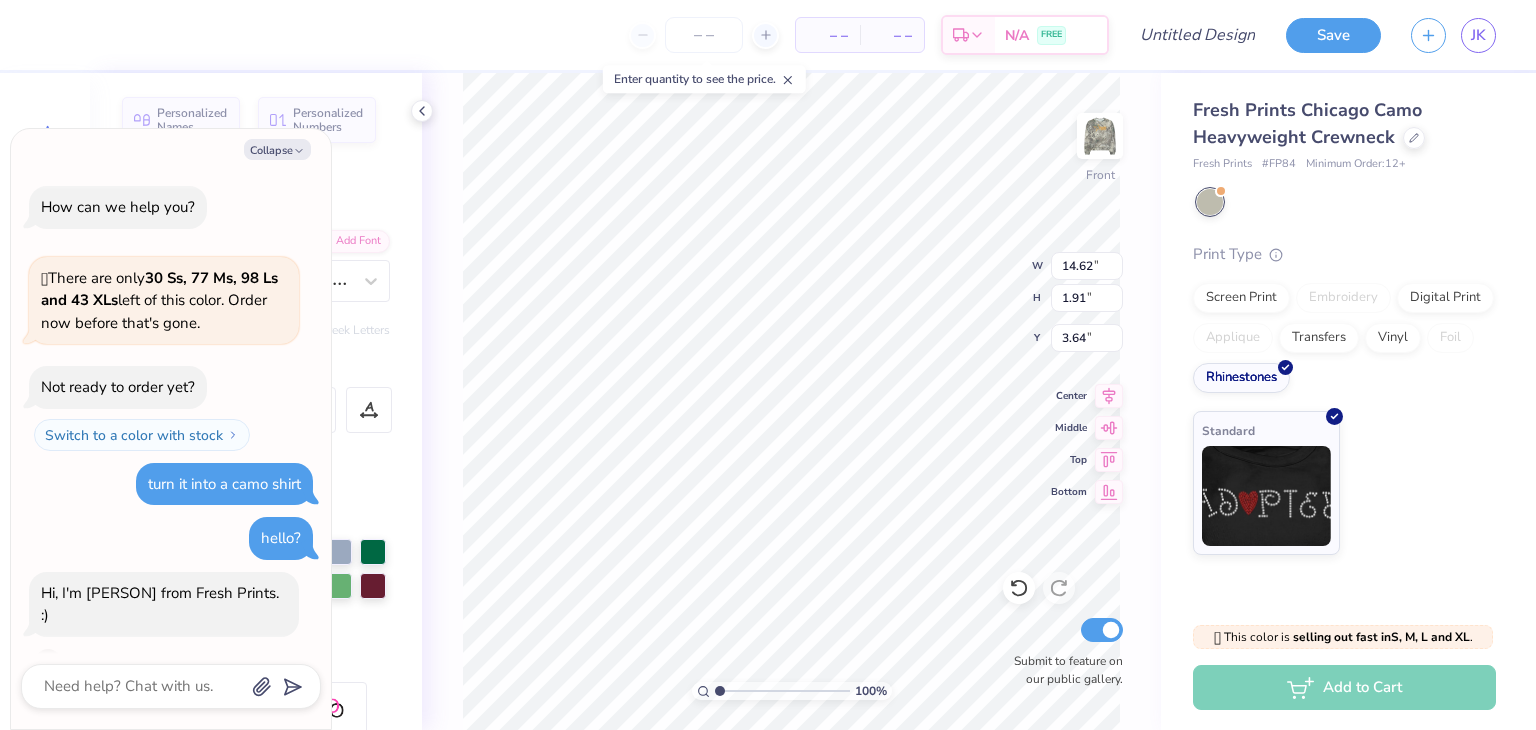 scroll, scrollTop: 1158, scrollLeft: 0, axis: vertical 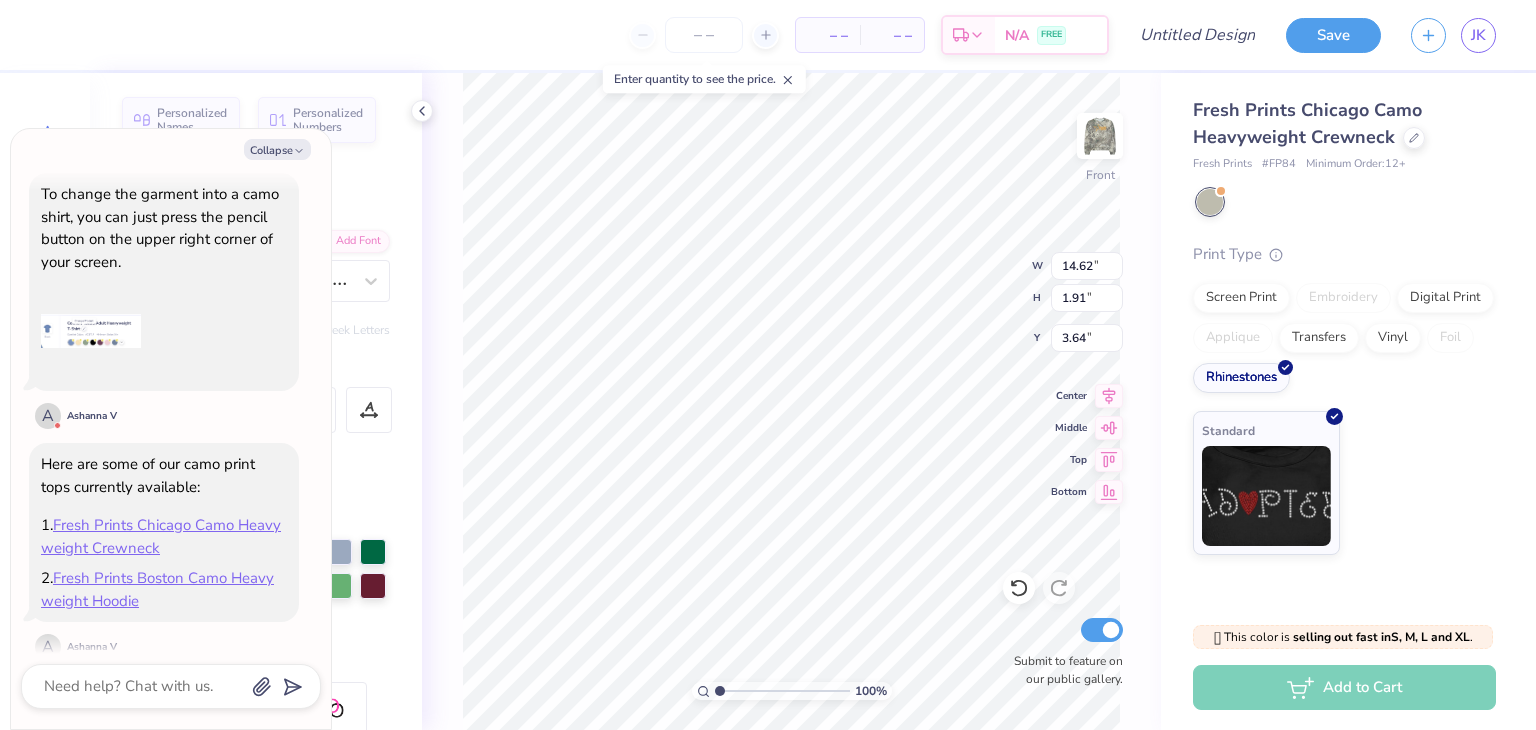 type on "x" 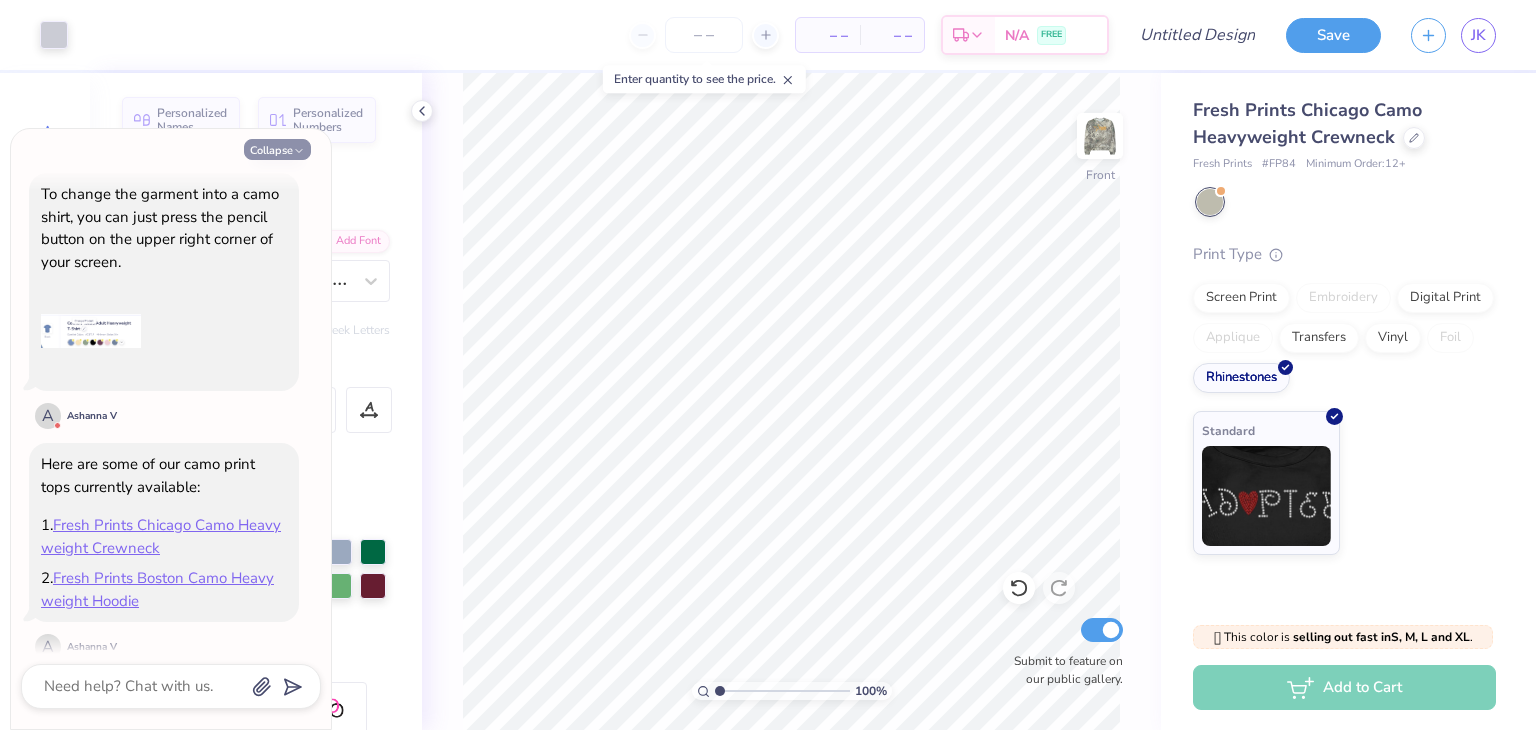 click 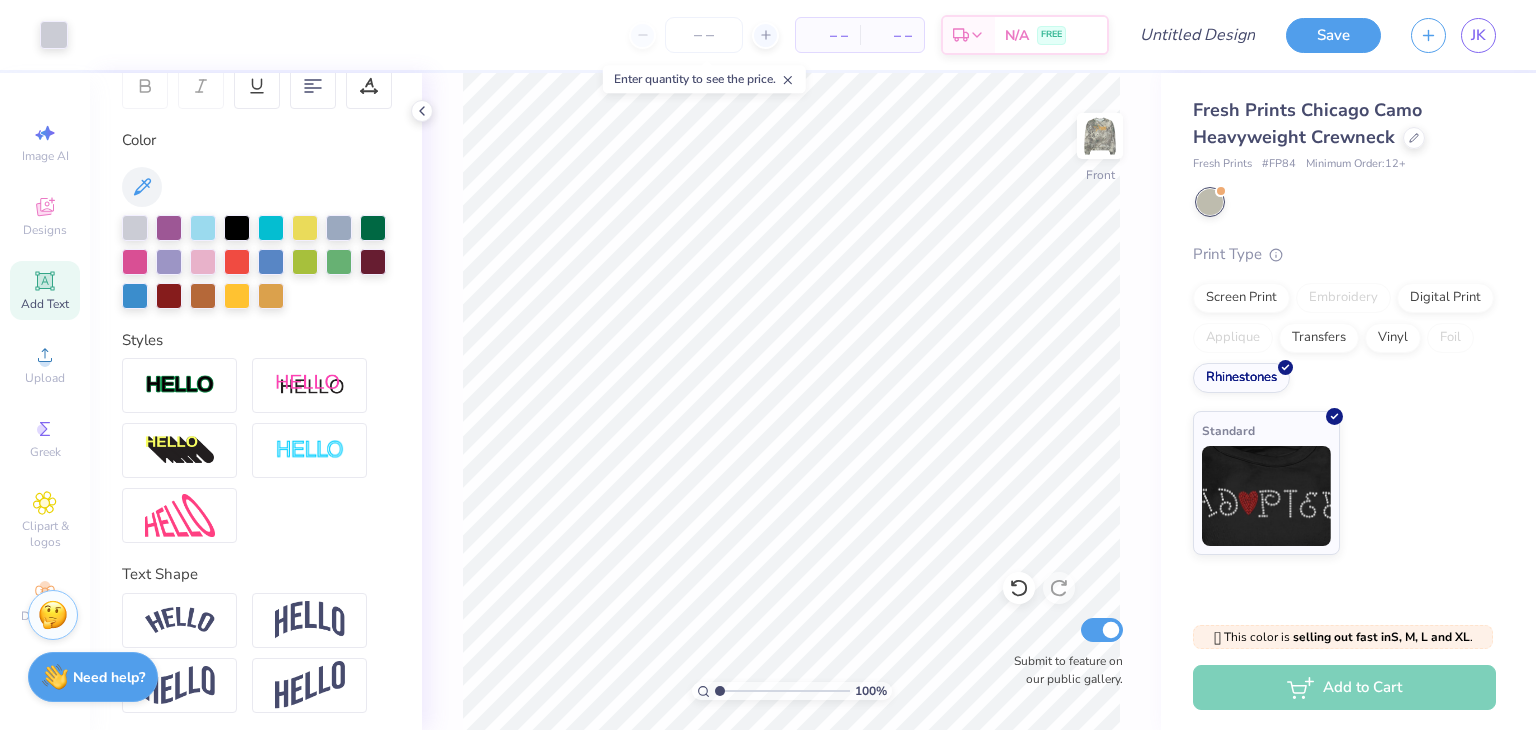 scroll, scrollTop: 0, scrollLeft: 0, axis: both 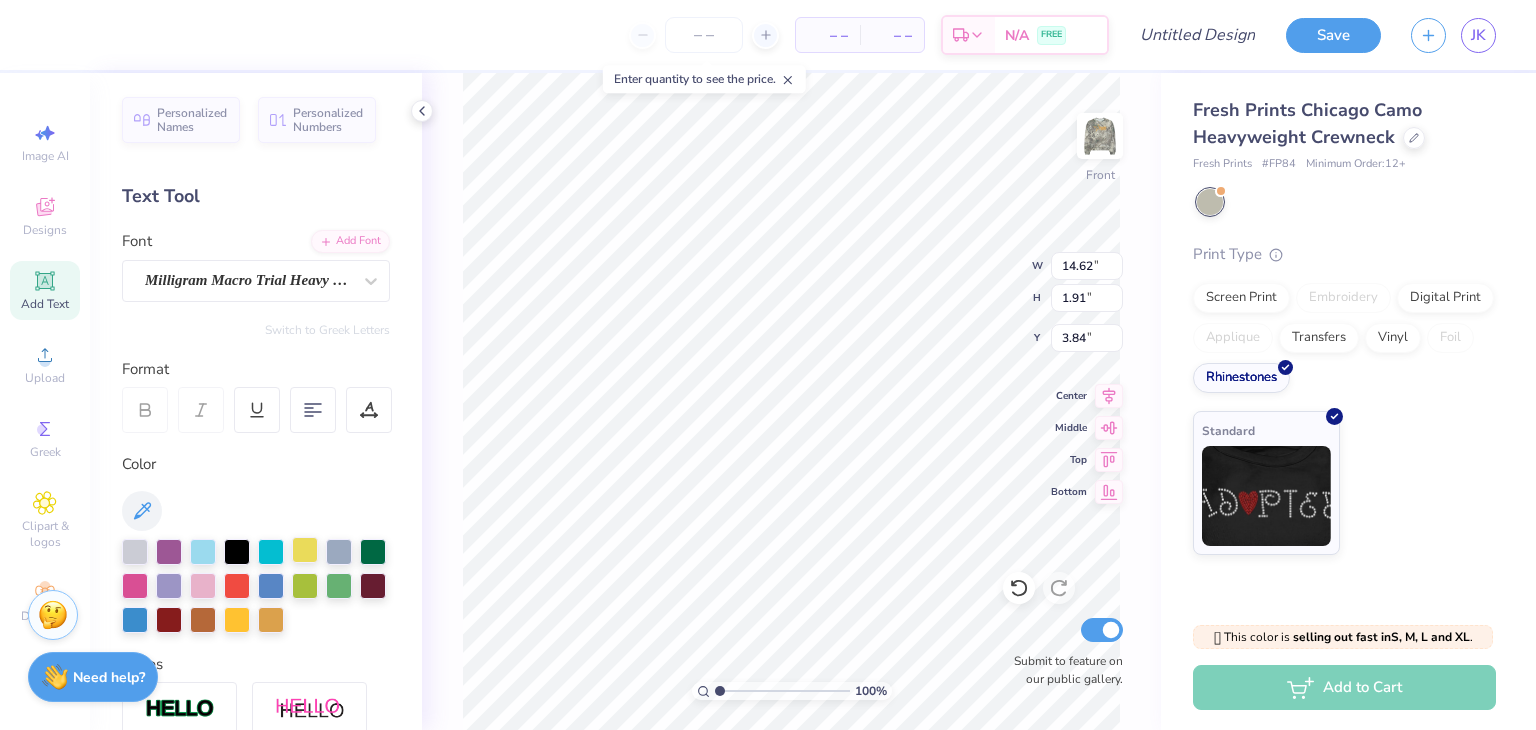 click at bounding box center (305, 550) 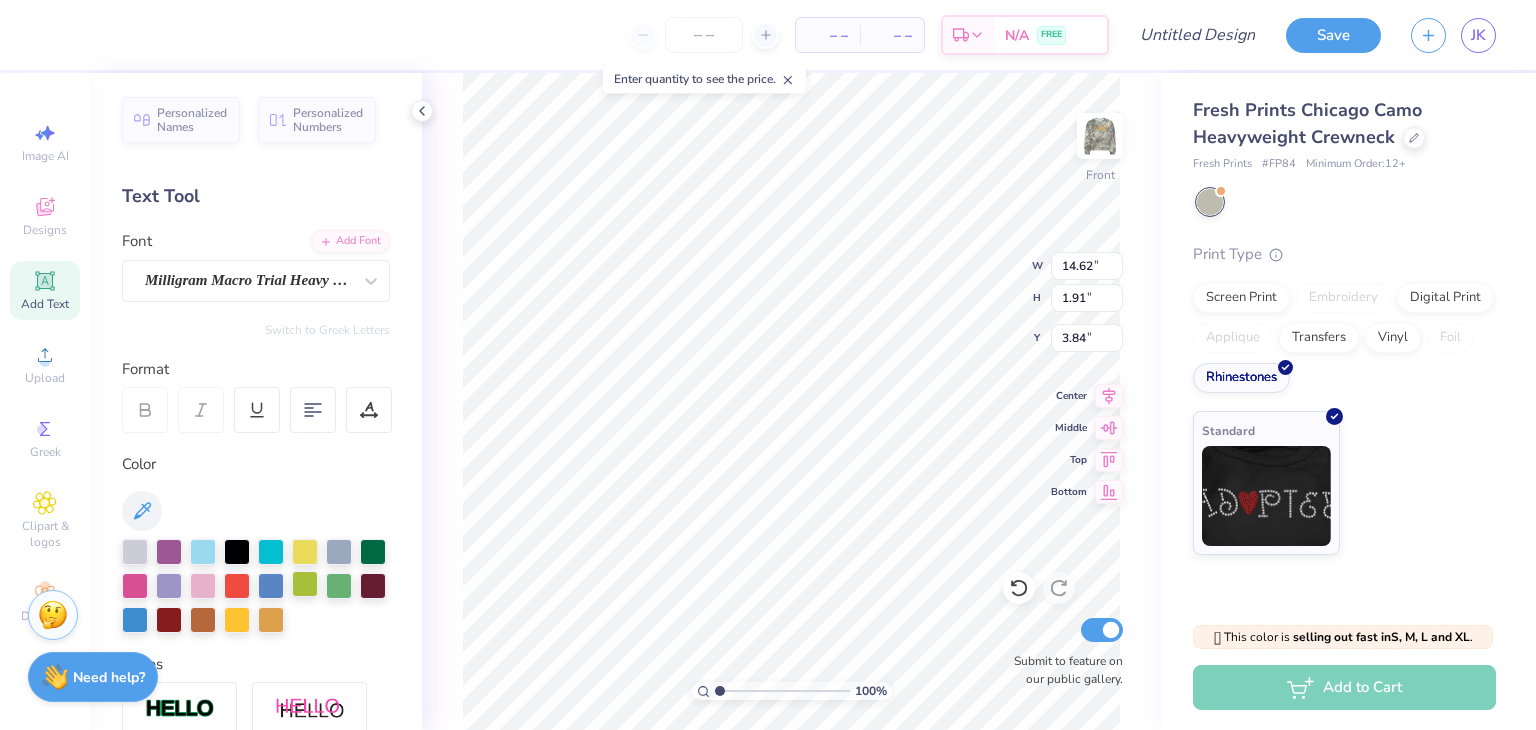 click at bounding box center (305, 584) 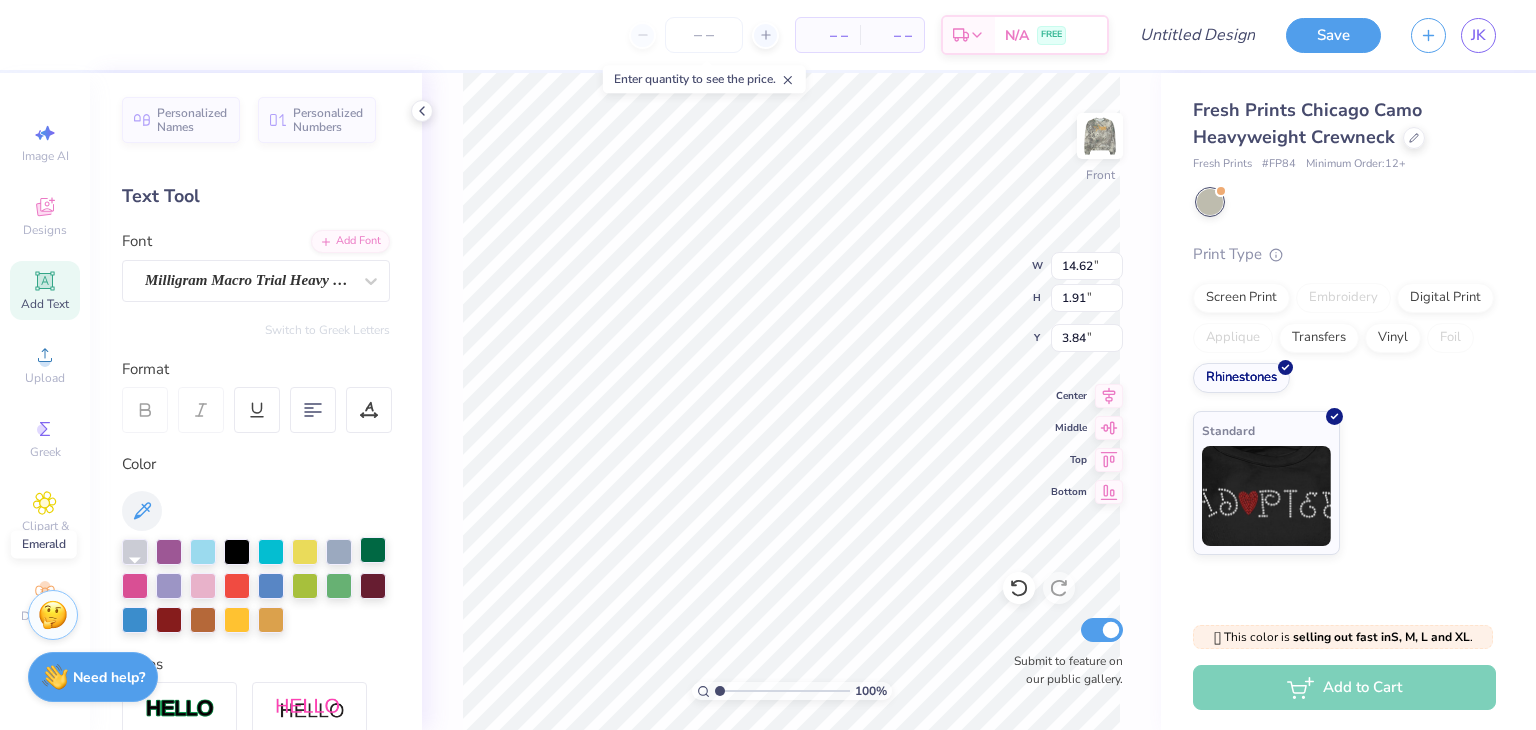 click at bounding box center (373, 550) 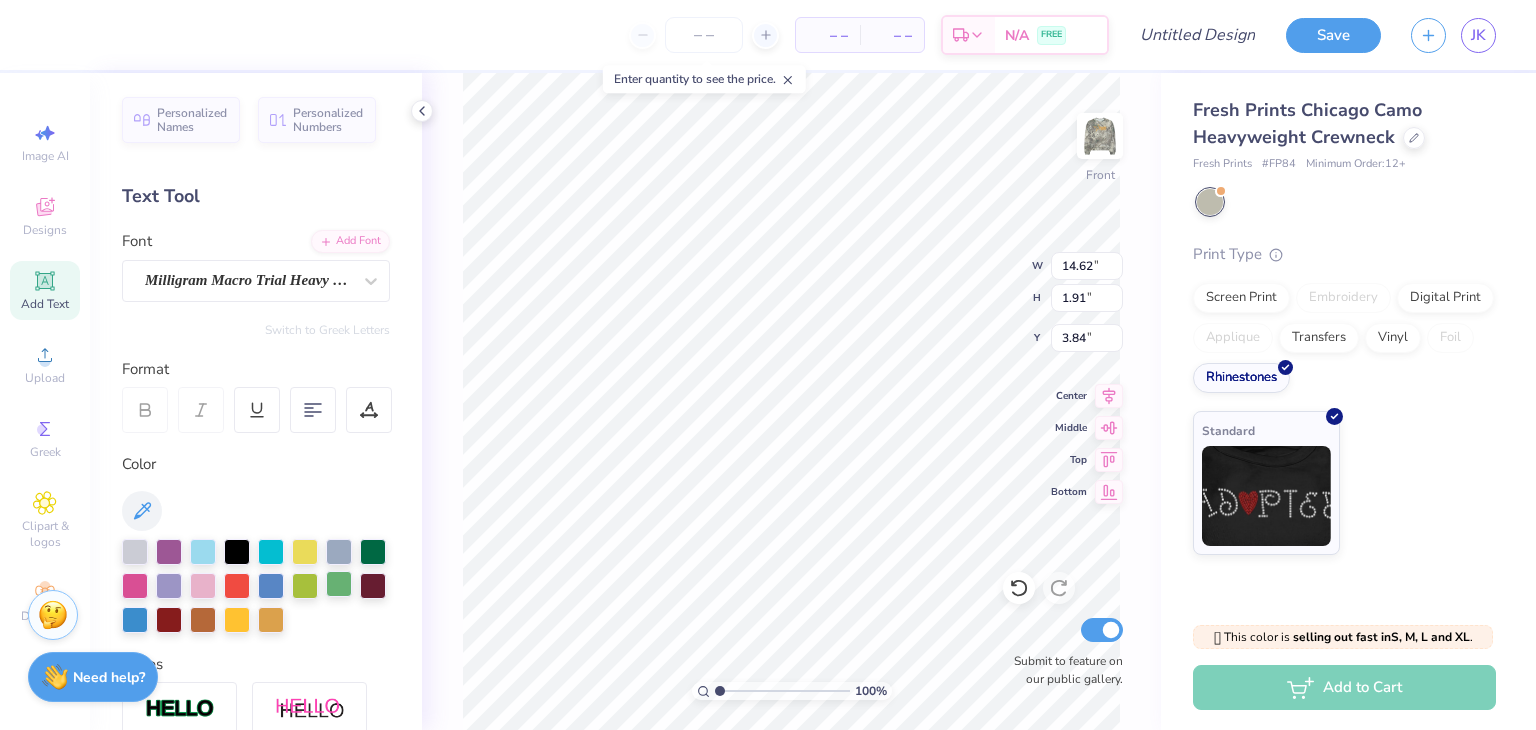 click at bounding box center [339, 584] 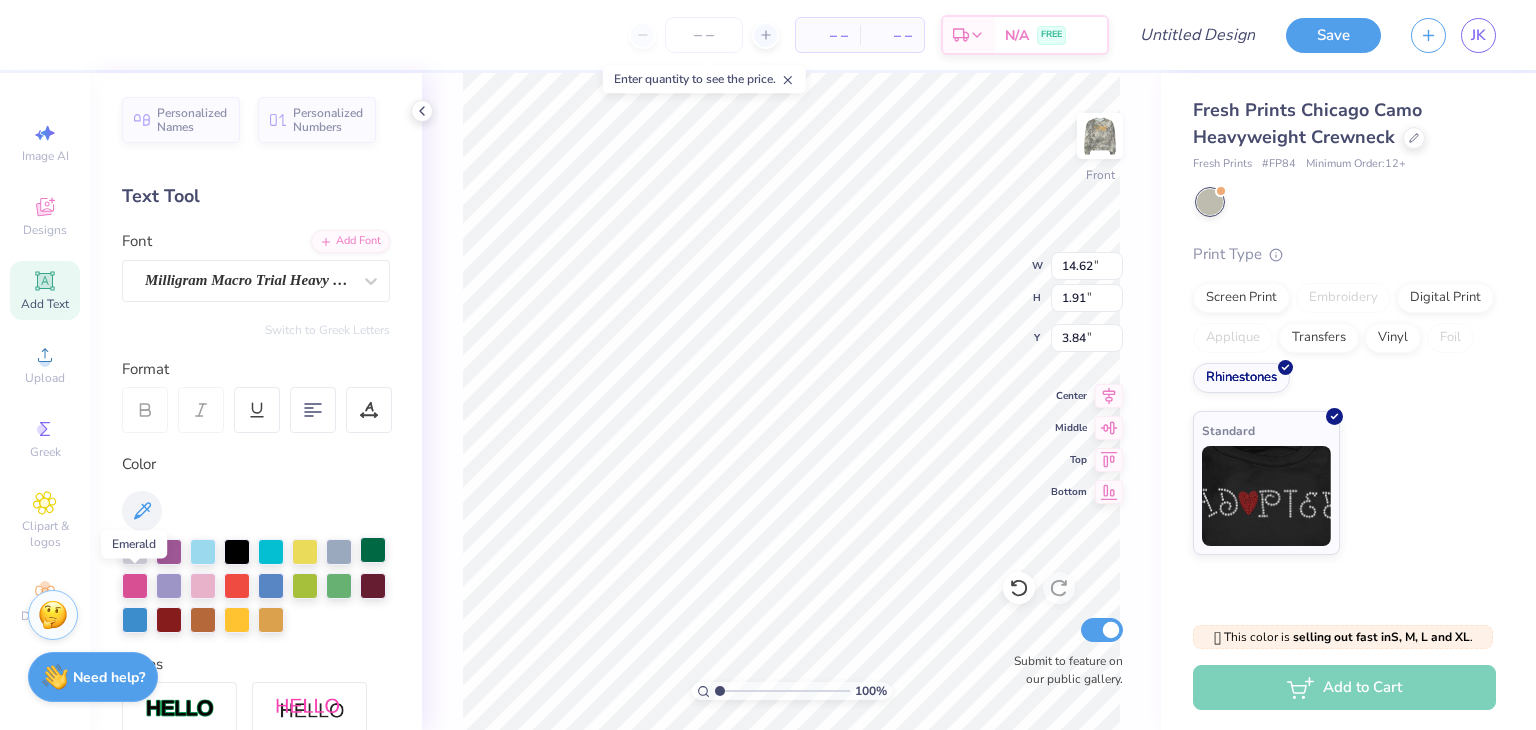 click at bounding box center (373, 550) 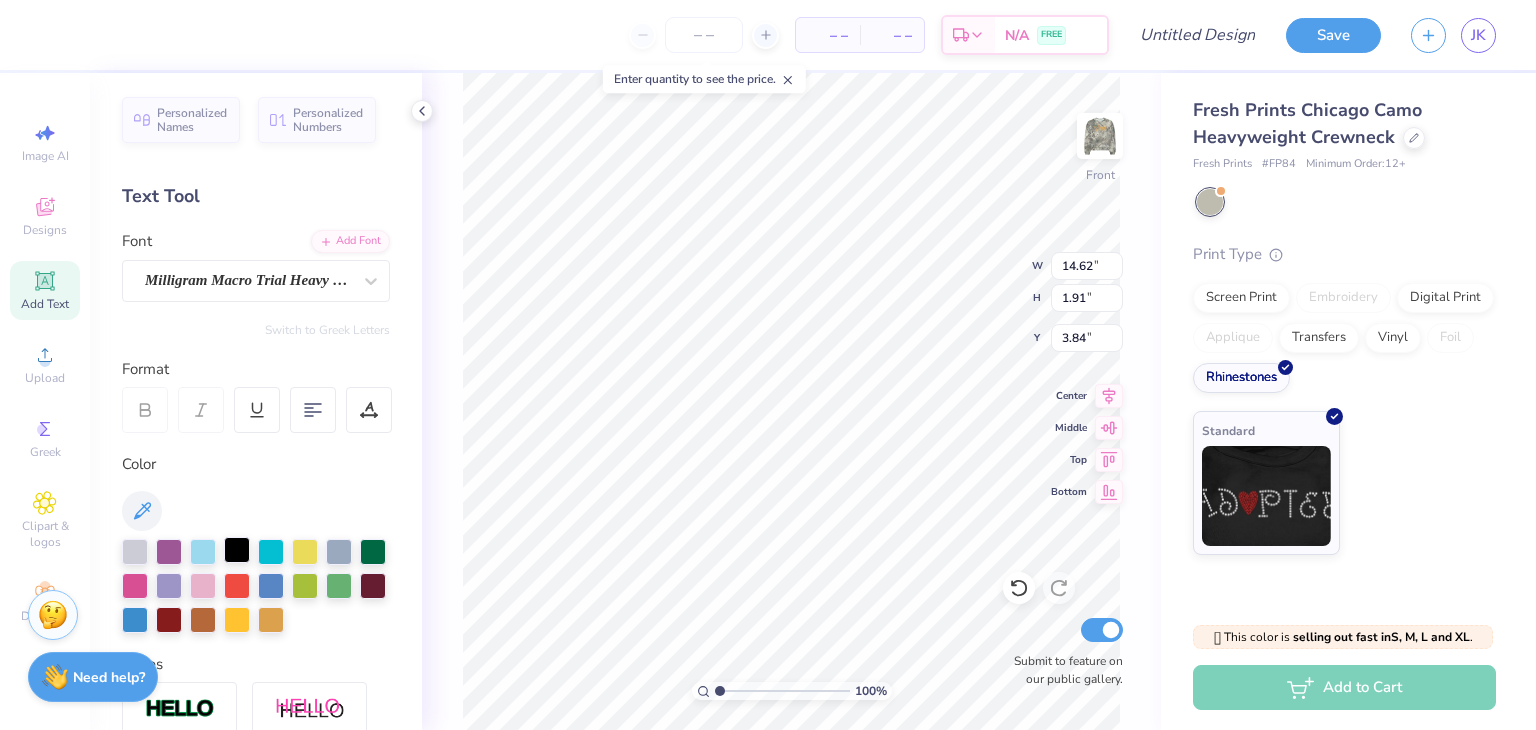 click at bounding box center [237, 550] 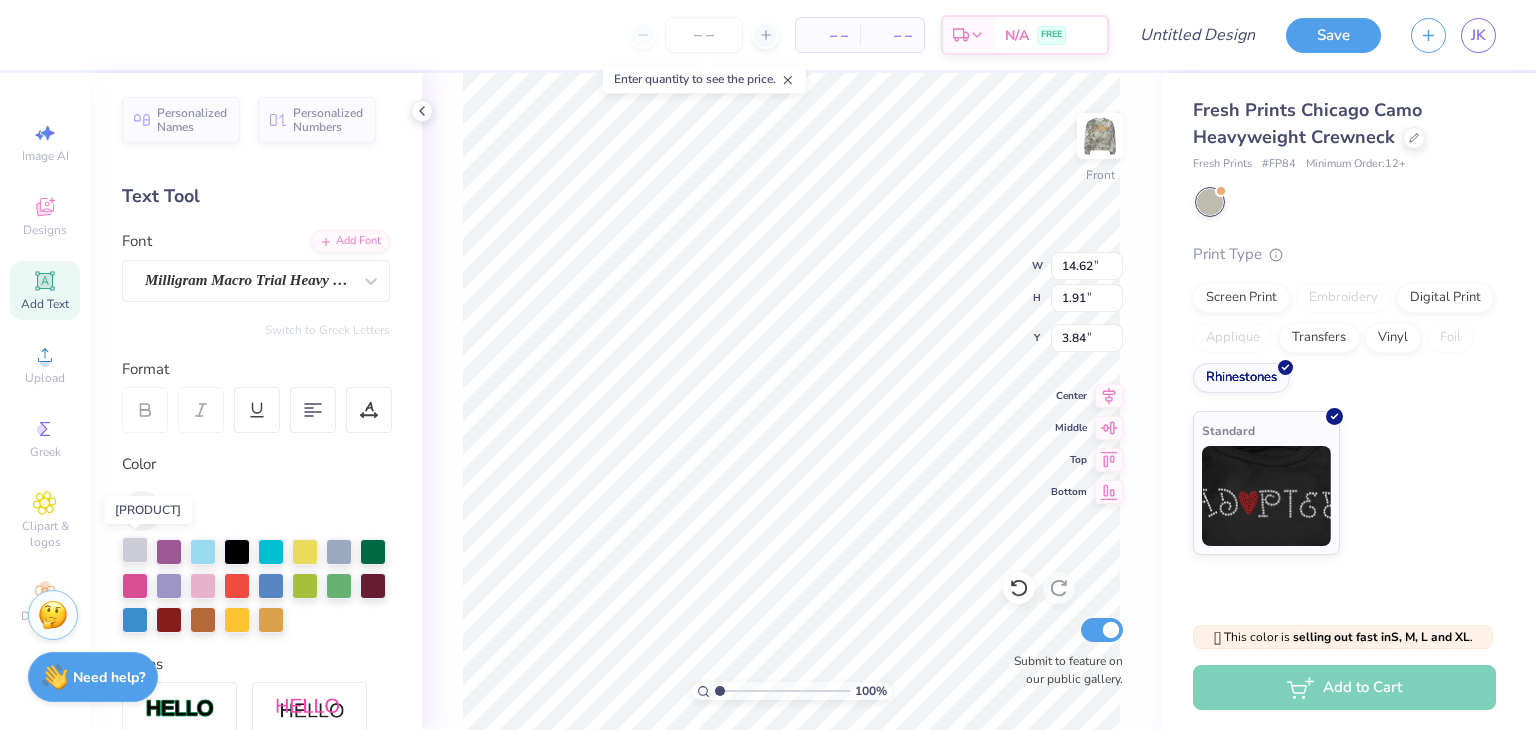 click at bounding box center (135, 550) 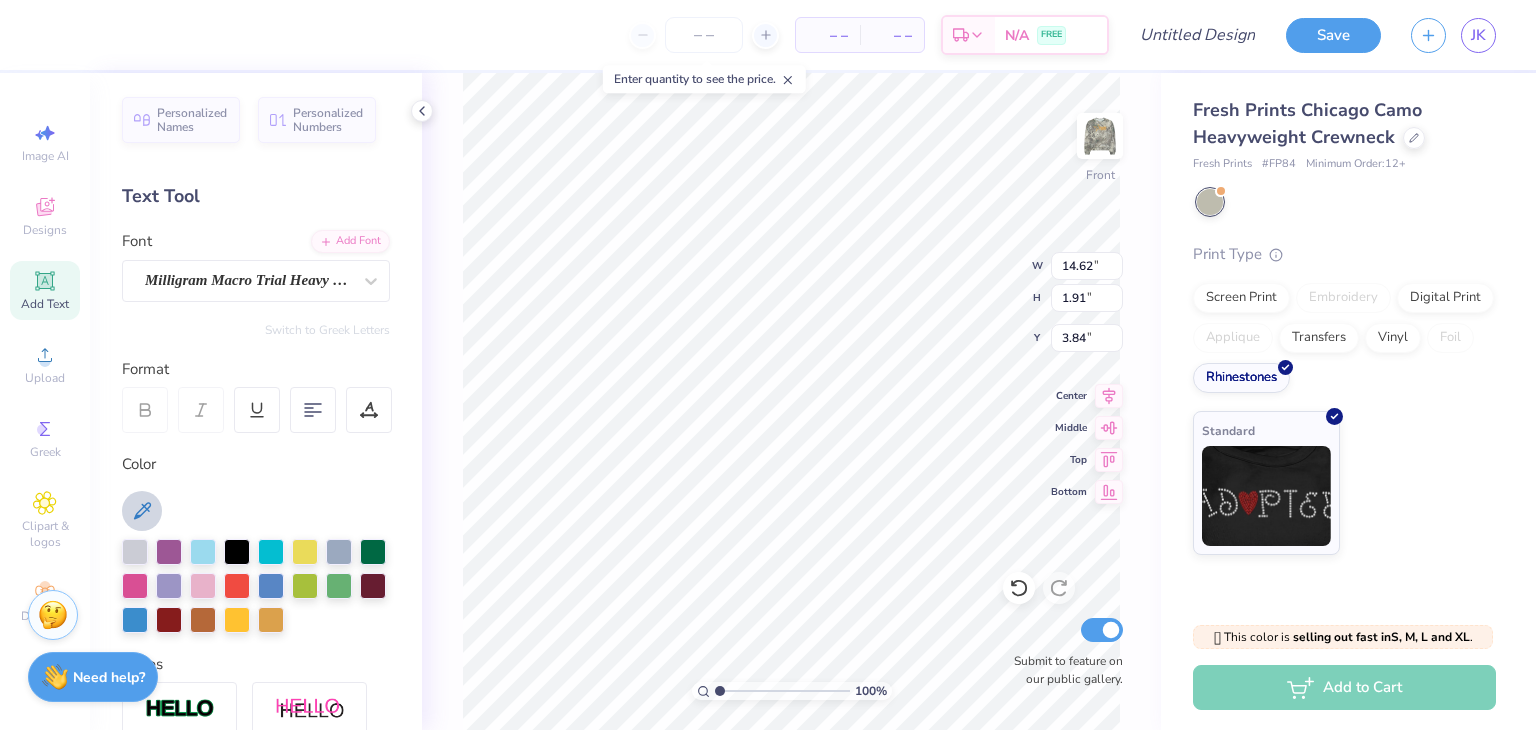 click 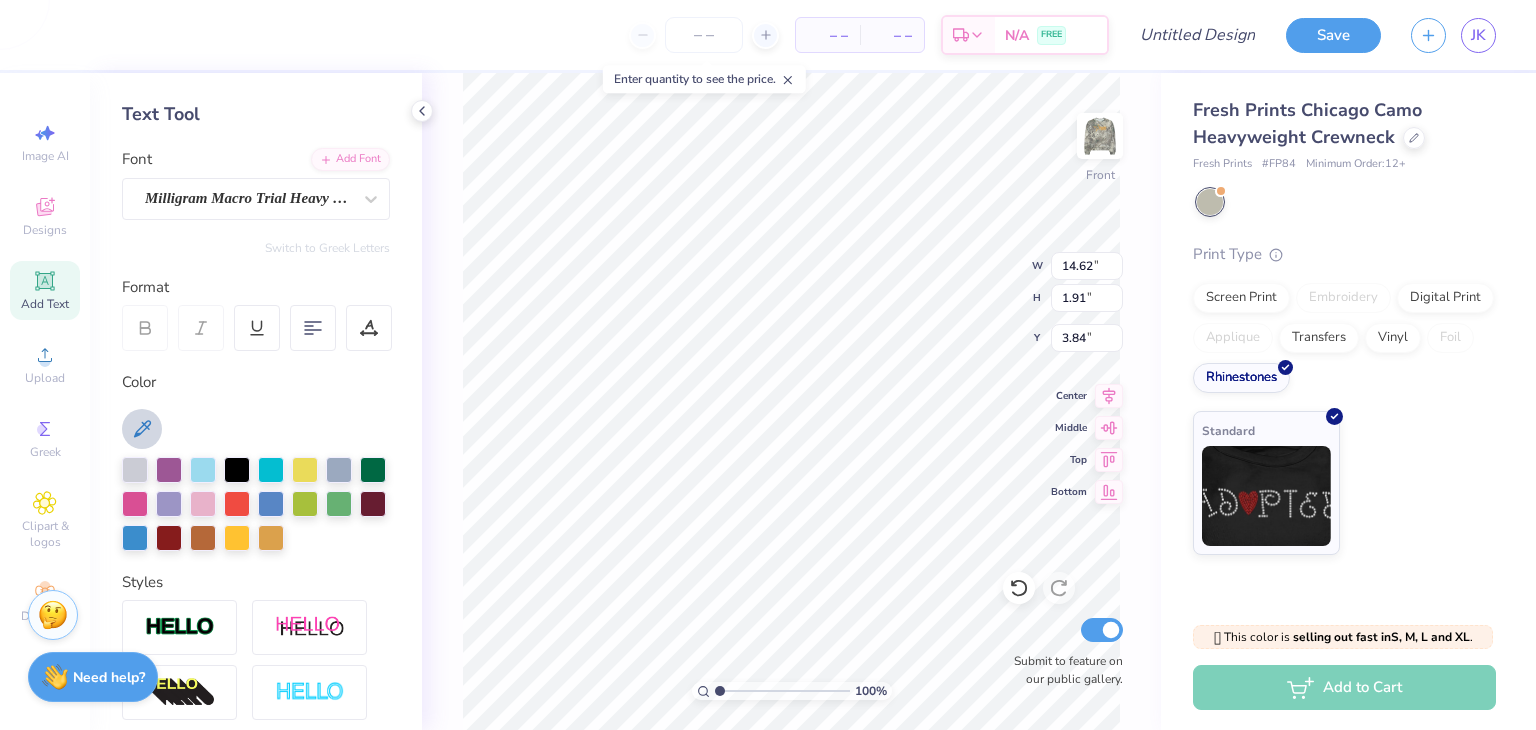 scroll, scrollTop: 0, scrollLeft: 0, axis: both 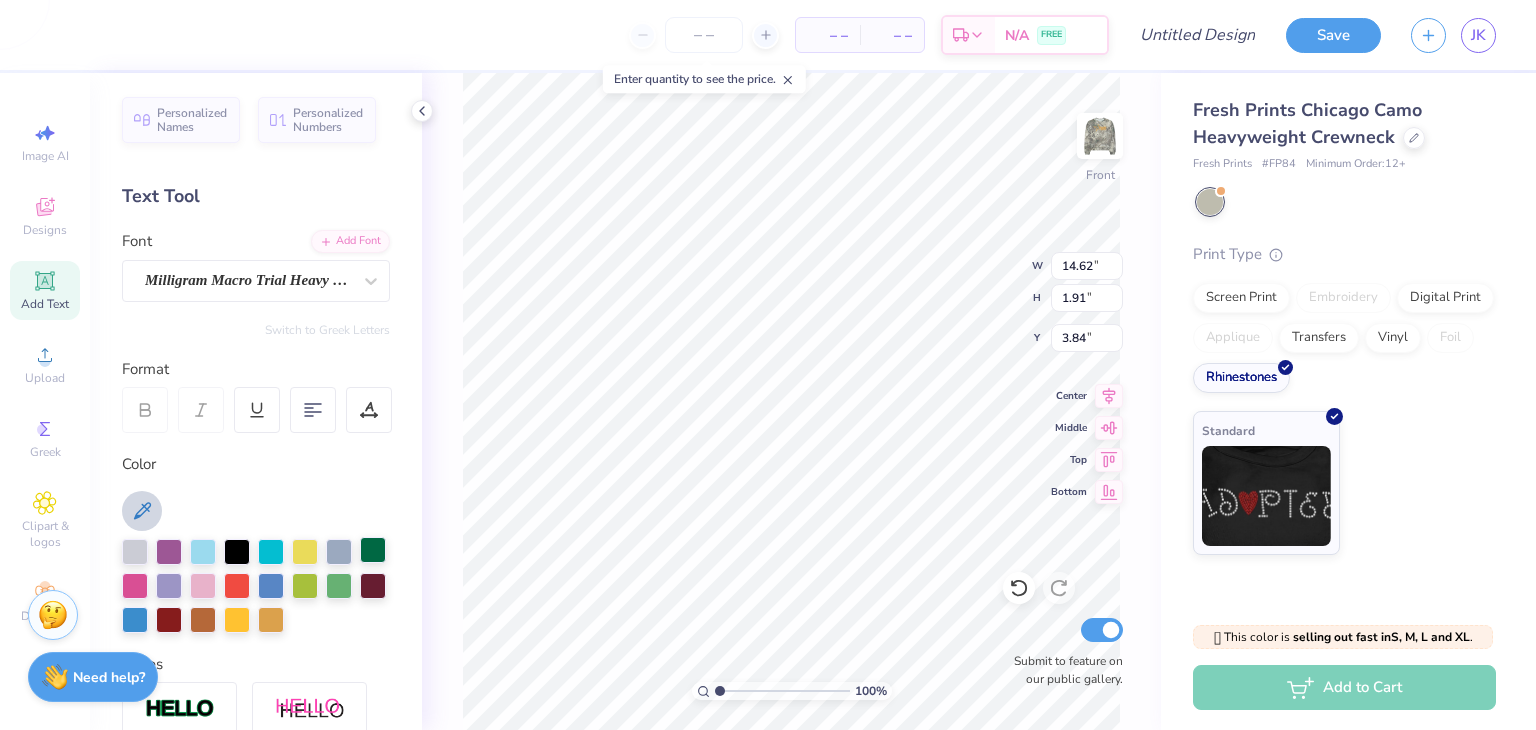 click at bounding box center [373, 550] 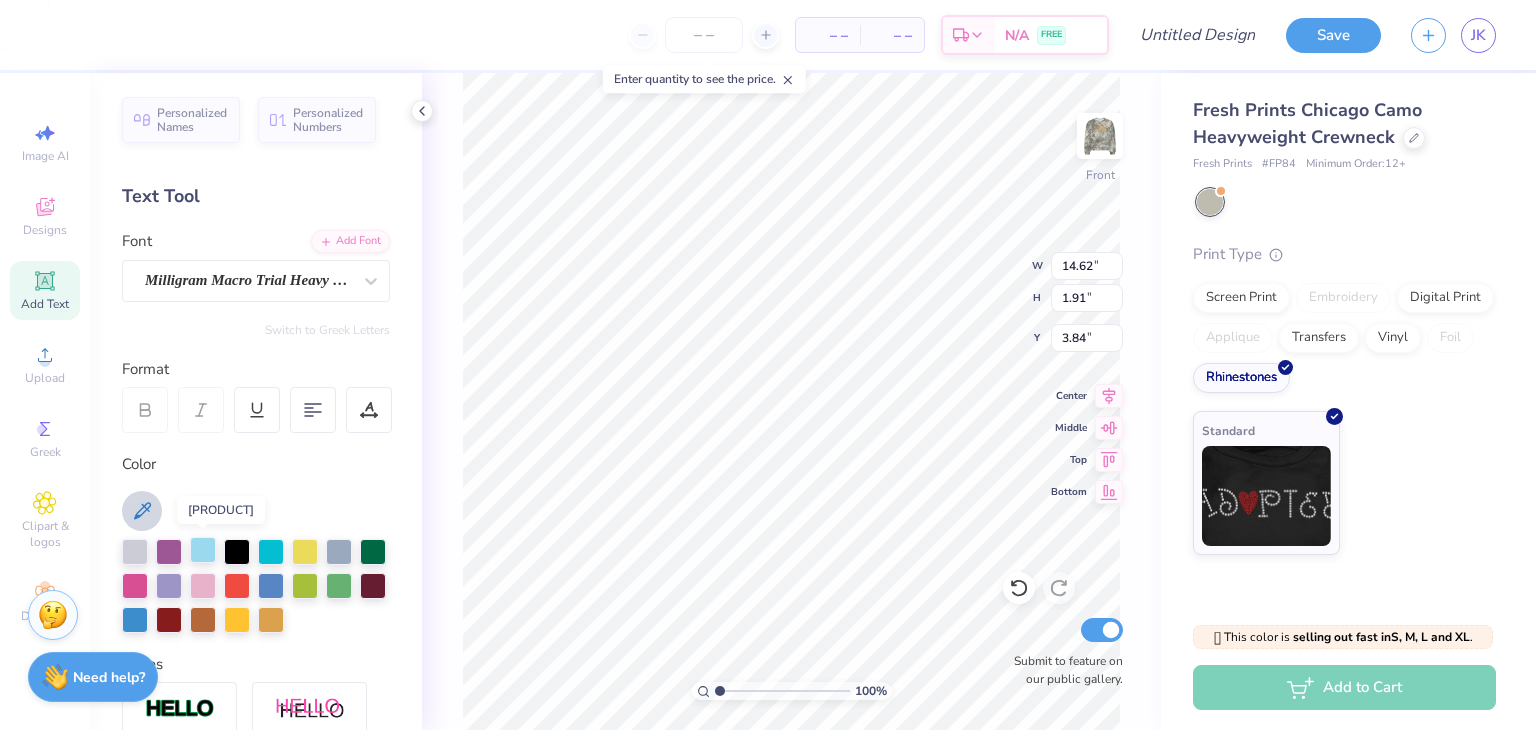 click at bounding box center (203, 550) 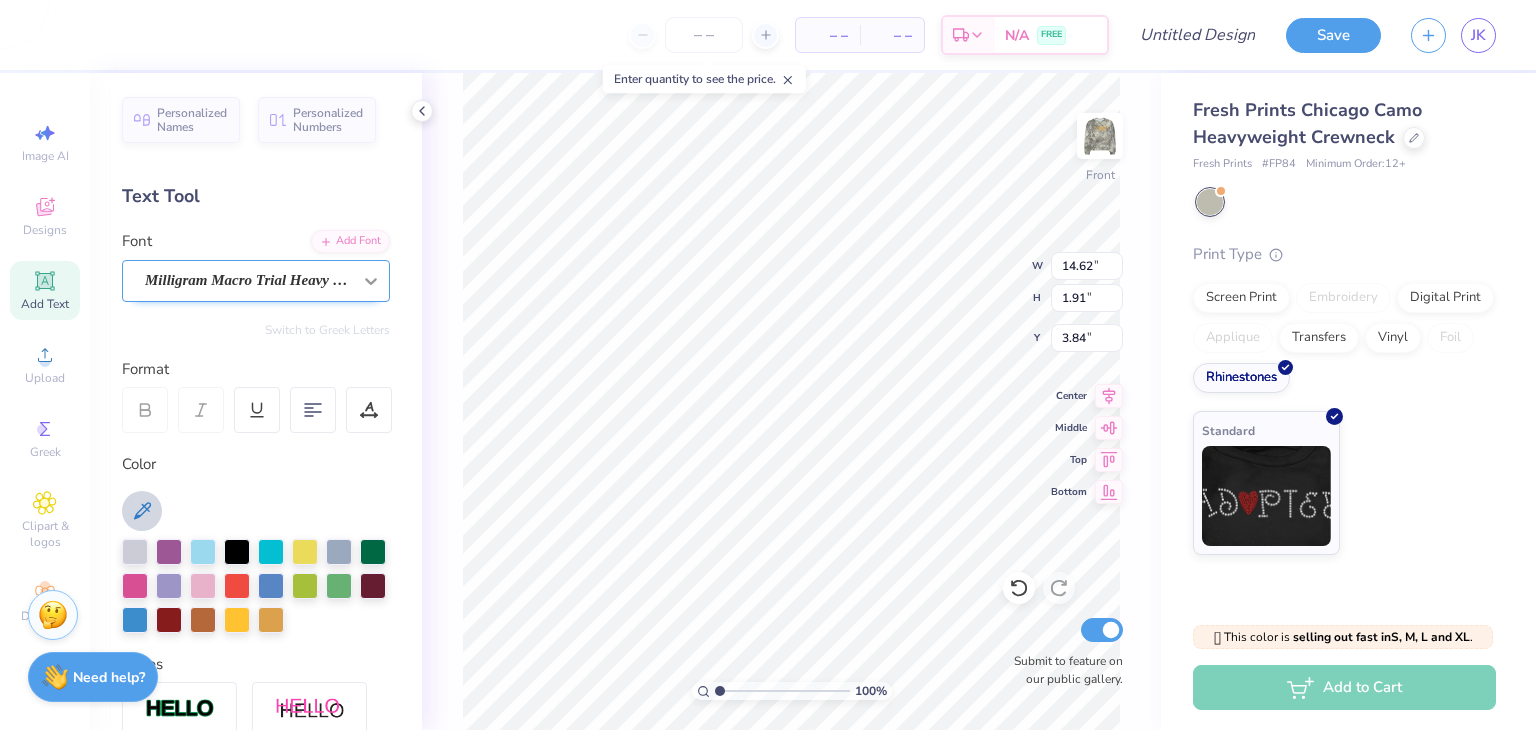 click 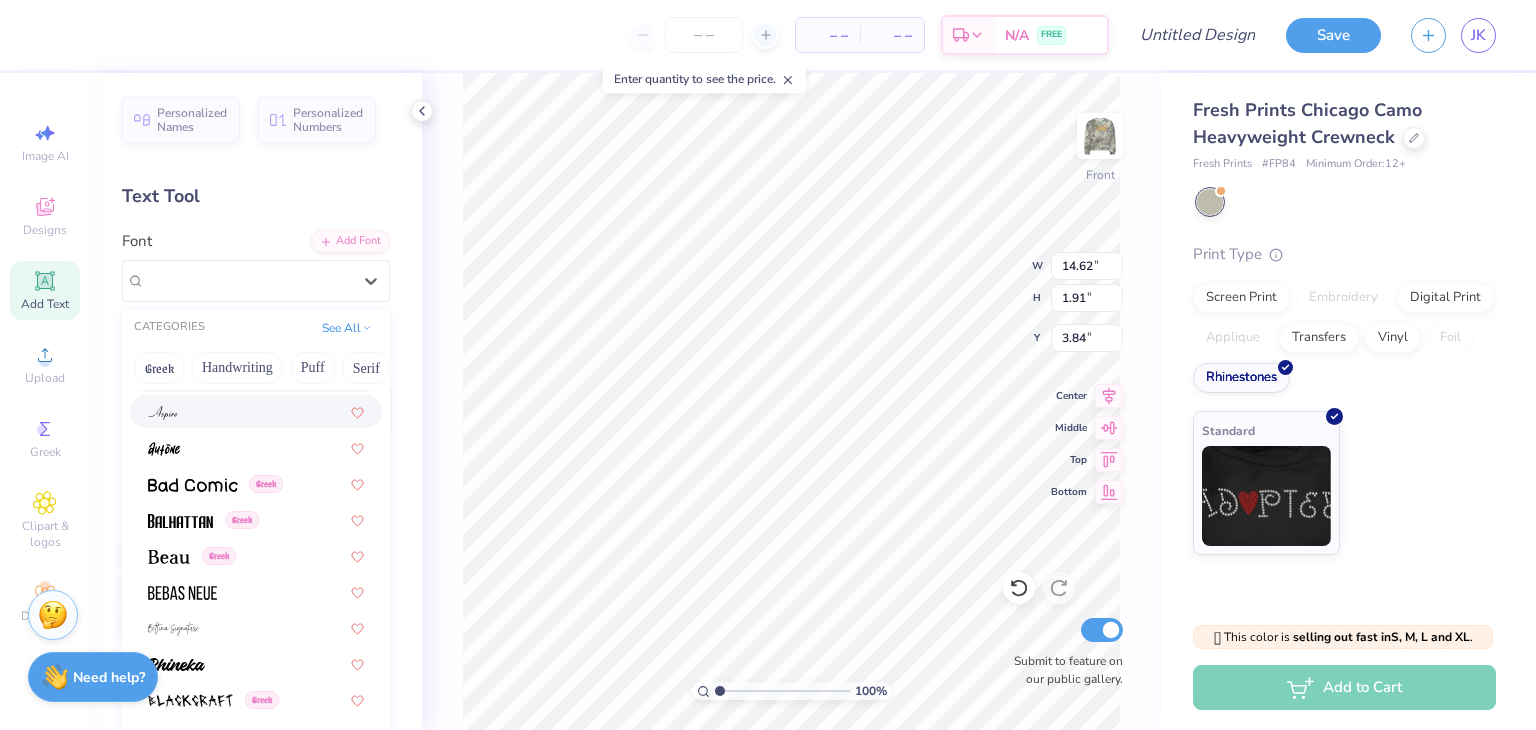 scroll, scrollTop: 890, scrollLeft: 0, axis: vertical 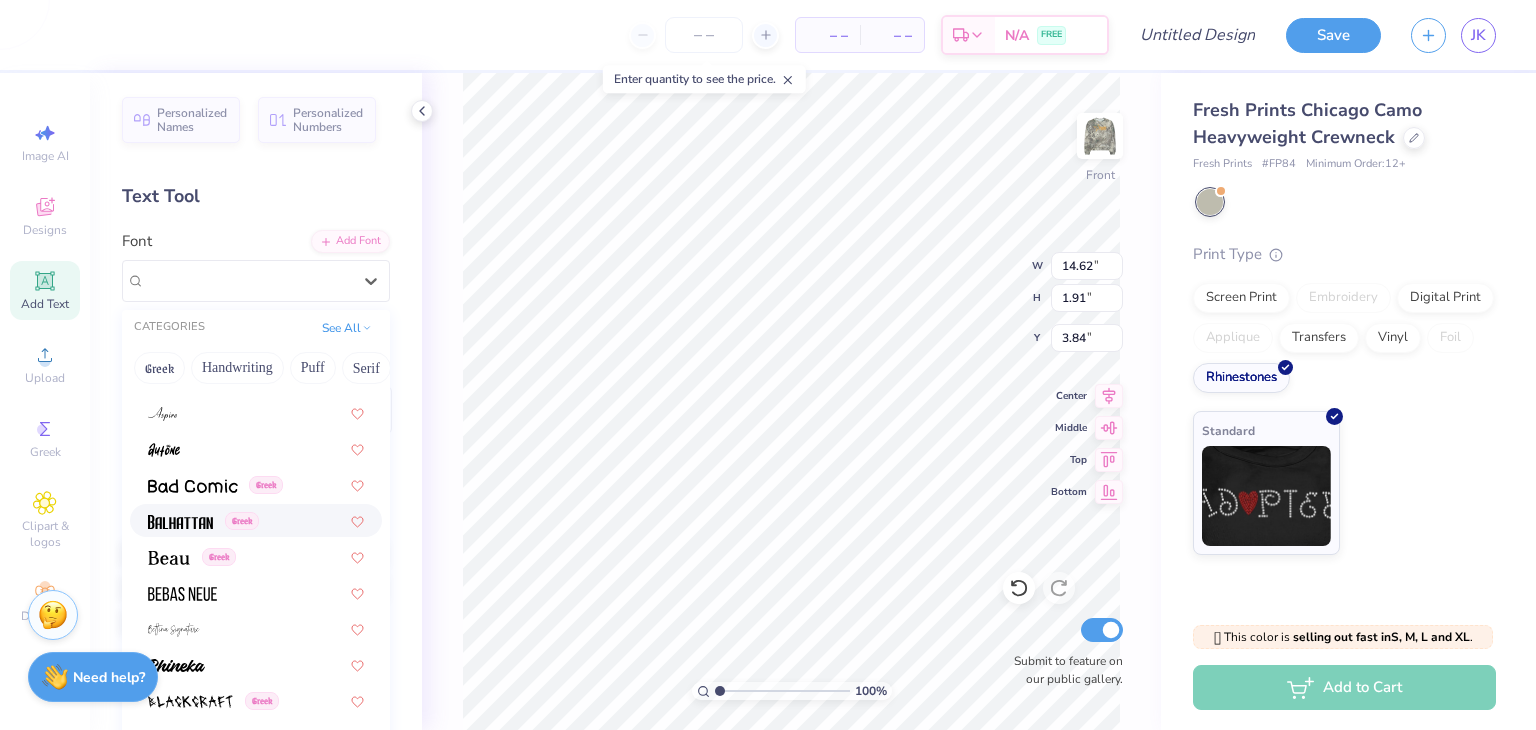 click at bounding box center [180, 522] 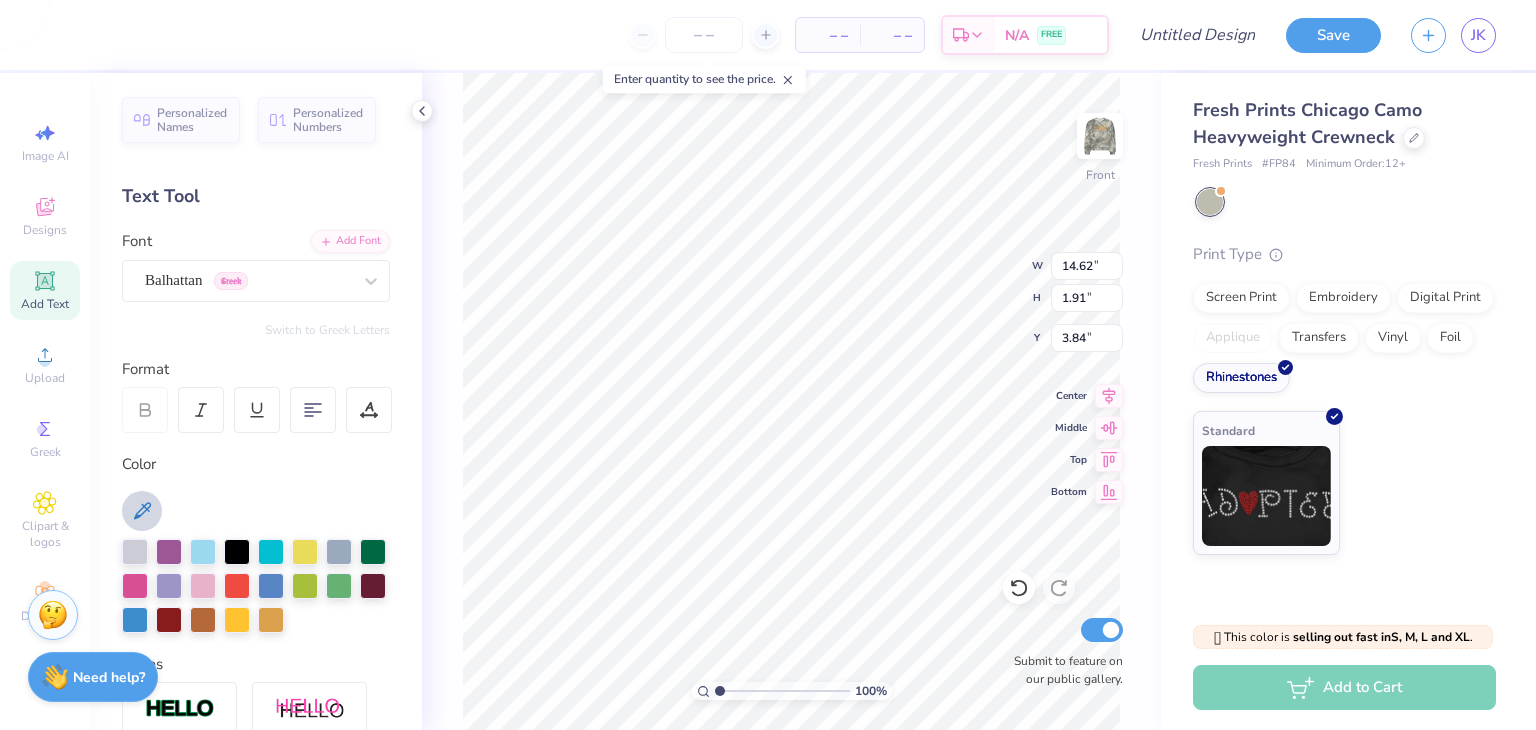 type on "11.39" 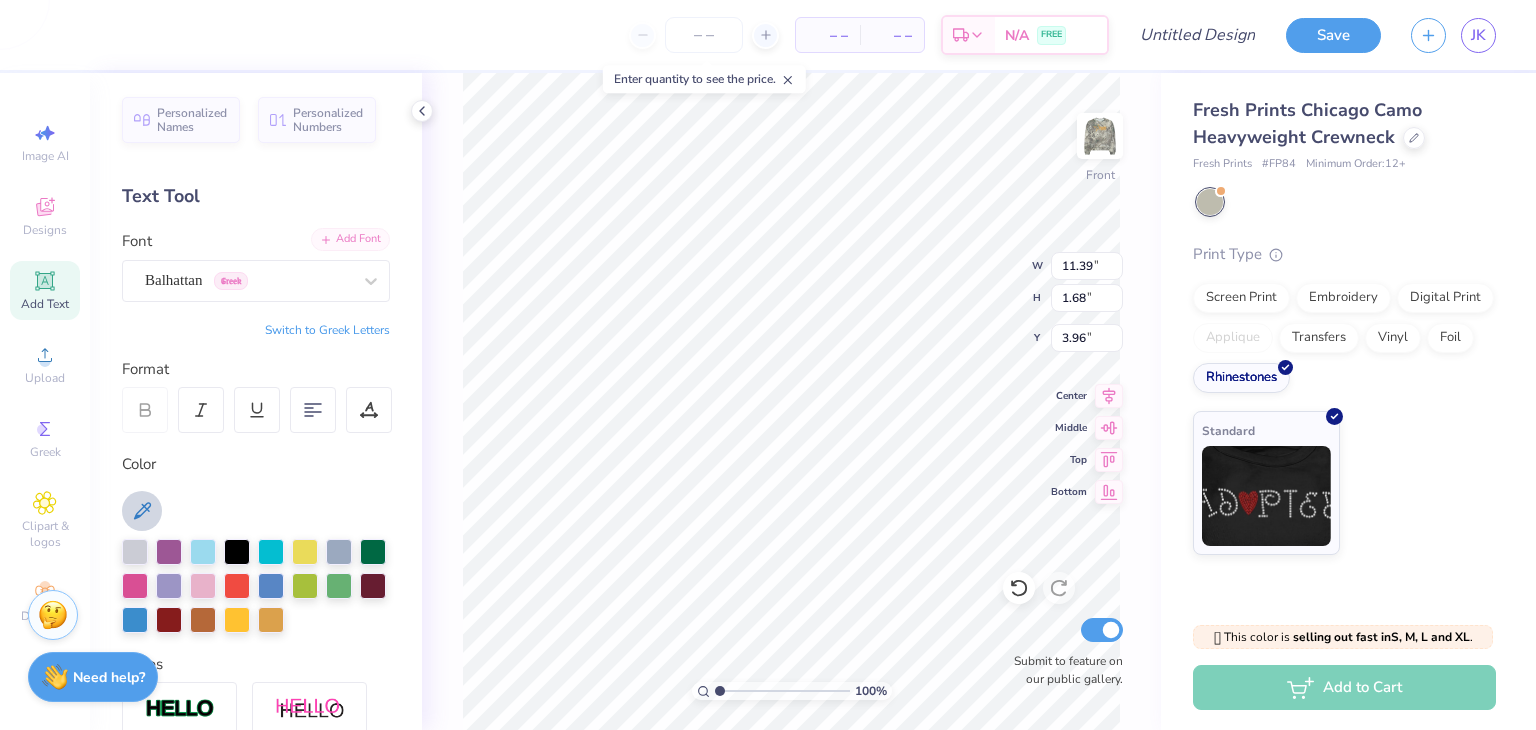 click on "Add Font" at bounding box center (350, 239) 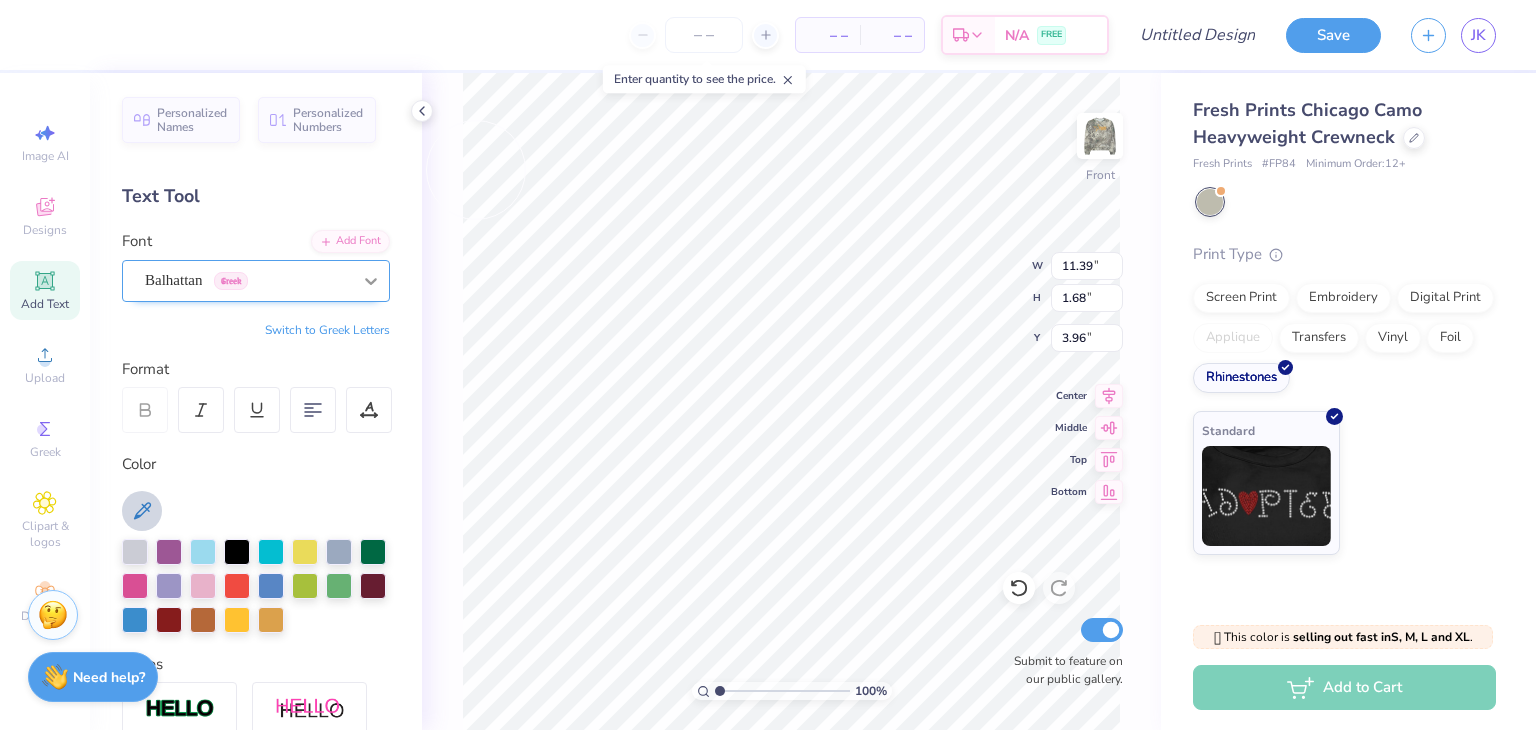 click 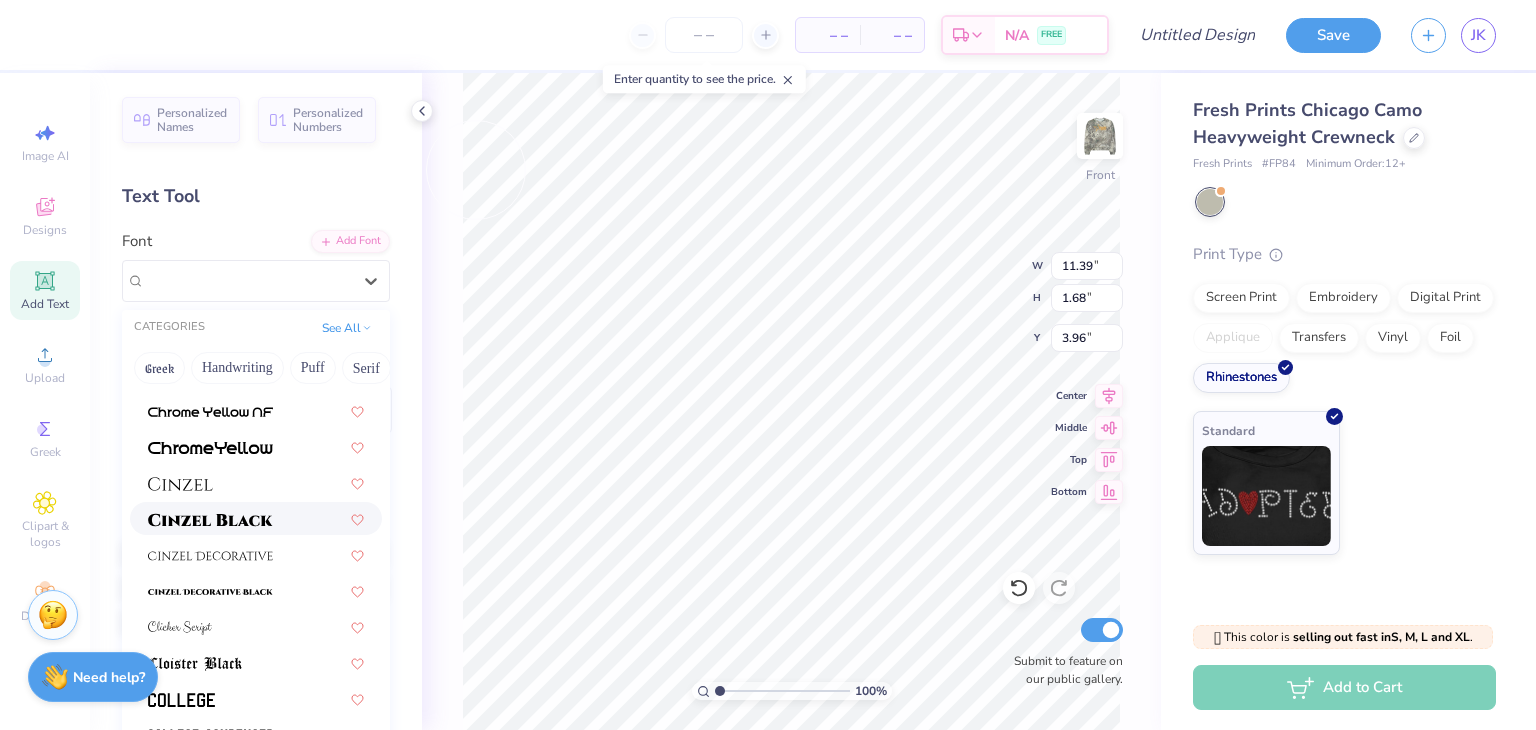 scroll, scrollTop: 2436, scrollLeft: 0, axis: vertical 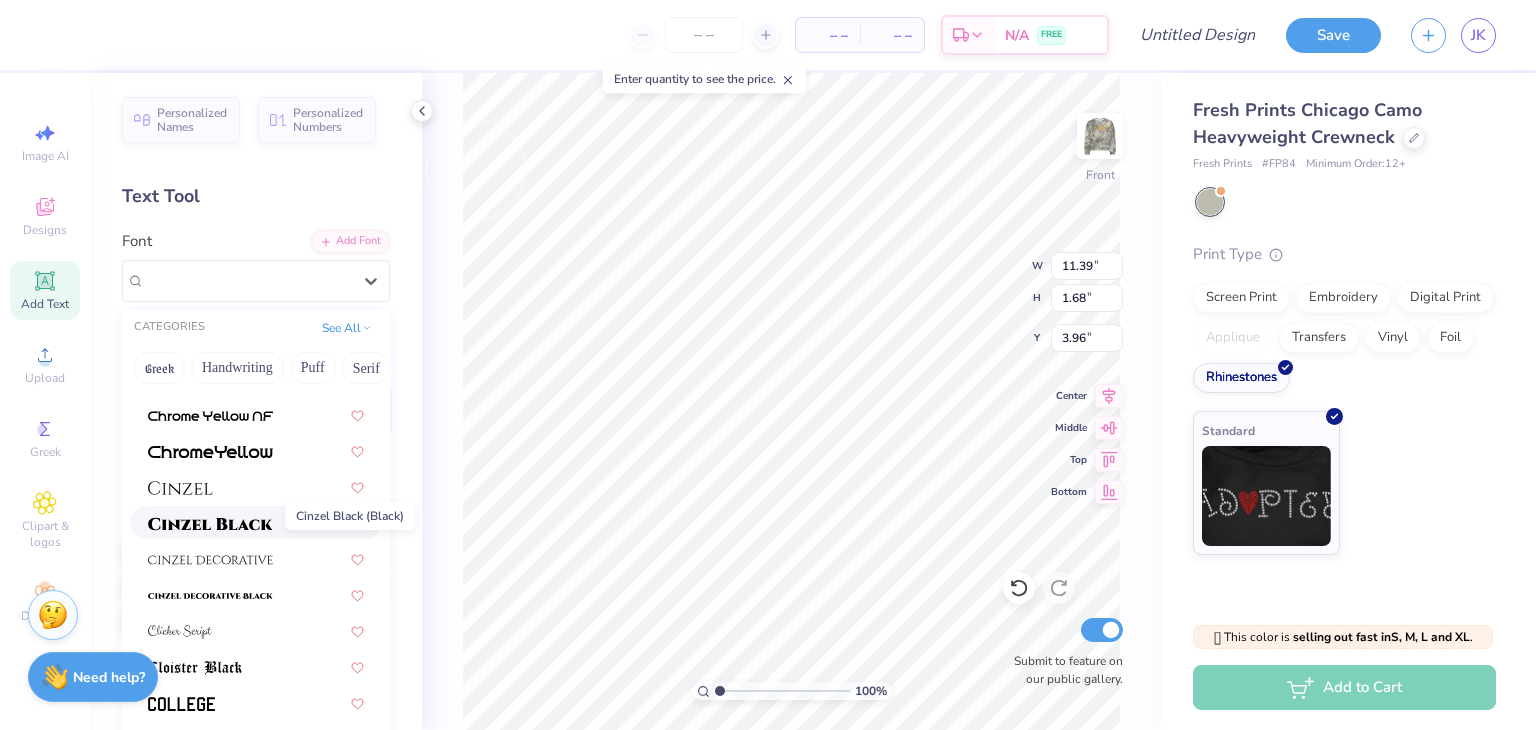 click at bounding box center [210, 524] 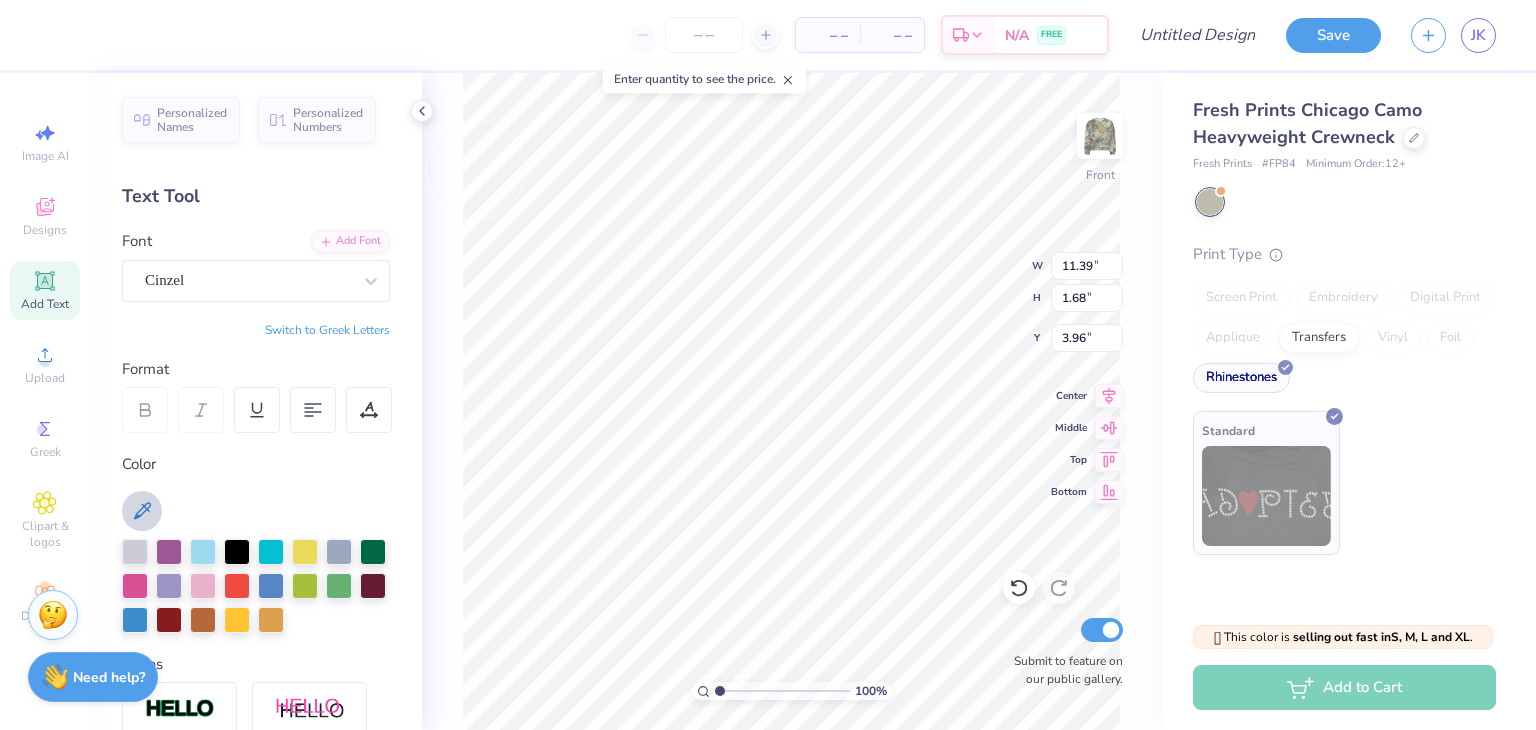 type on "17.52" 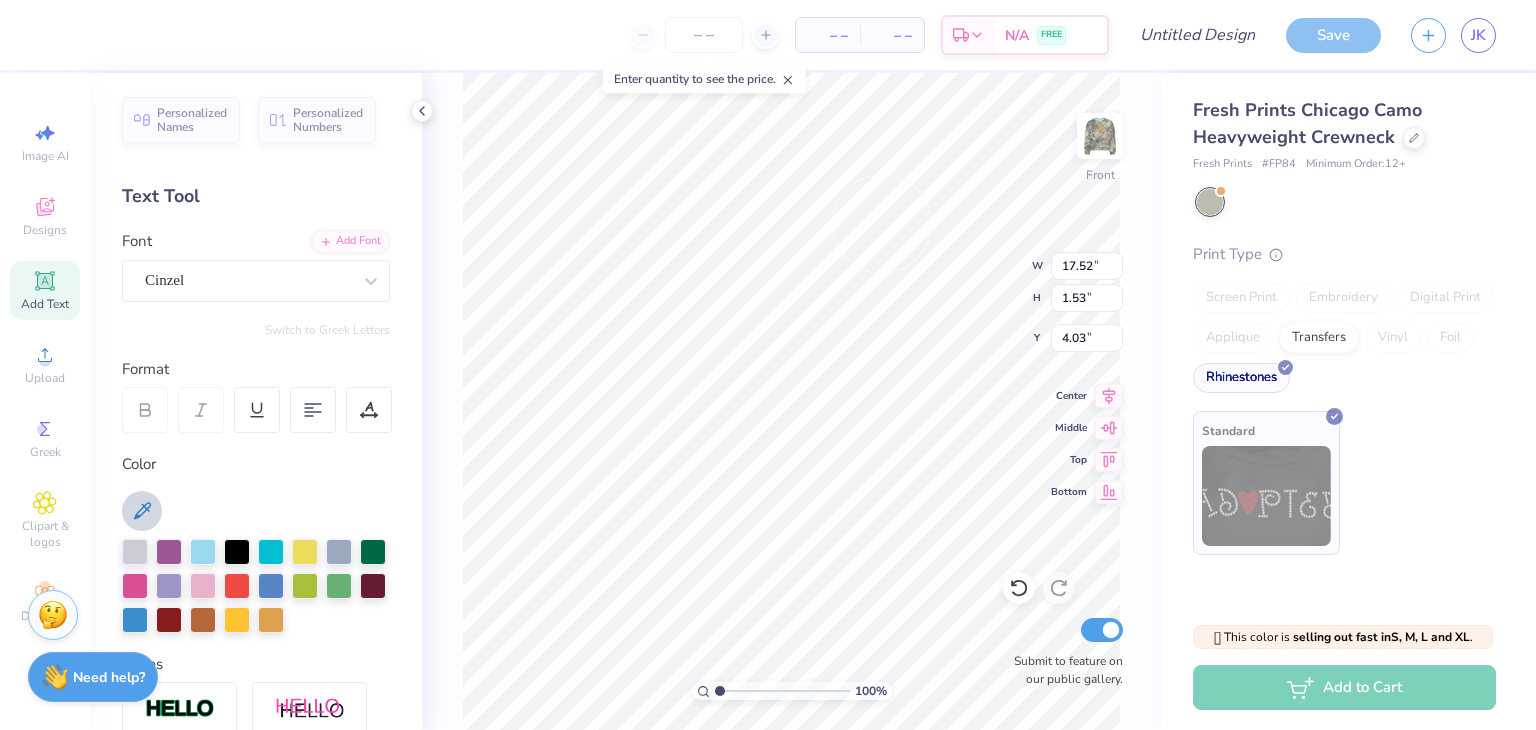 type on "14.64" 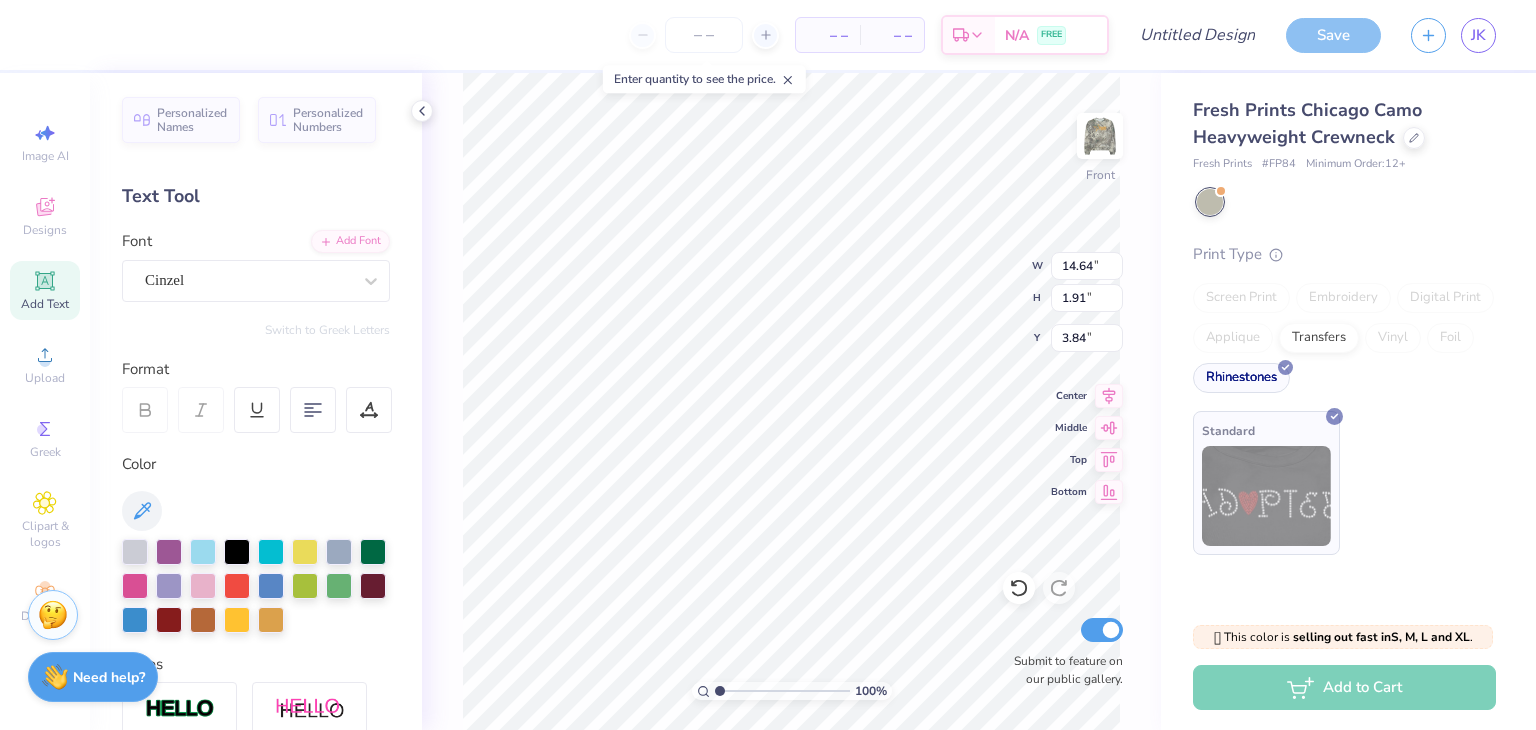 type on "17.52" 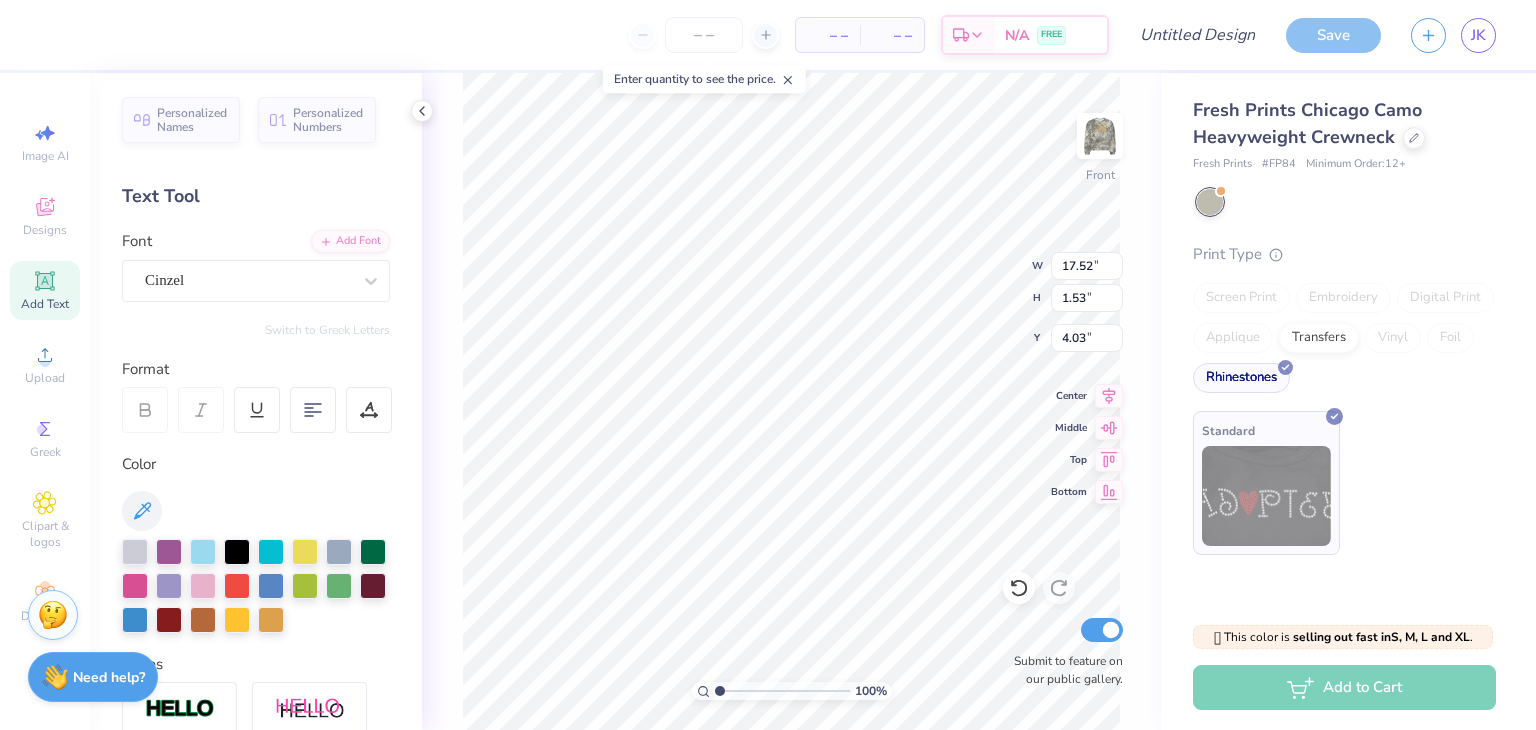 type on "4.65" 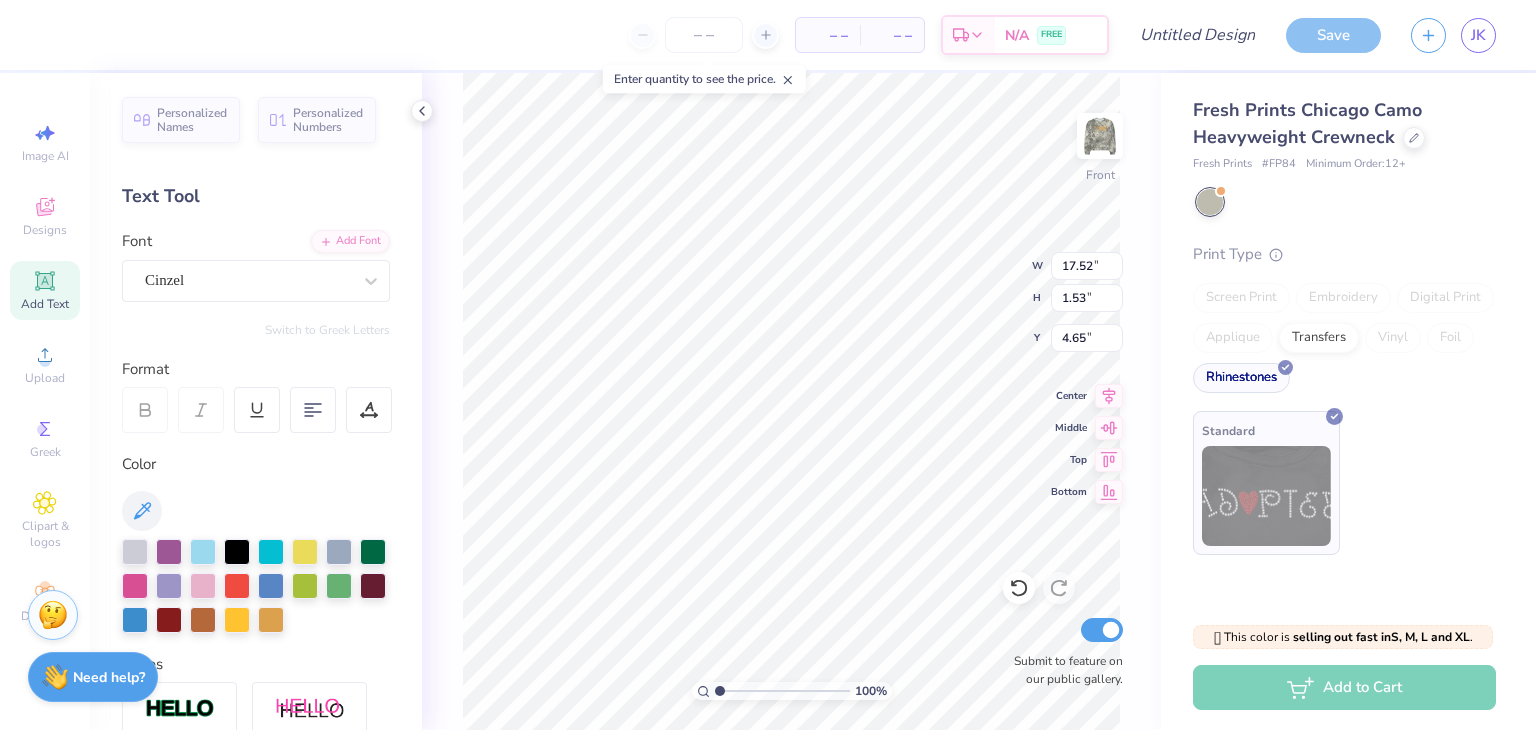 scroll, scrollTop: 16, scrollLeft: 2, axis: both 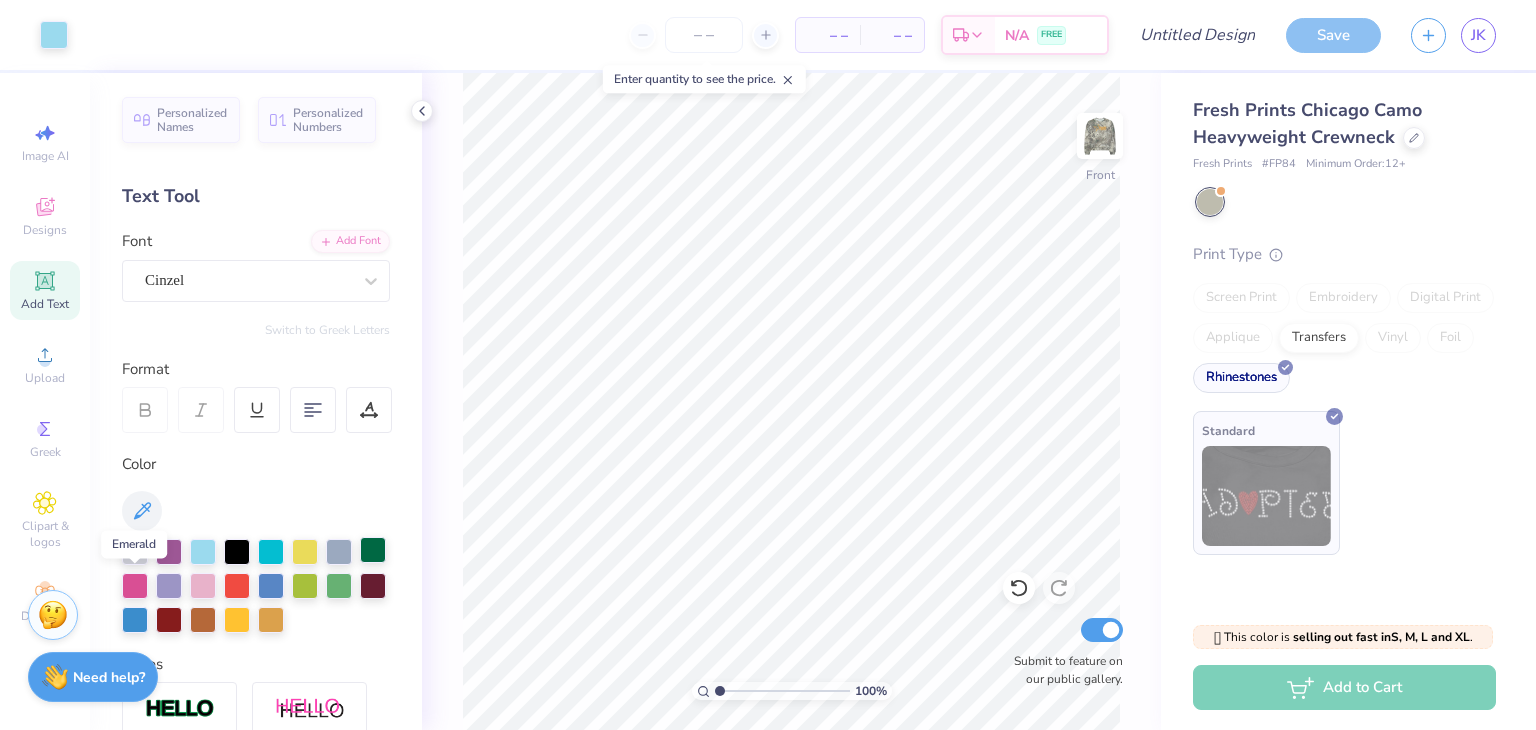 click at bounding box center (373, 550) 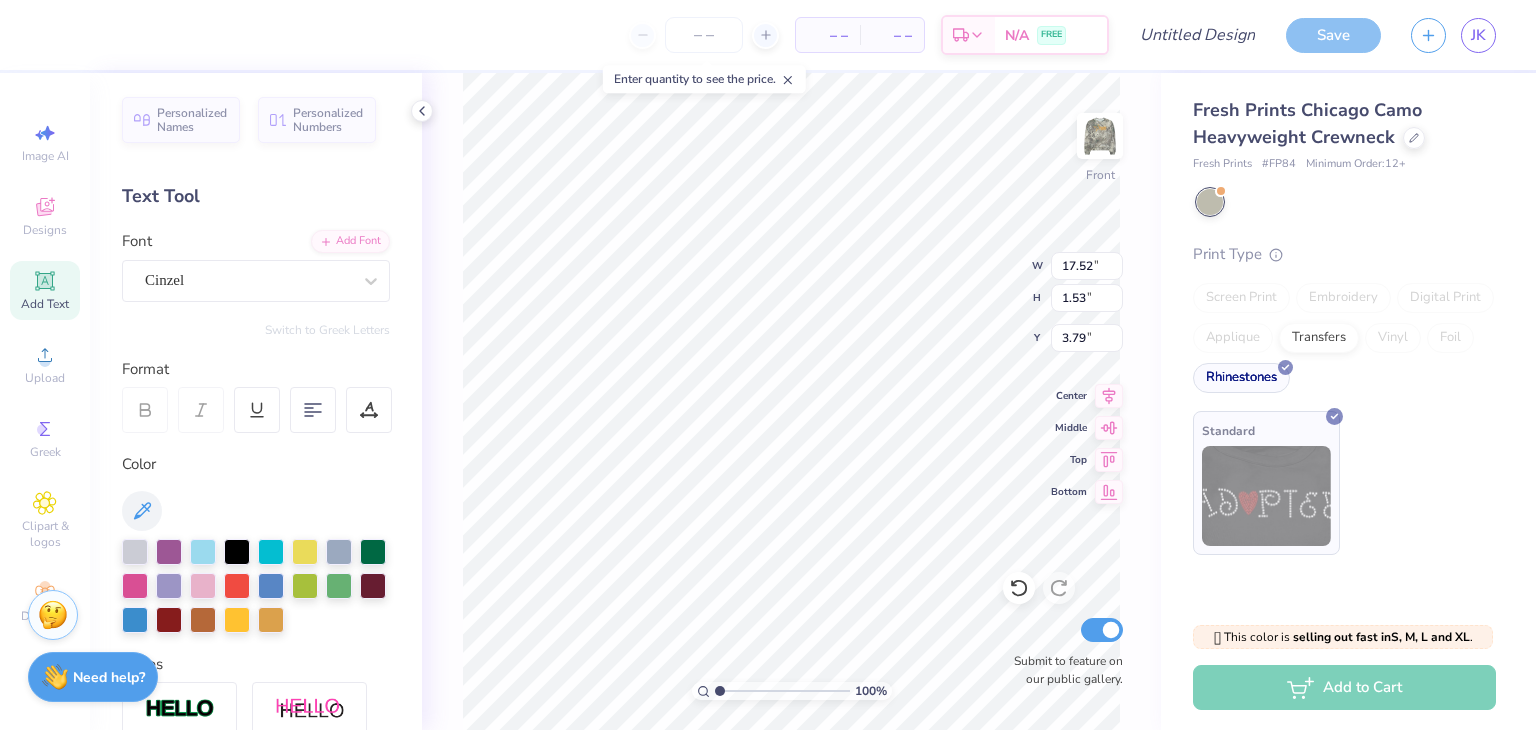 type on "3.79" 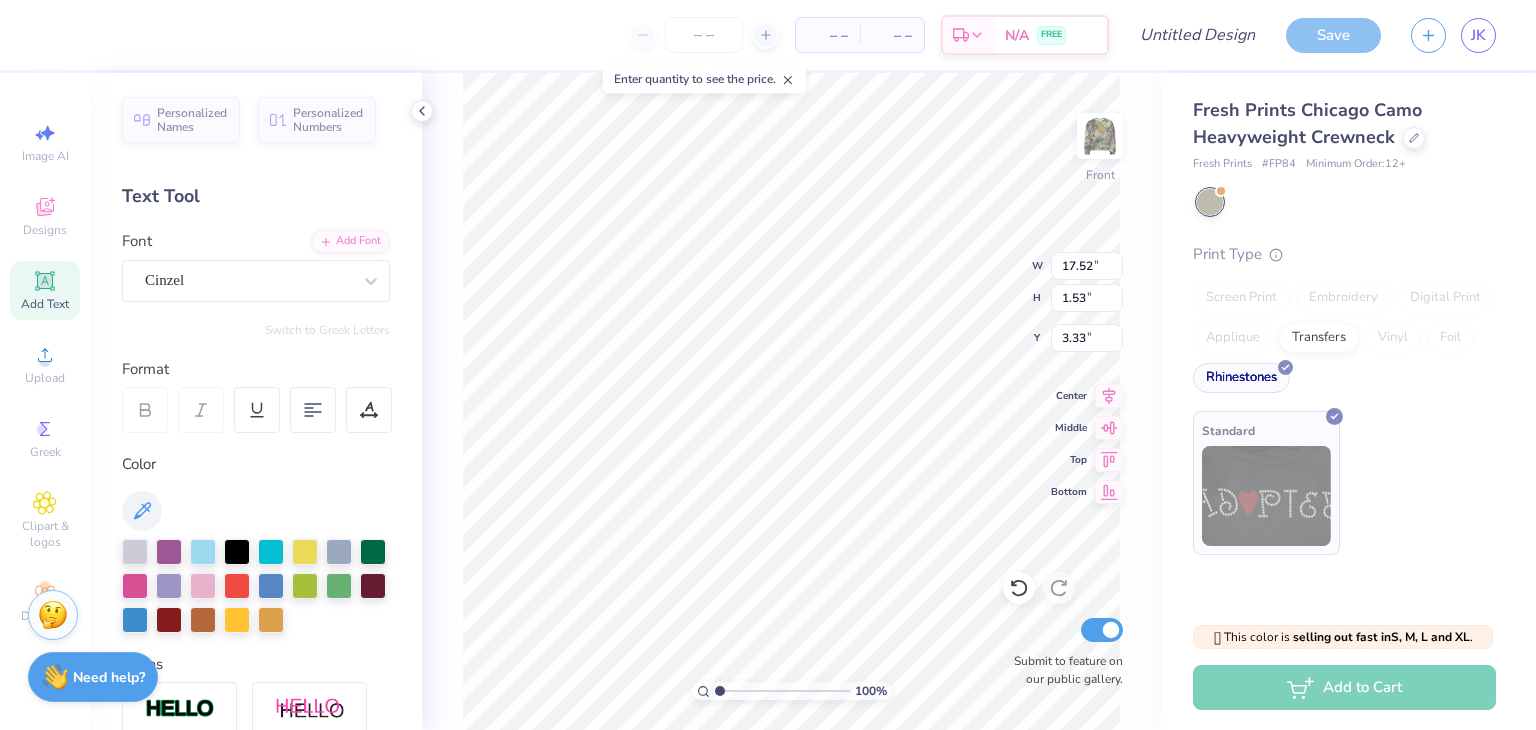 type on "3.33" 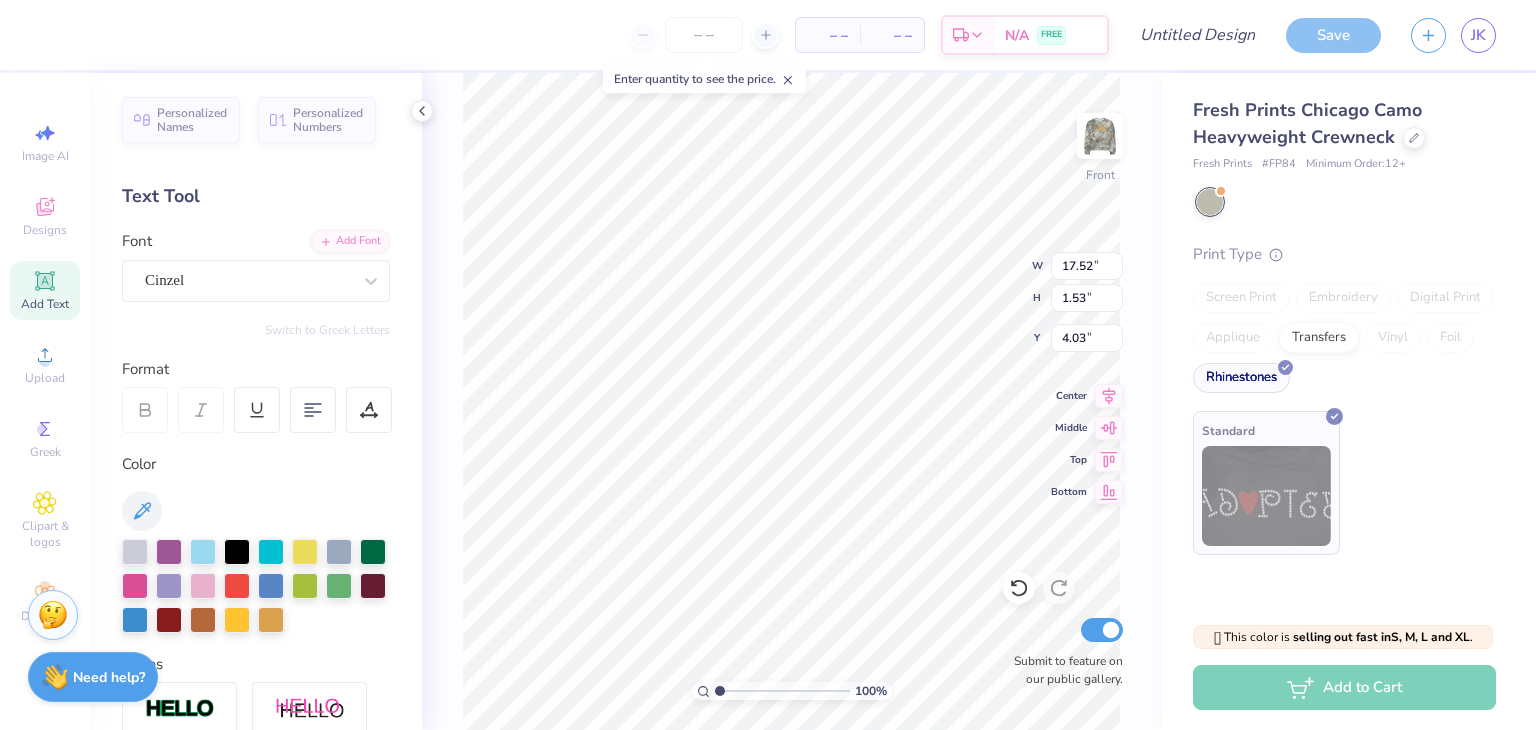 type on "4.03" 